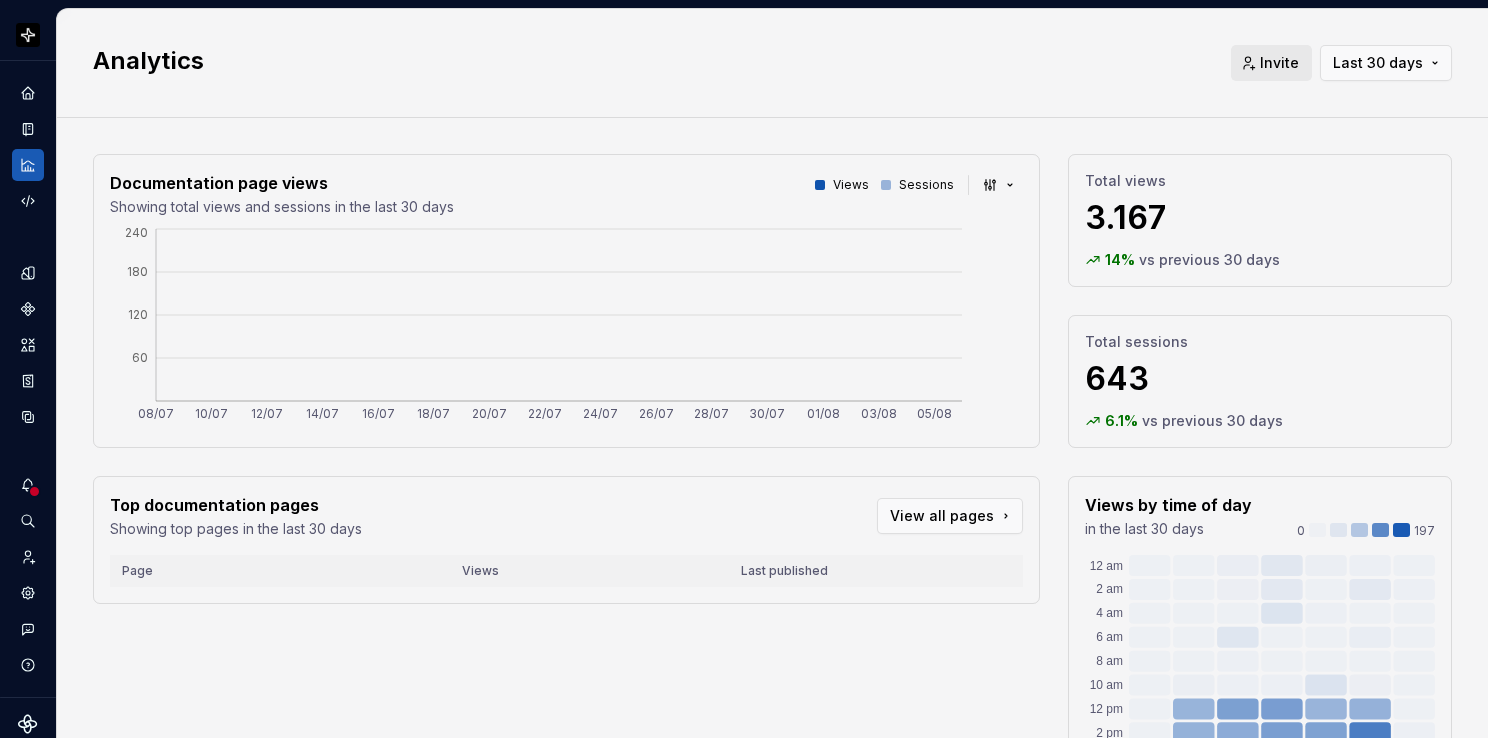scroll, scrollTop: 0, scrollLeft: 0, axis: both 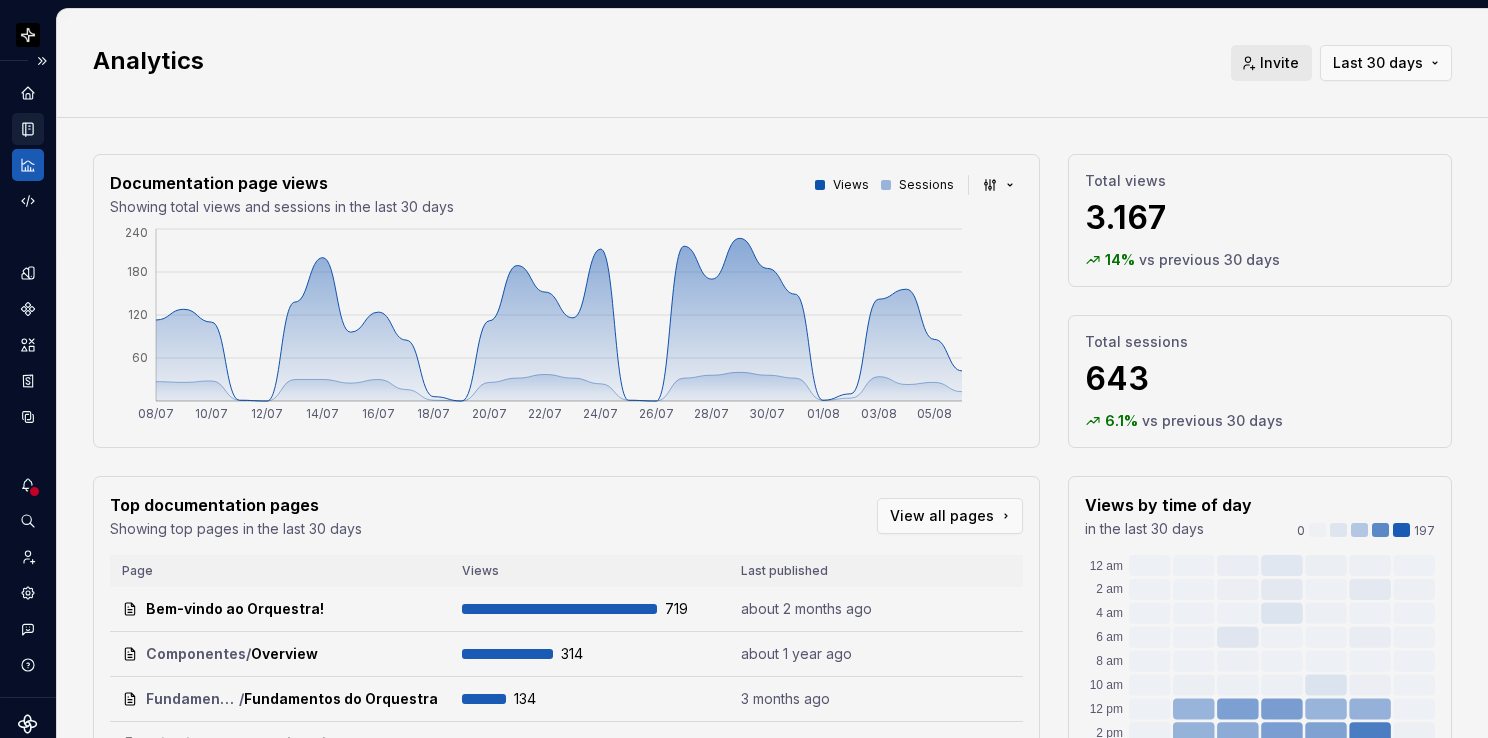 click 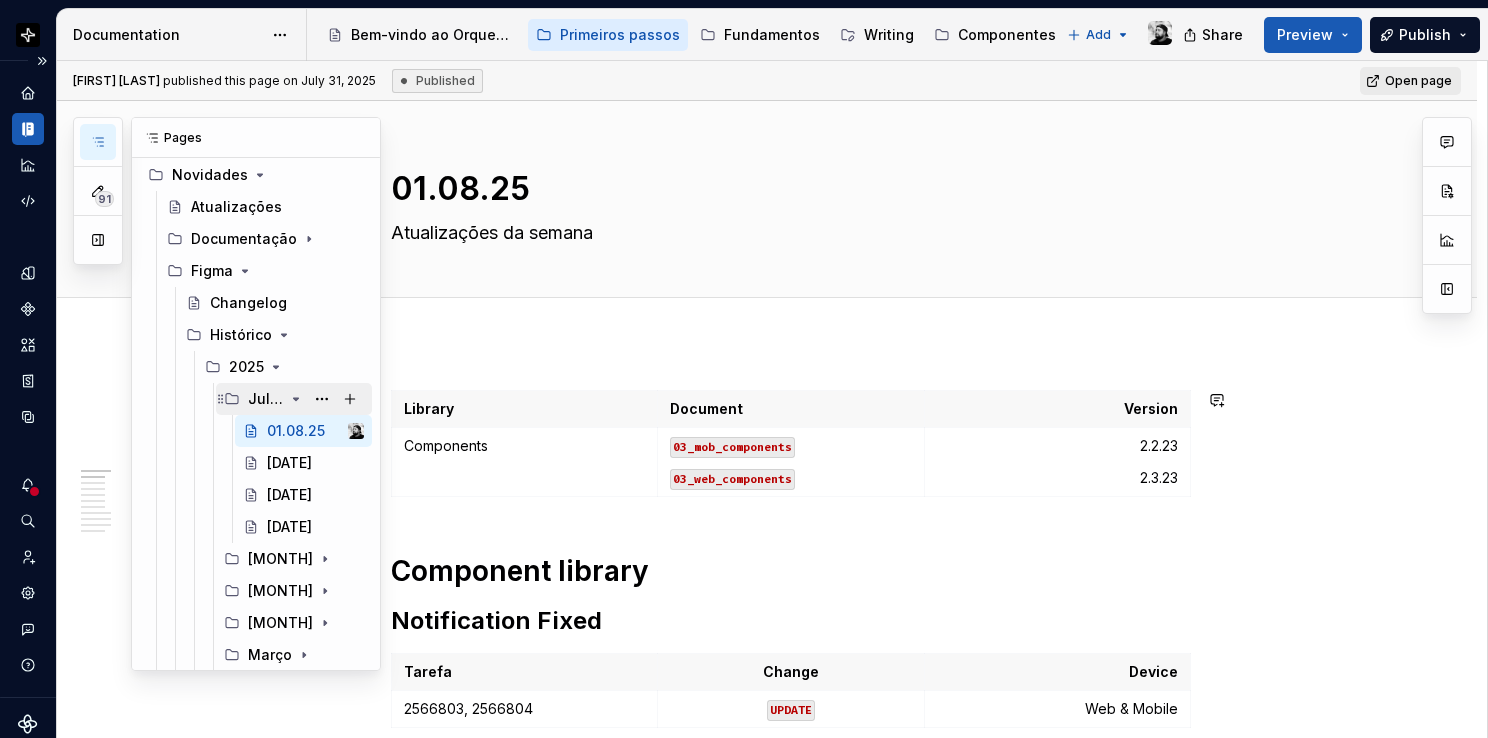 scroll, scrollTop: 200, scrollLeft: 0, axis: vertical 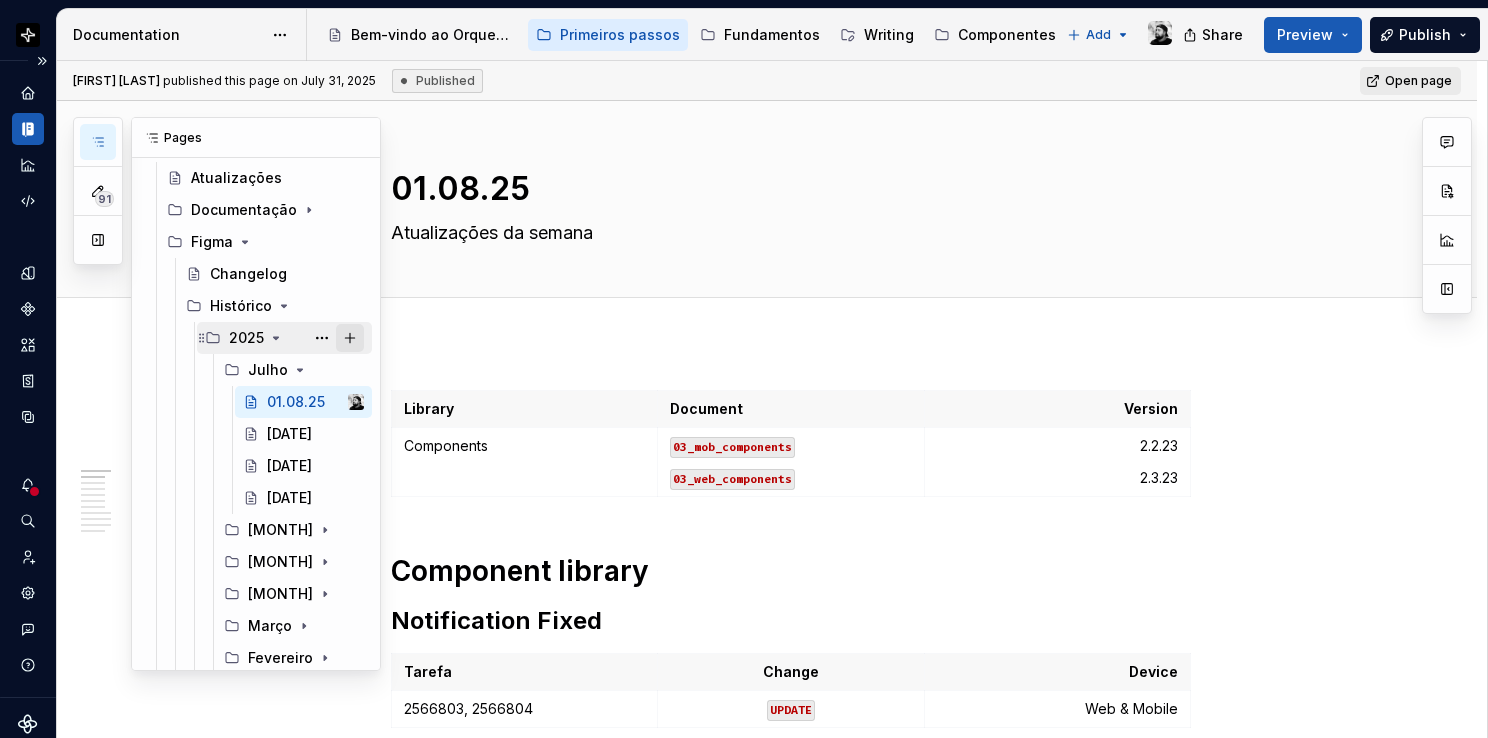 click at bounding box center (350, 338) 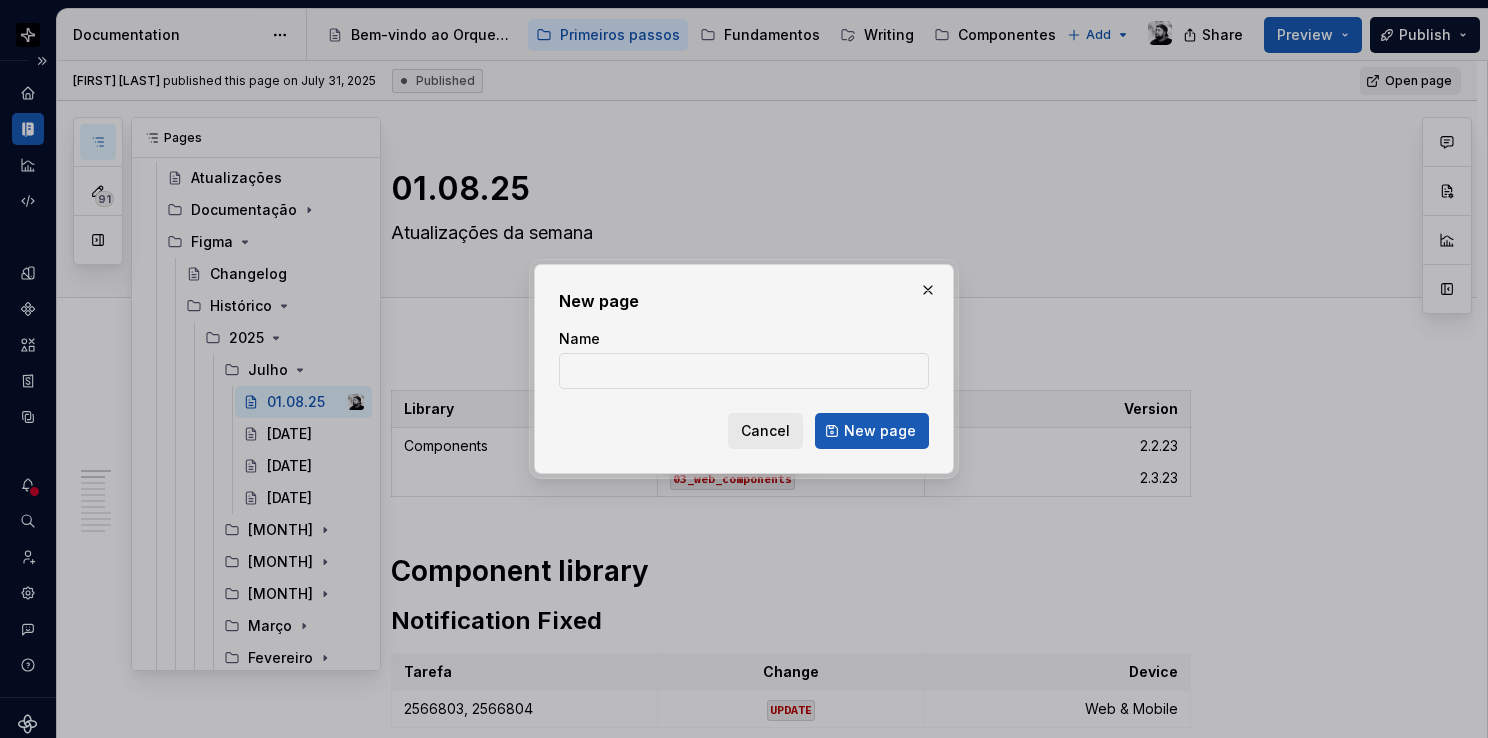 click on "New page Name Cancel New page" at bounding box center [744, 369] 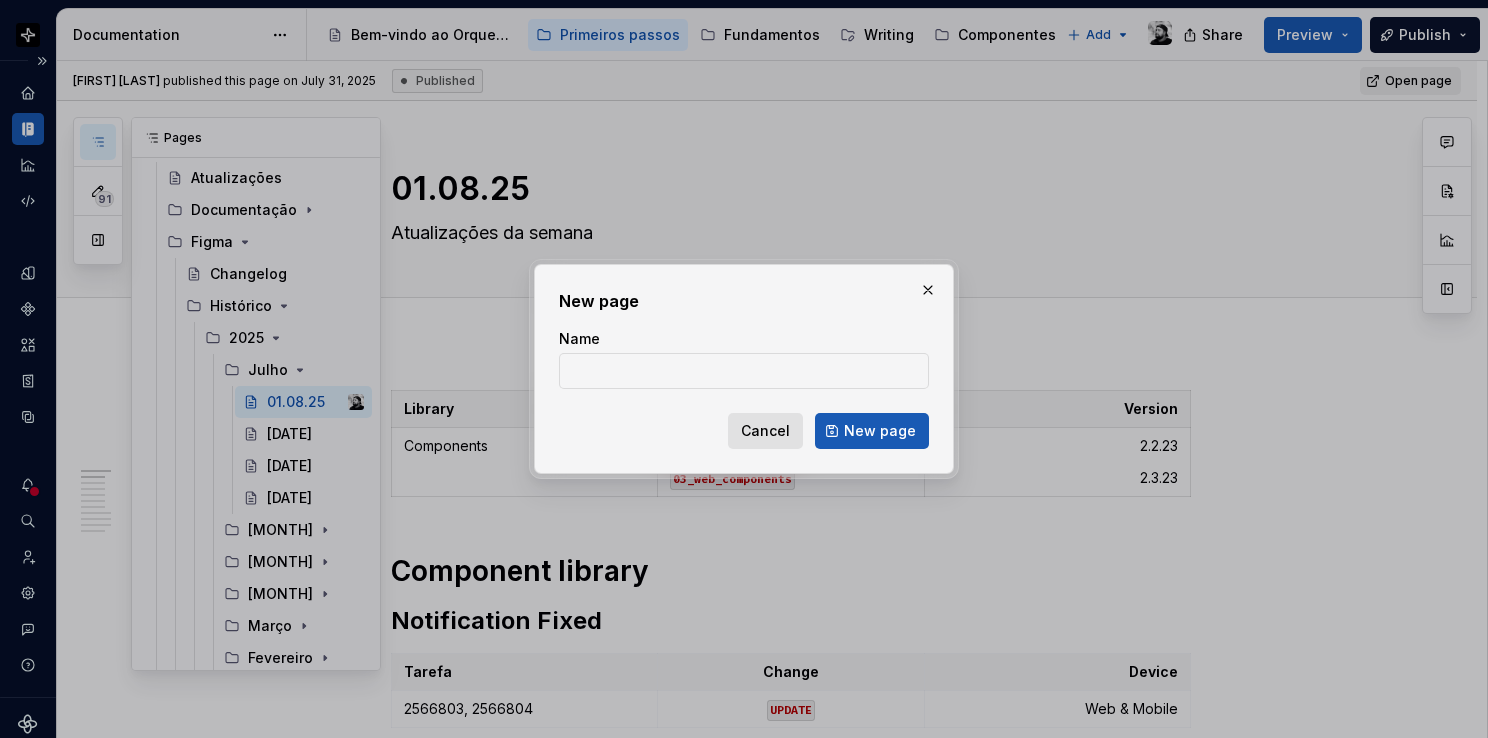 click on "Cancel" at bounding box center [765, 431] 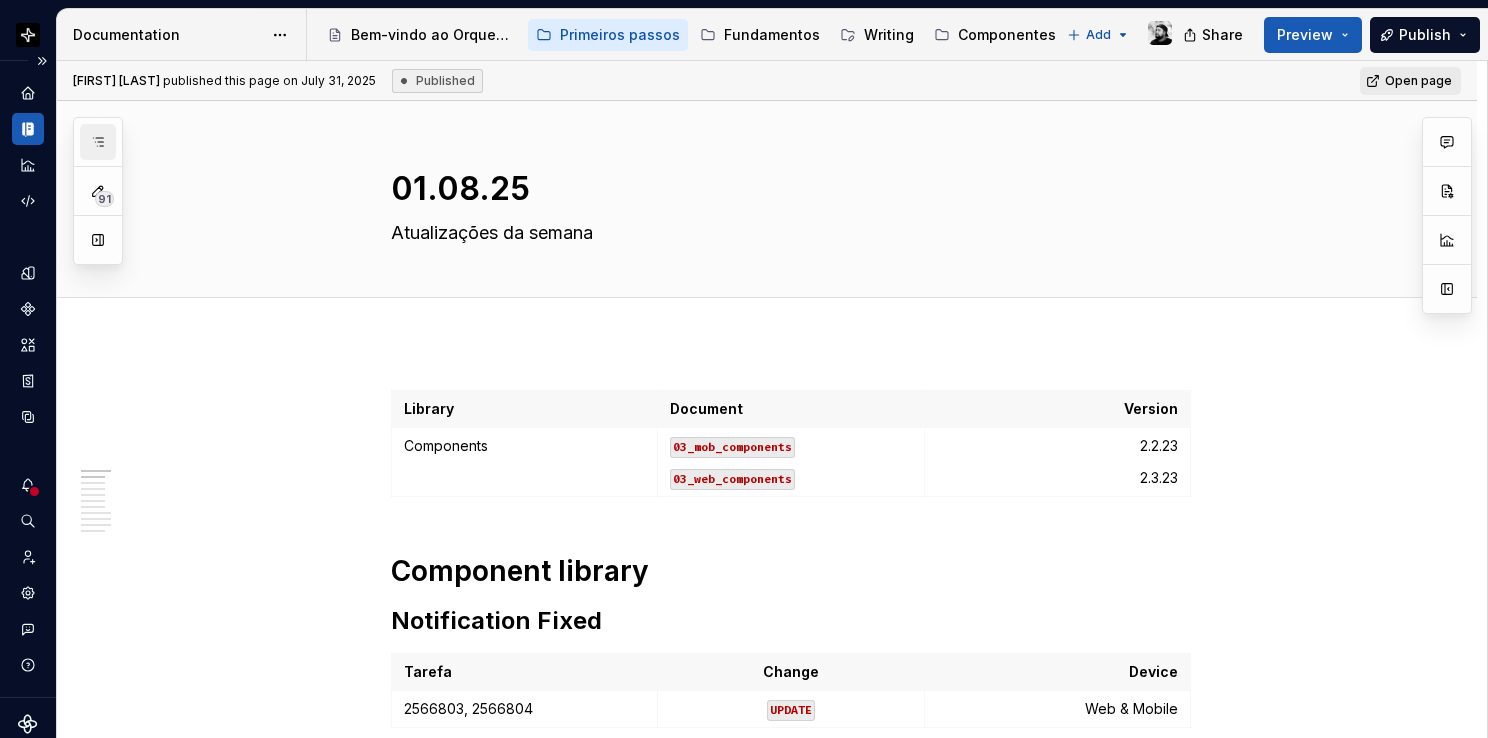 click at bounding box center (98, 142) 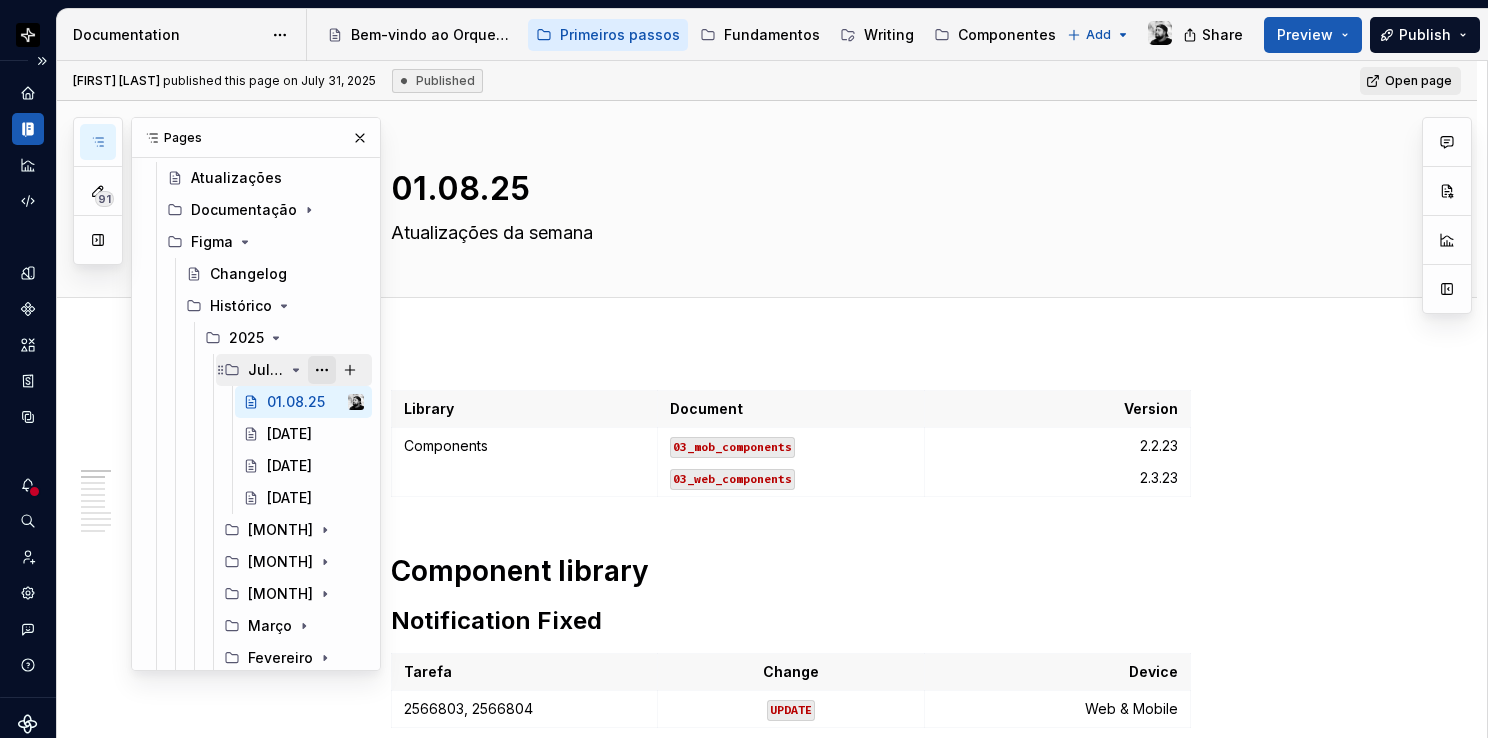 click at bounding box center [322, 370] 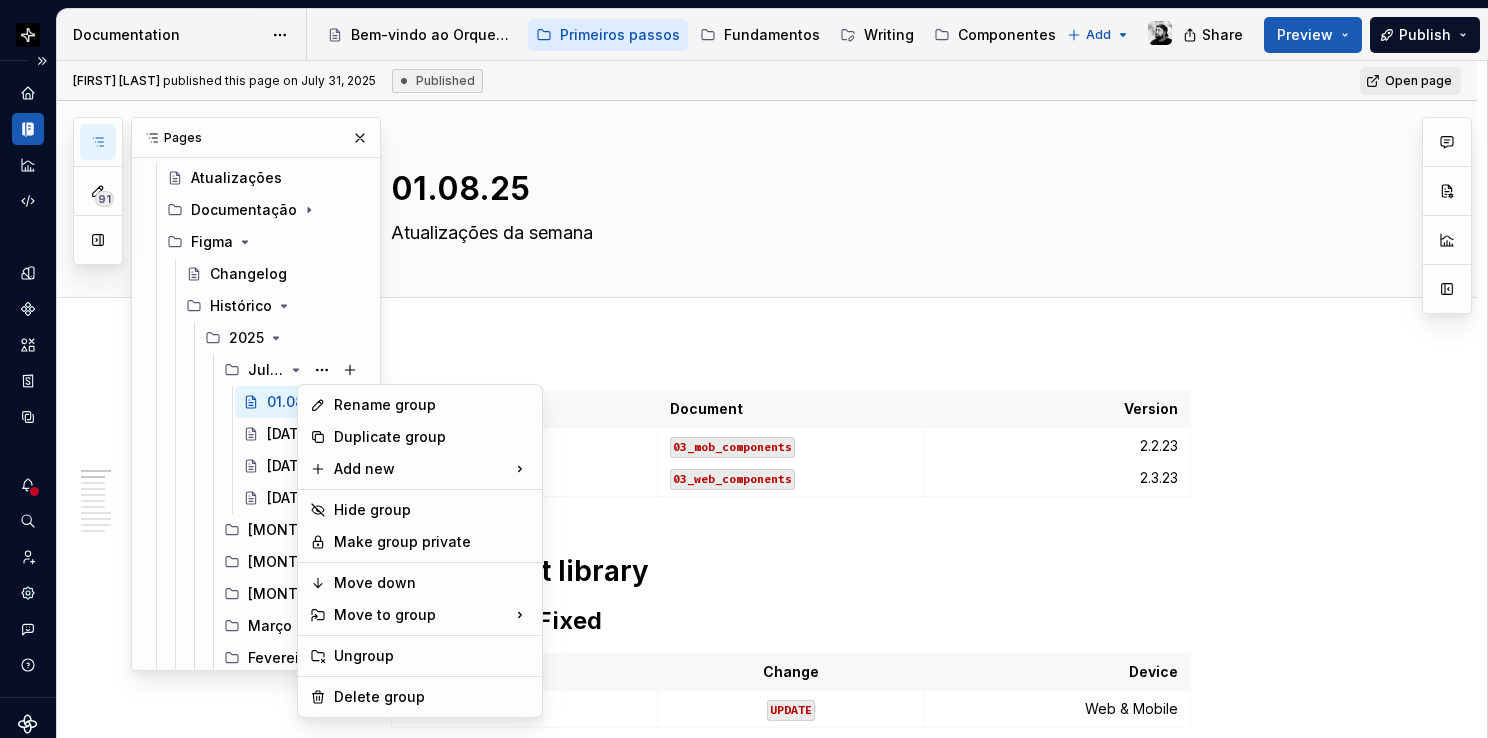 click on "91 Pages Add
Accessibility guide for tree Page tree.
Navigate the tree with the arrow keys. Common tree hotkeys apply. Further keybindings are available:
enter to execute primary action on focused item
f2 to start renaming the focused item
escape to abort renaming an item
control+d to start dragging selected items
Princípios Sobre Recursos Acessibilidade Novidades Atualizações Documentação Figma Changelog Histórico 2025 Julho [DATE] [DATE] [DATE] [DATE] Junho Maio Abril Março Fevereiro Janeiro 2024 release-template Changes Draft   ( 74 ) Primeiros passos / Recursos / Para designers  /  Motion Primeiros passos / Novidades  /  release-template Writing  /  Guia de linguagem e tom de voz Writing / Comece por aqui  /  Introdução Writing / Comece por aqui  /  Sobre este guia Writing / Comece por aqui  /  Inspiração e referências Writing / Como escrever em UX  /  Introdução ao tom de voz  /   /   /  COE" at bounding box center [227, 394] 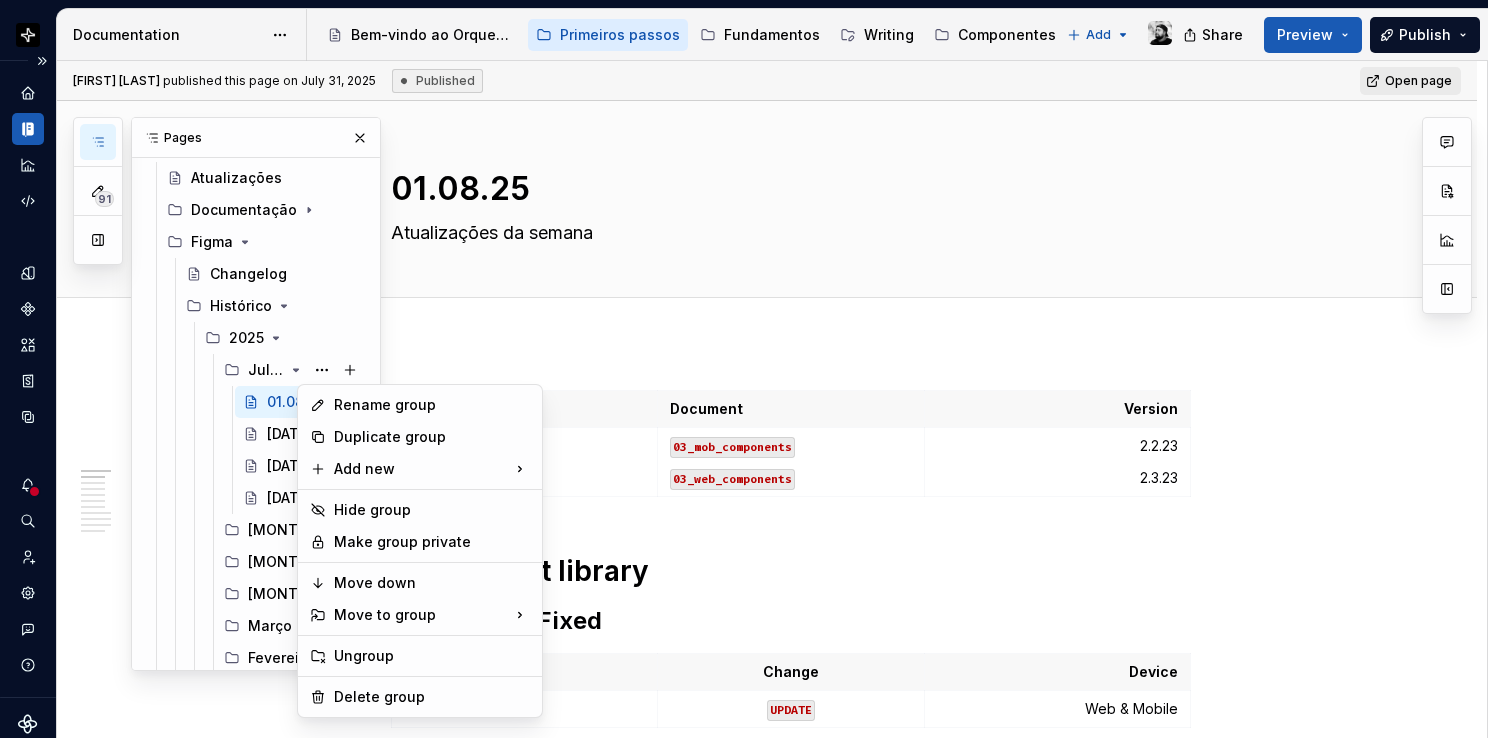 type on "*" 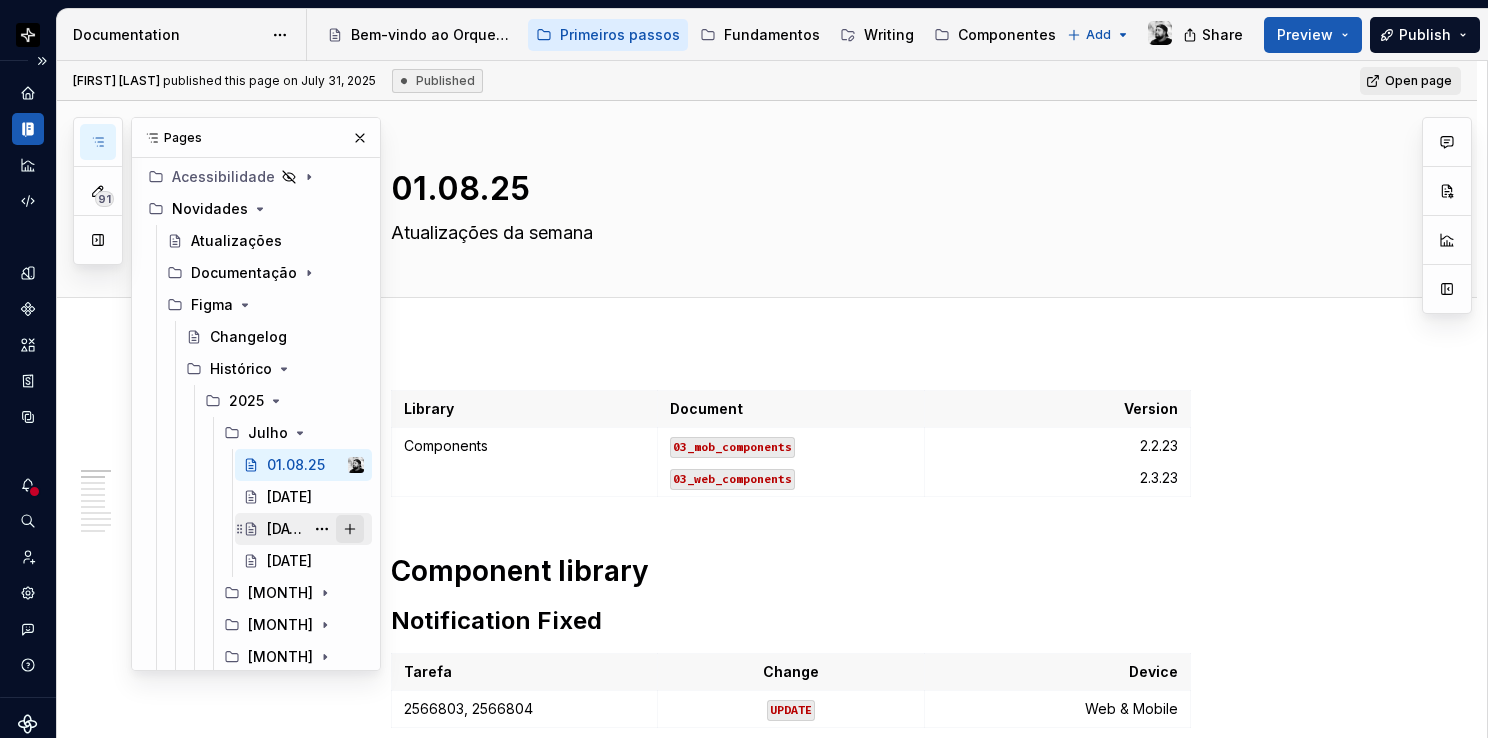 scroll, scrollTop: 0, scrollLeft: 0, axis: both 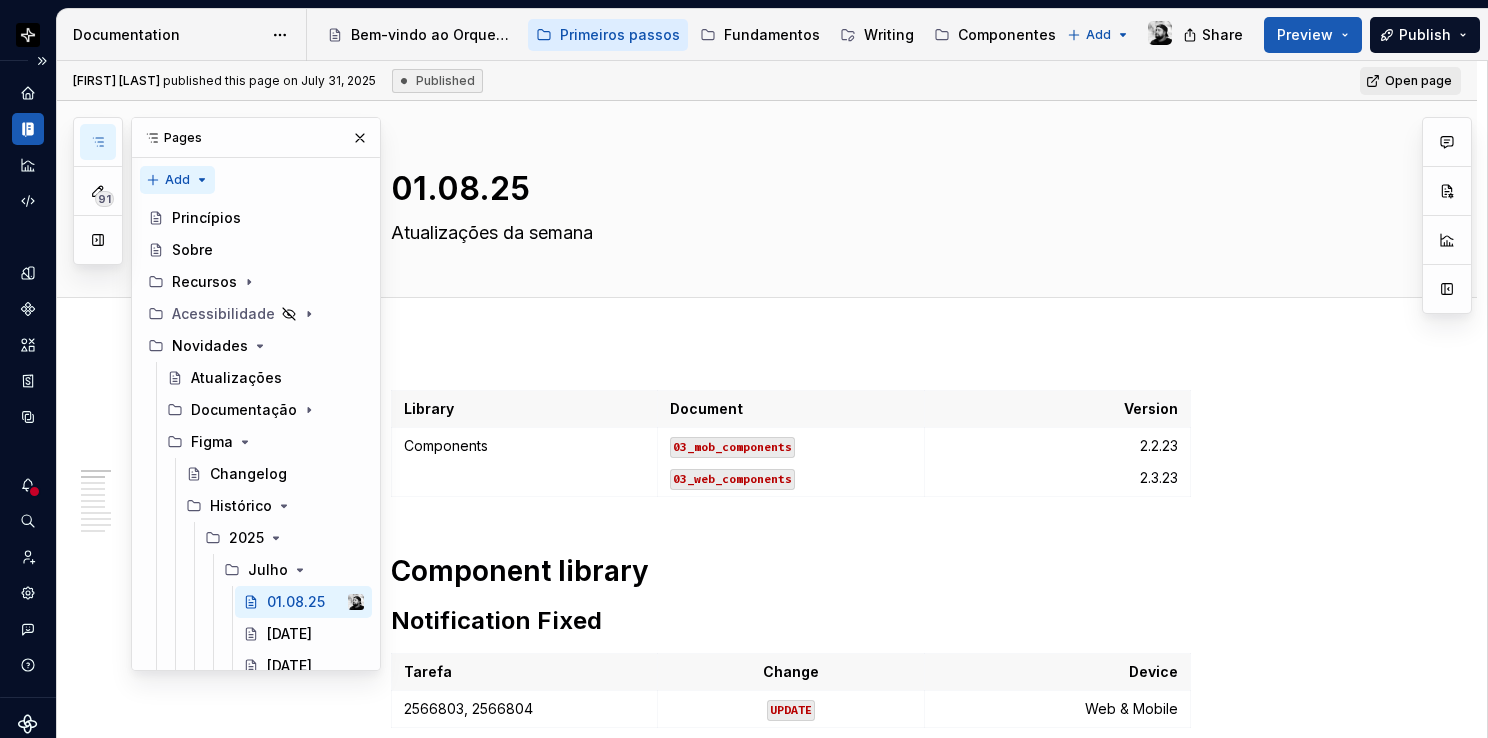 click on "91 Pages Add
Accessibility guide for tree Page tree.
Navigate the tree with the arrow keys. Common tree hotkeys apply. Further keybindings are available:
enter to execute primary action on focused item
f2 to start renaming the focused item
escape to abort renaming an item
control+d to start dragging selected items
Princípios Sobre Recursos Acessibilidade Novidades Atualizações Documentação Figma Changelog Histórico 2025 Julho [DATE] [DATE] [DATE] [DATE] Junho Maio Abril Março Fevereiro Janeiro 2024 release-template Changes Draft   ( 74 ) Primeiros passos / Recursos / Para designers  /  Motion Primeiros passos / Novidades  /  release-template Writing  /  Guia de linguagem e tom de voz Writing / Comece por aqui  /  Introdução Writing / Comece por aqui  /  Sobre este guia Writing / Comece por aqui  /  Inspiração e referências Writing / Como escrever em UX  /  Introdução ao tom de voz  /   /   /  COE" at bounding box center [227, 394] 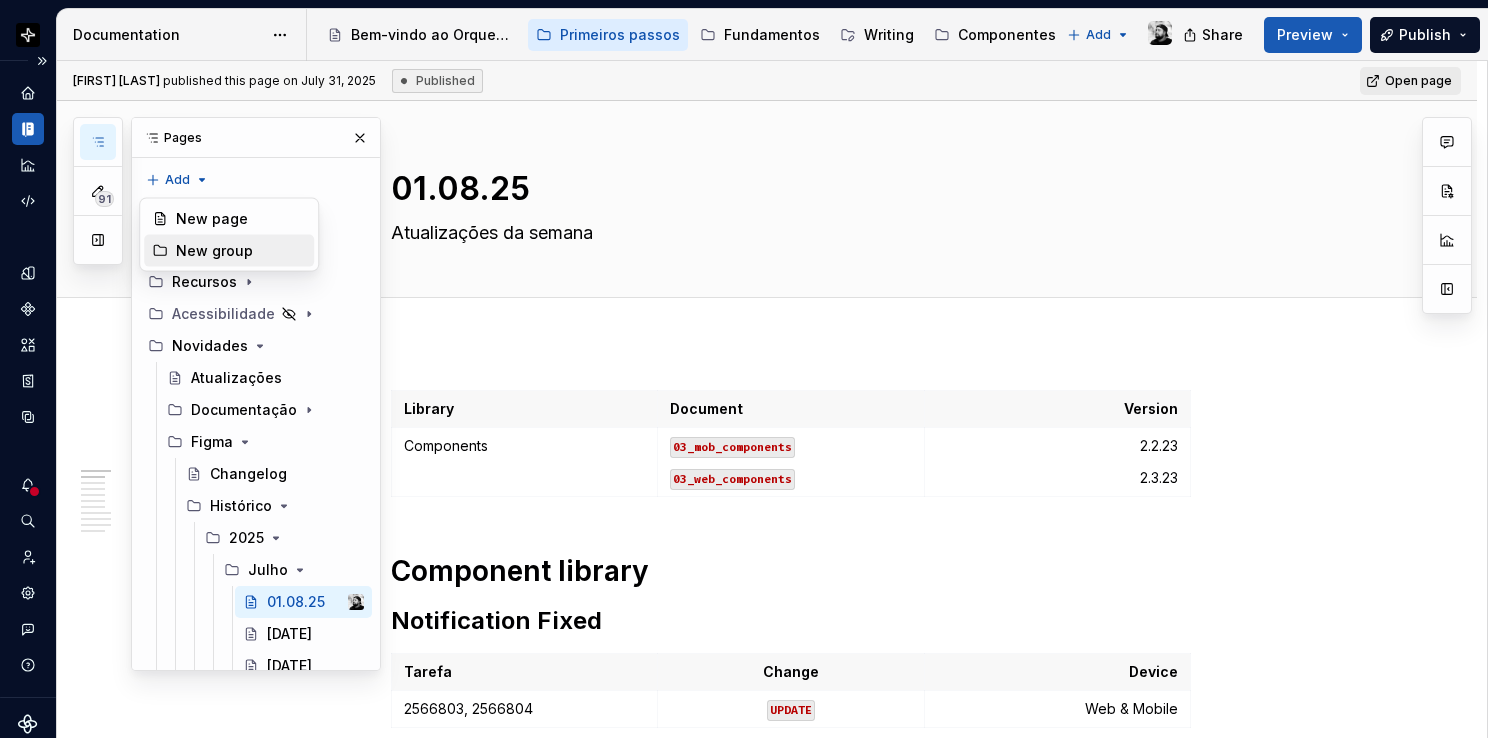 click on "New group" at bounding box center (241, 251) 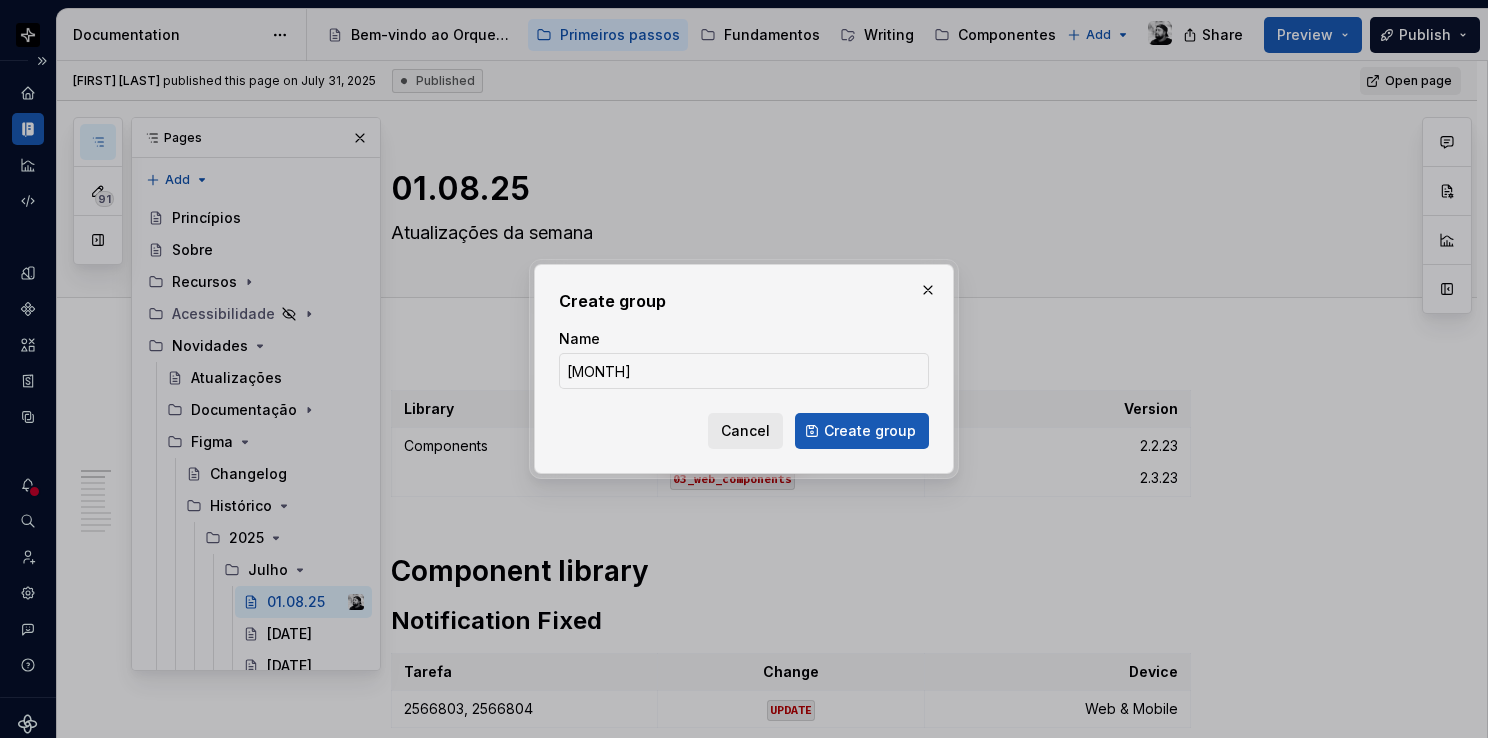 type on "[MONTH]" 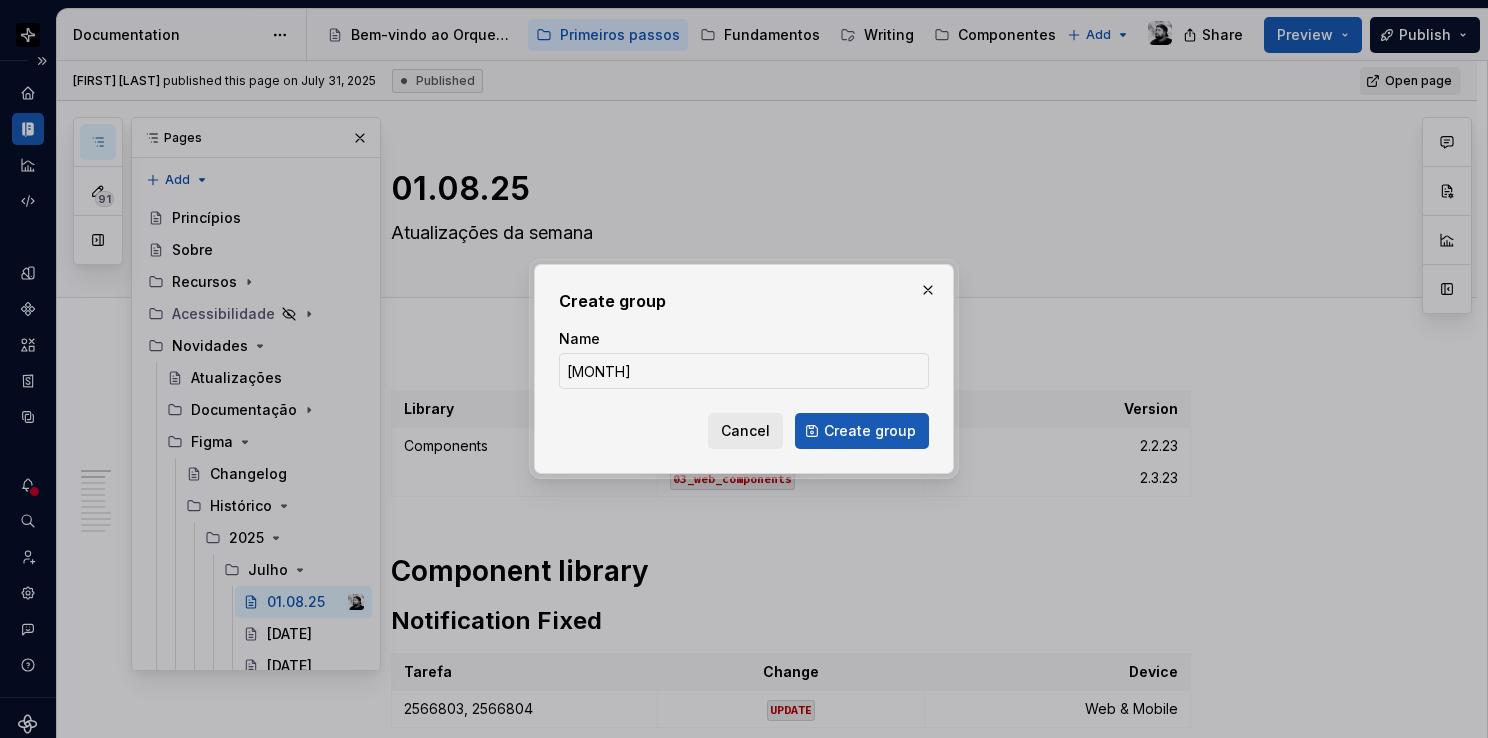 click on "Create group" at bounding box center (862, 431) 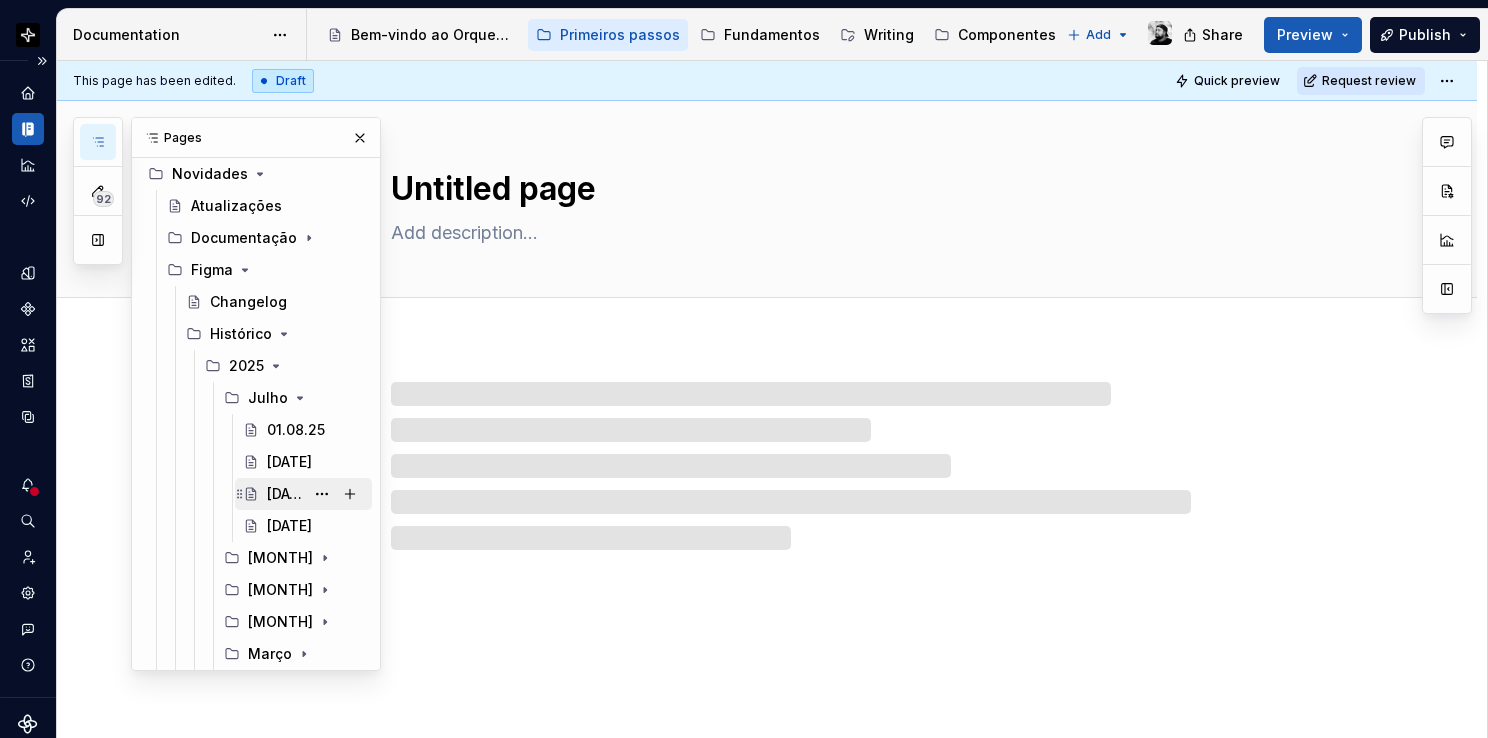 scroll, scrollTop: 368, scrollLeft: 0, axis: vertical 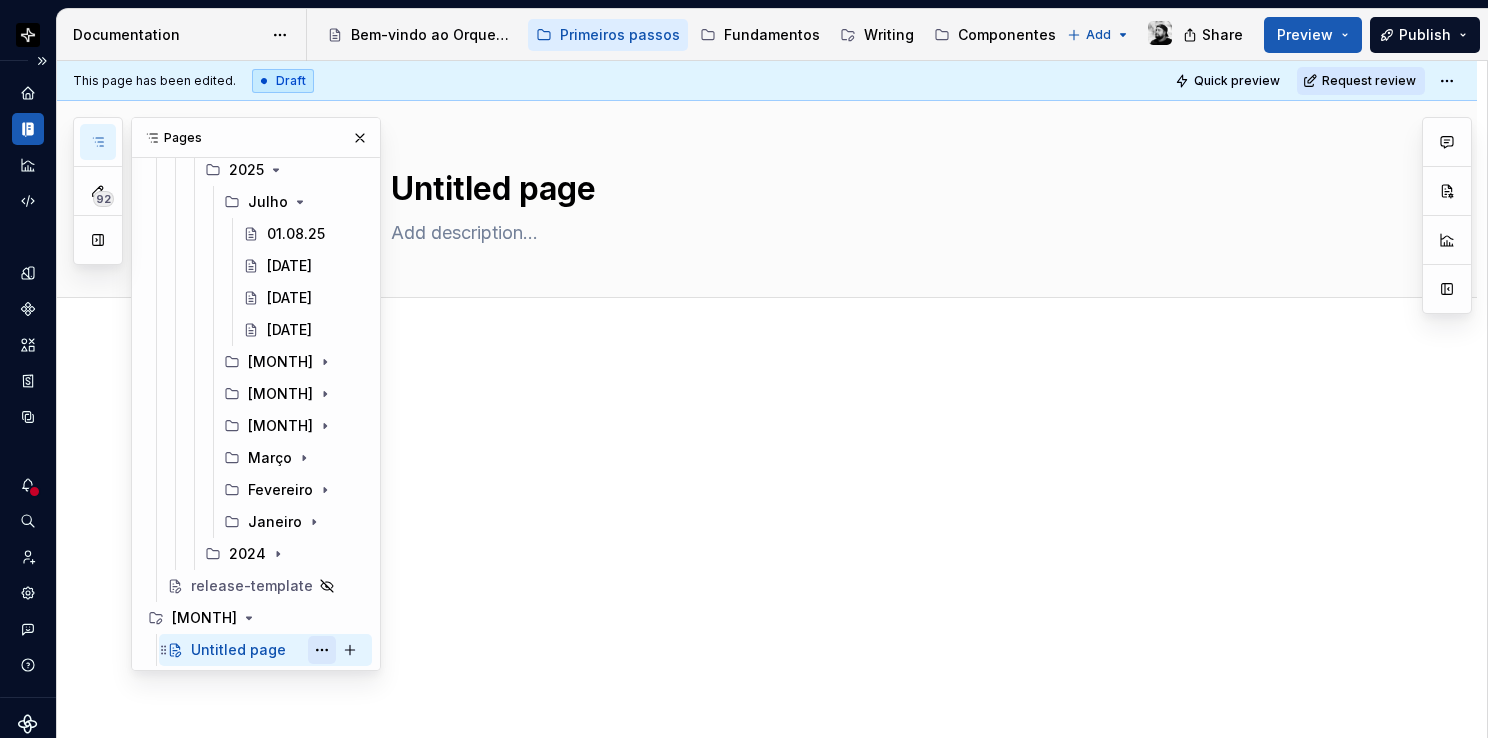 click at bounding box center (322, 650) 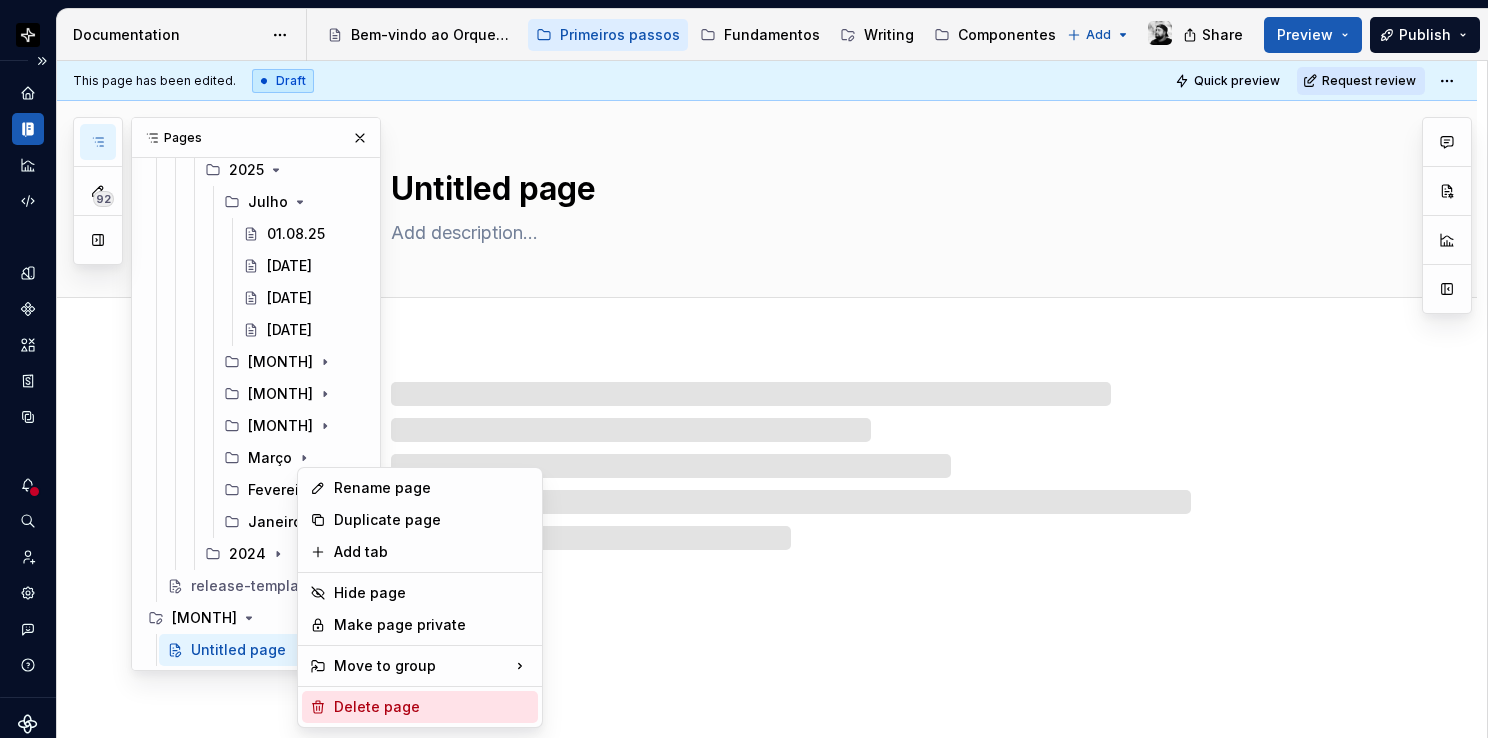 click on "Delete page" at bounding box center (432, 707) 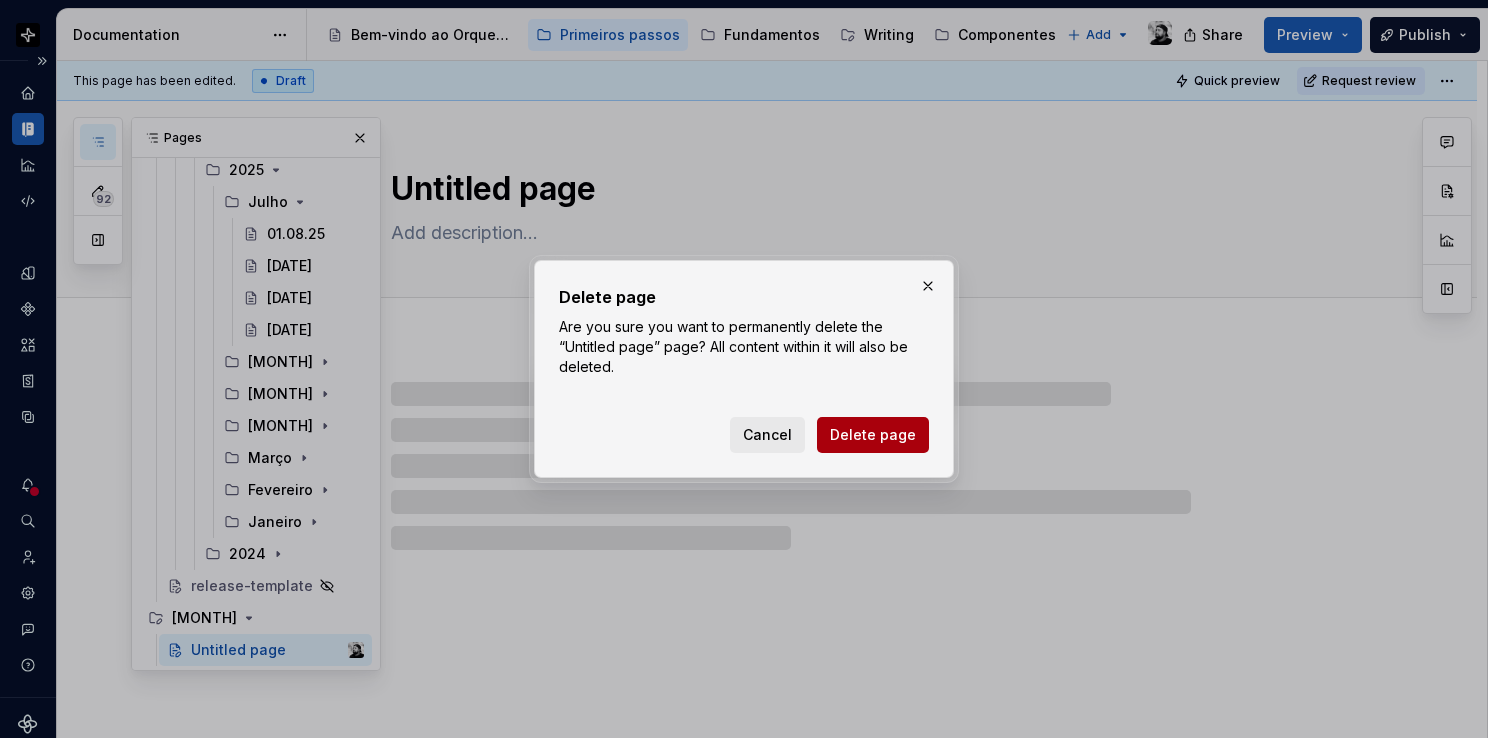 click on "Delete page" at bounding box center [873, 435] 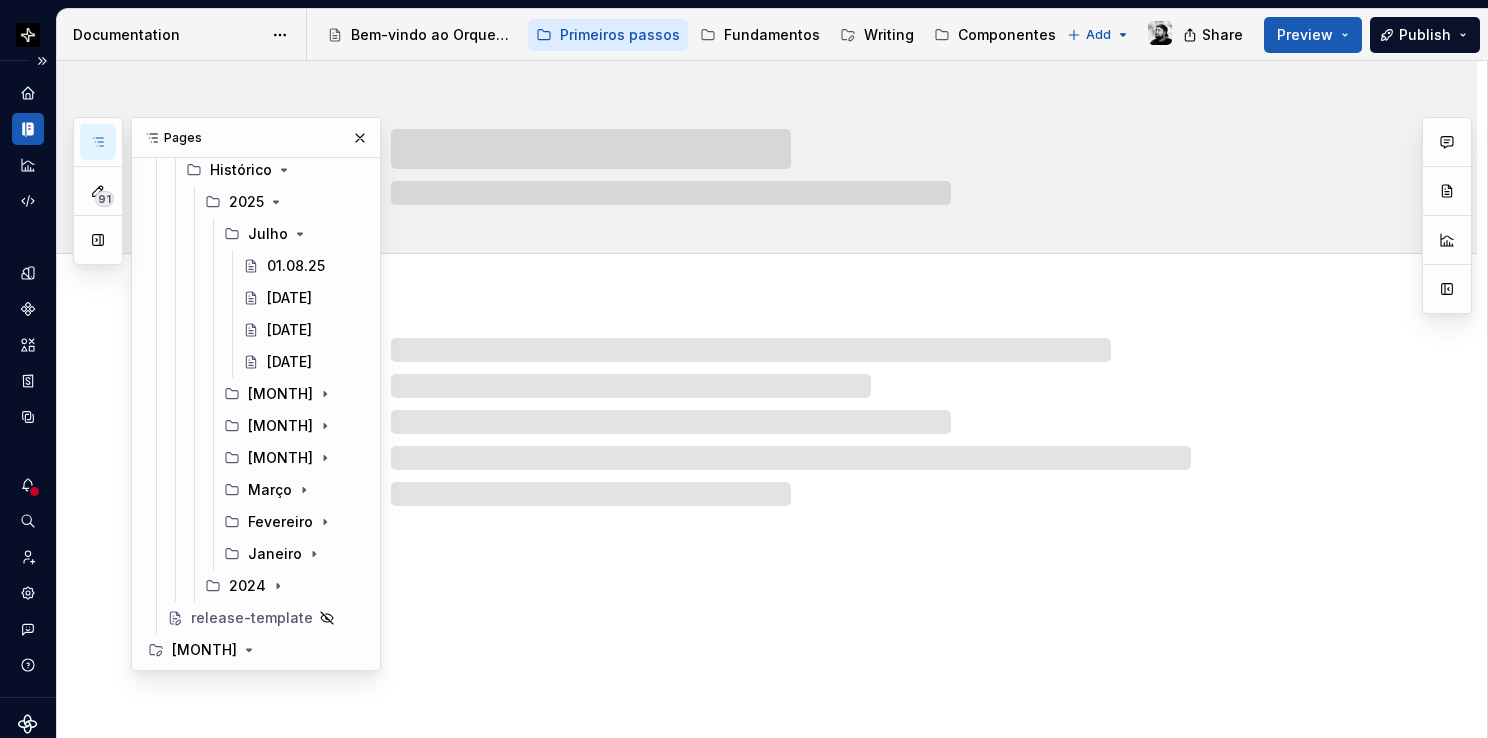 scroll, scrollTop: 336, scrollLeft: 0, axis: vertical 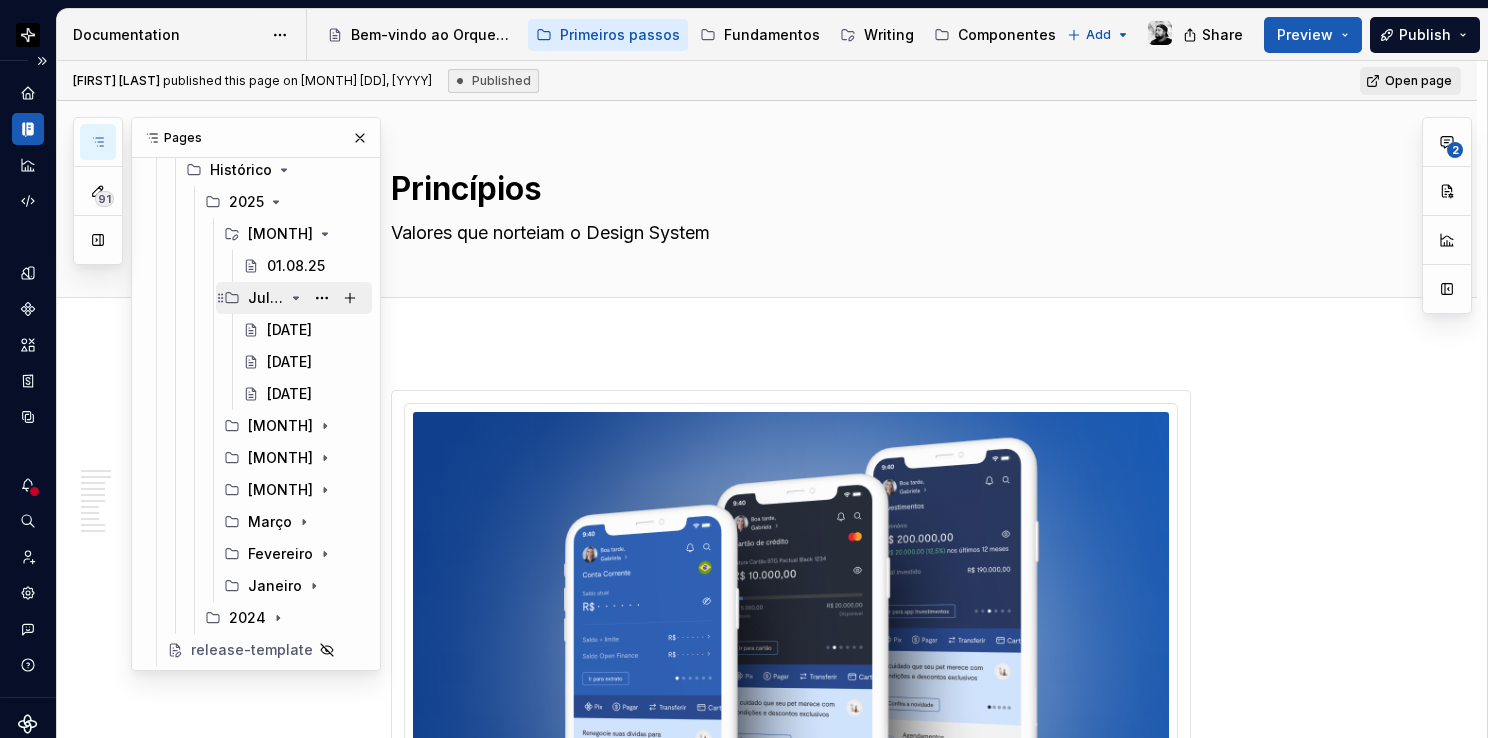 click 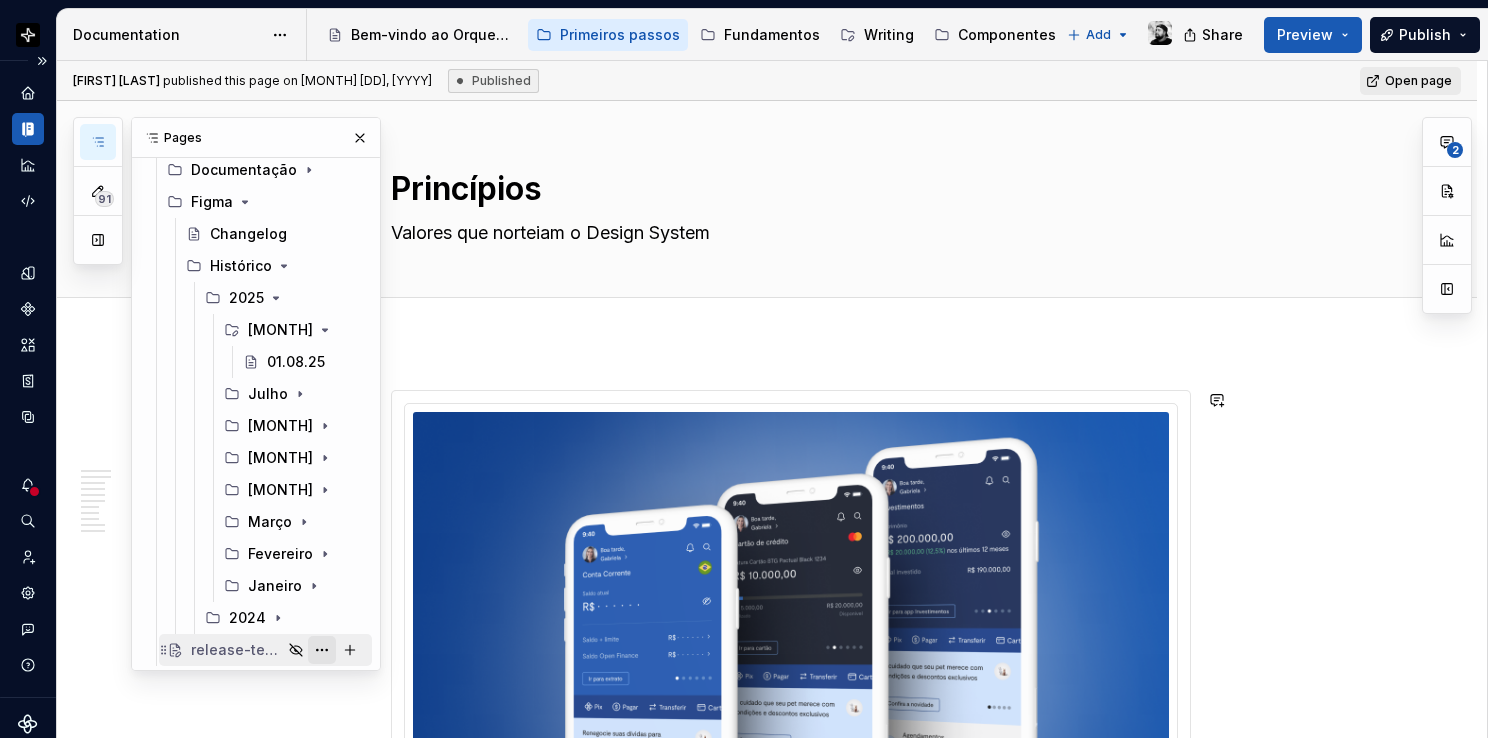 click at bounding box center [322, 650] 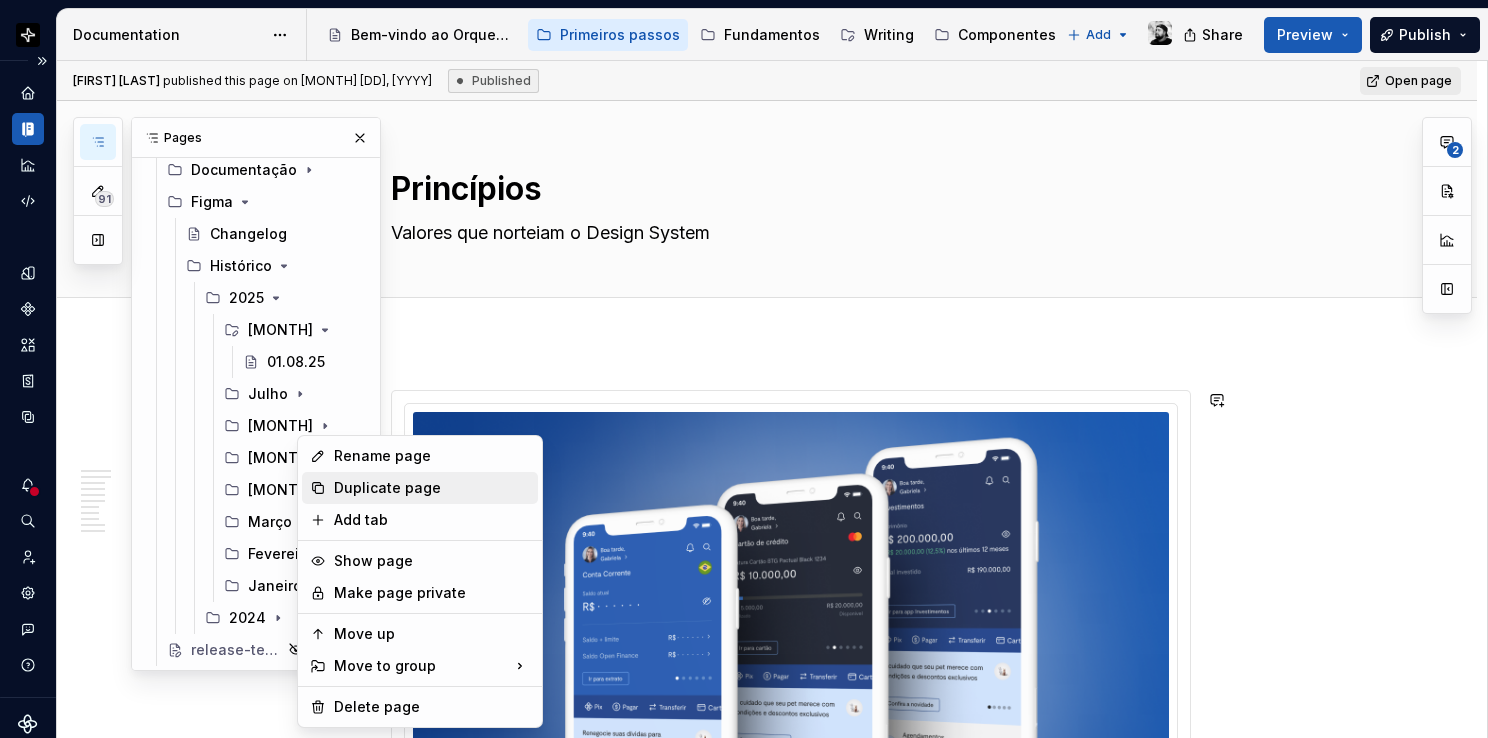 click on "Duplicate page" at bounding box center (432, 488) 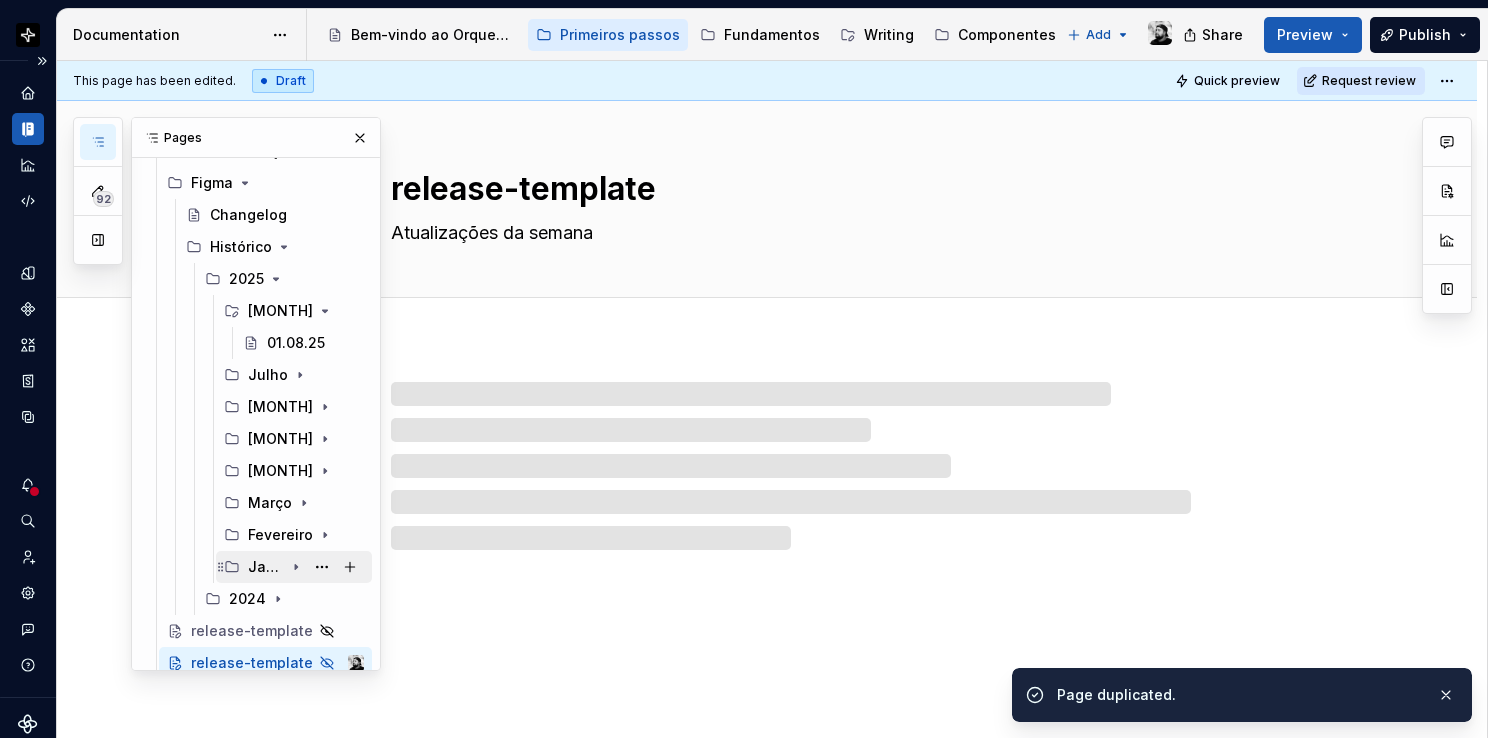 scroll, scrollTop: 272, scrollLeft: 0, axis: vertical 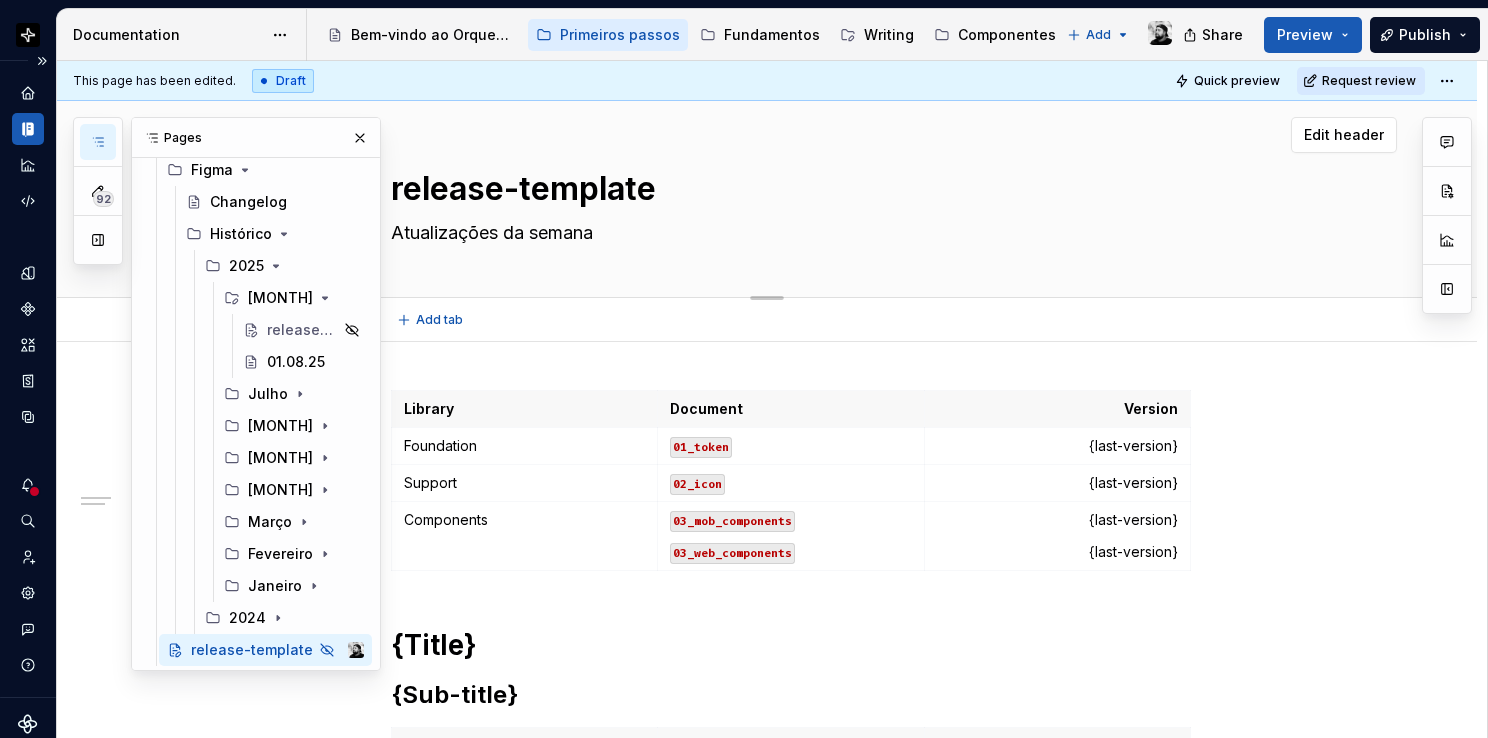 click on "release-template" at bounding box center (787, 189) 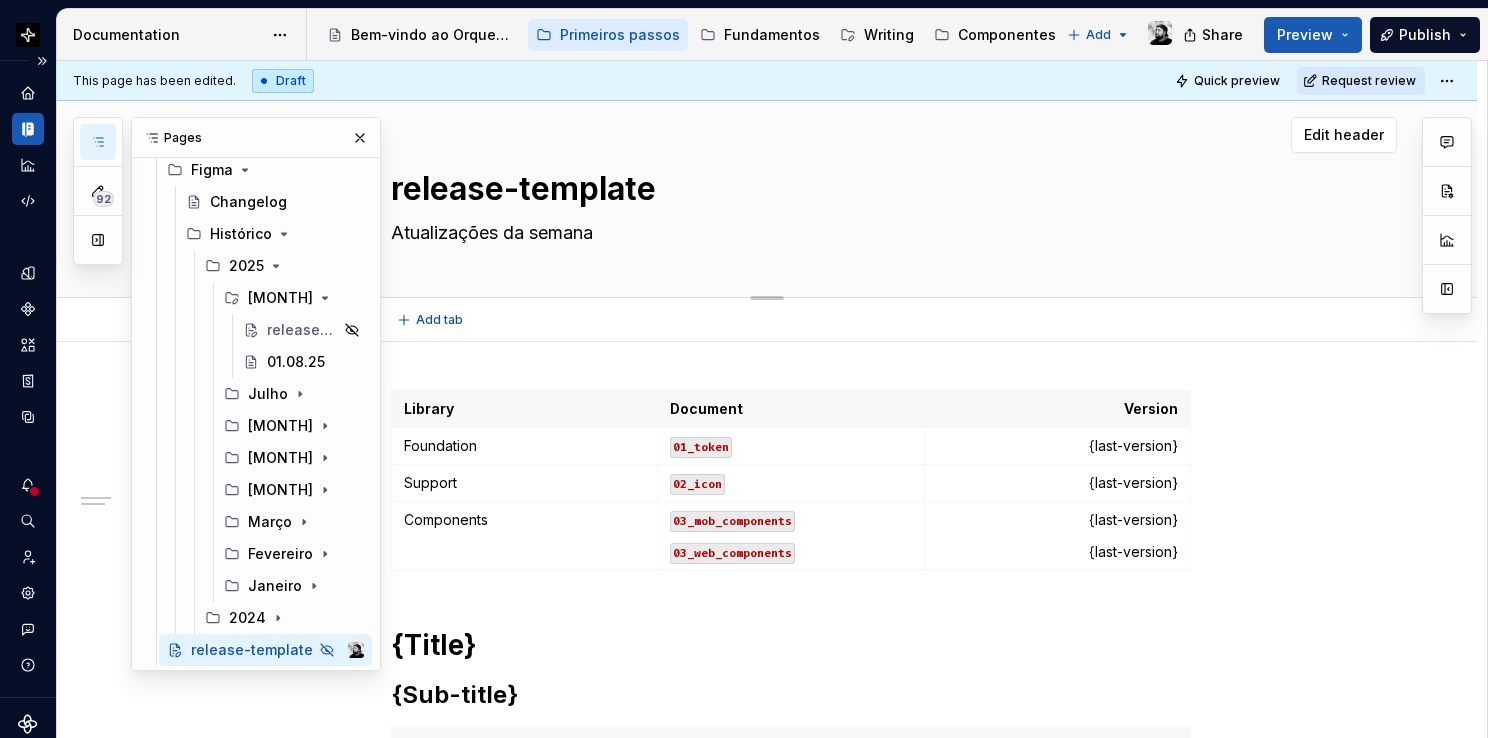 type on "*" 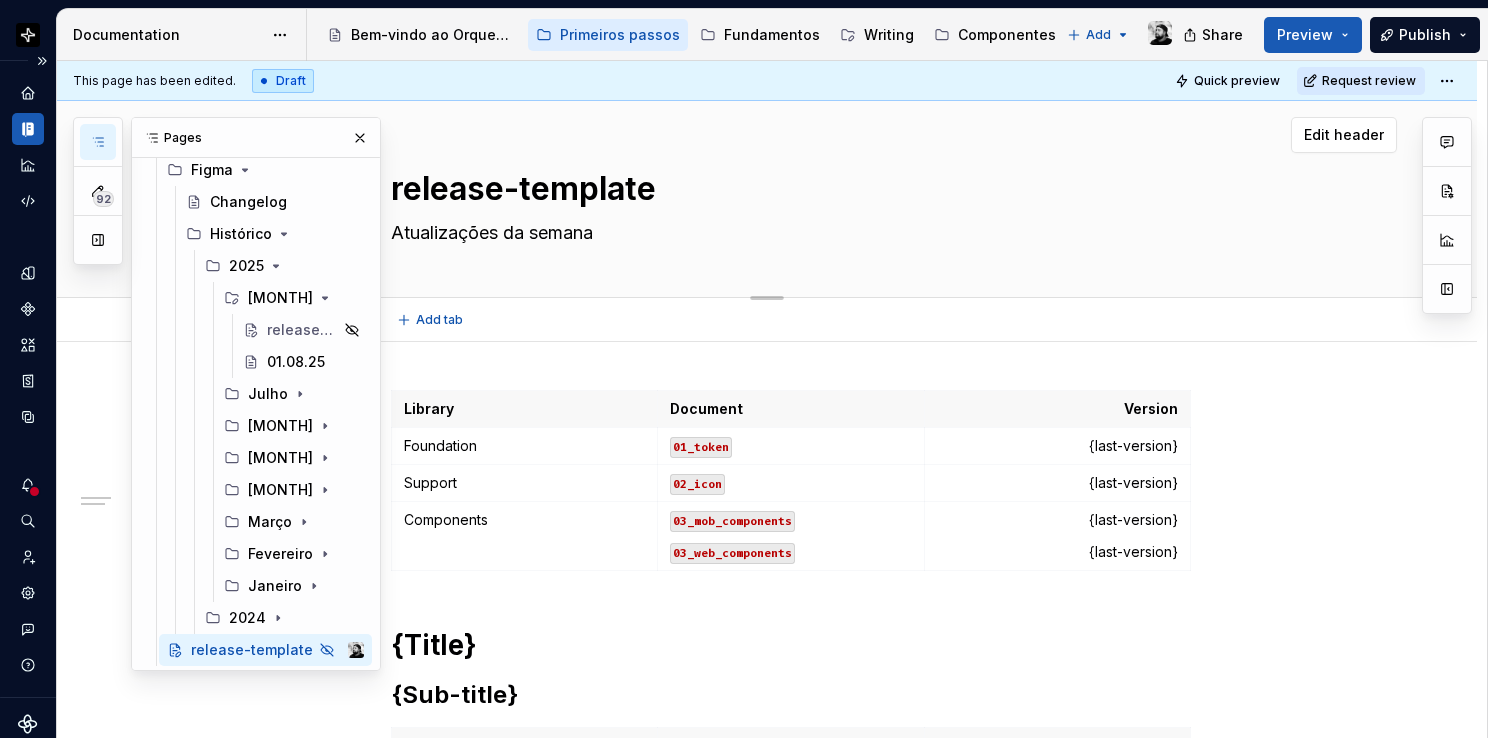 type on "0" 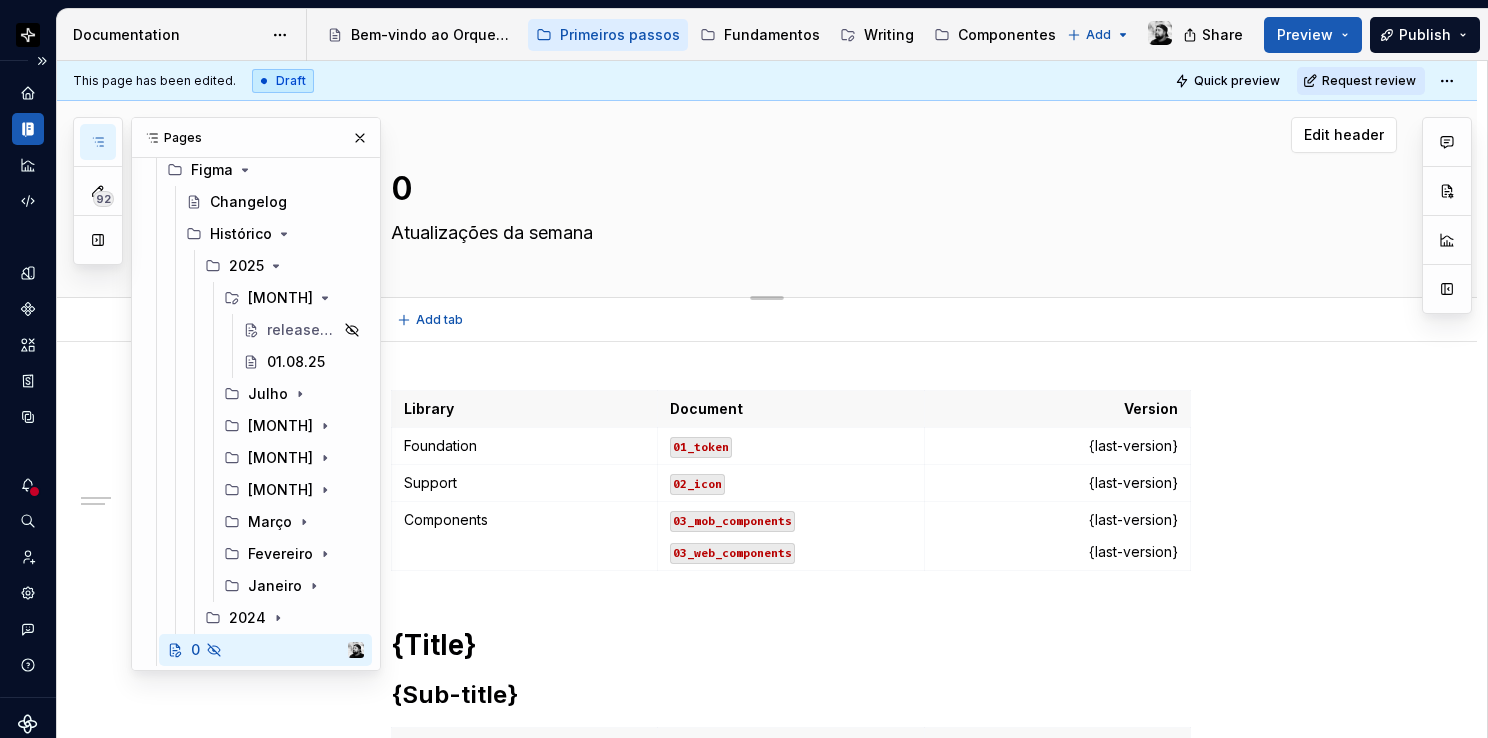 type on "*" 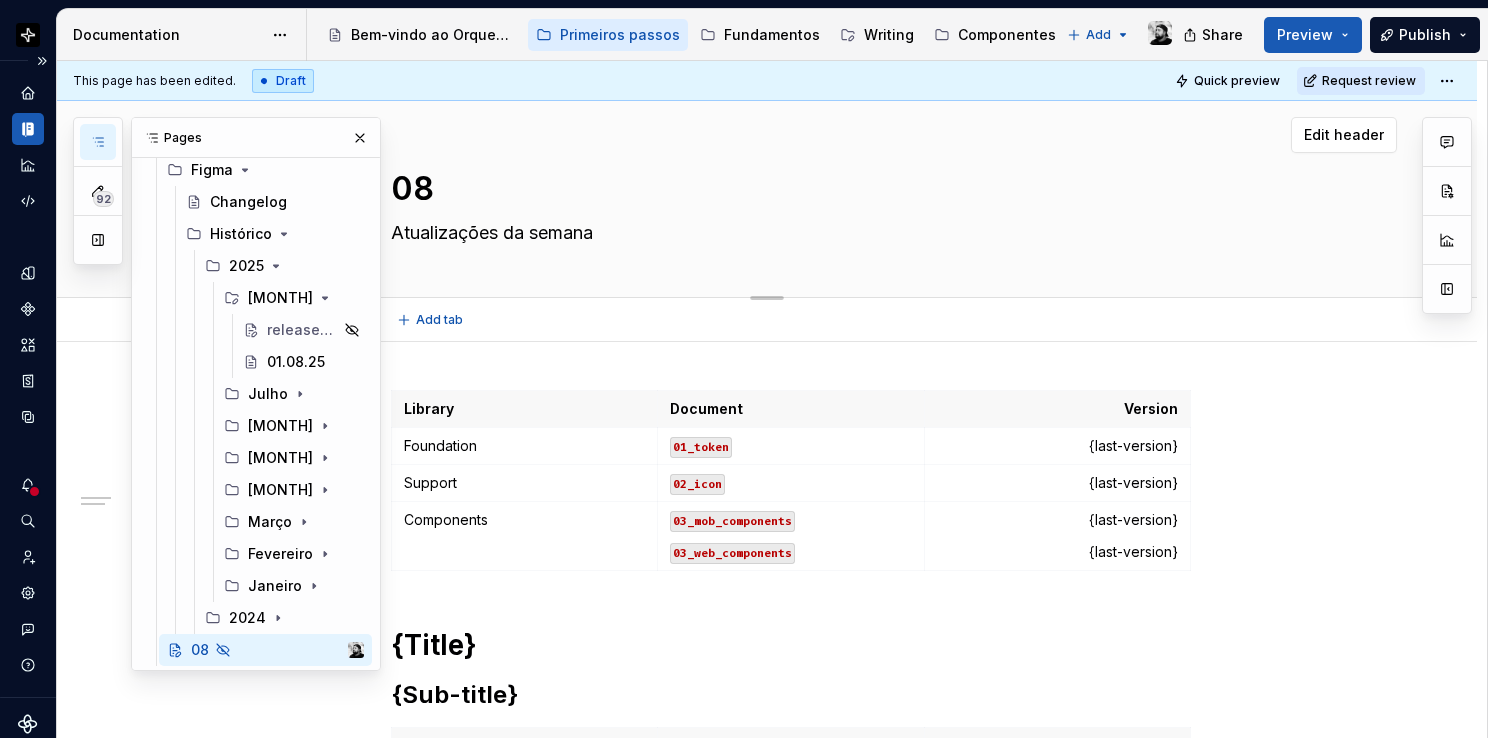 type on "*" 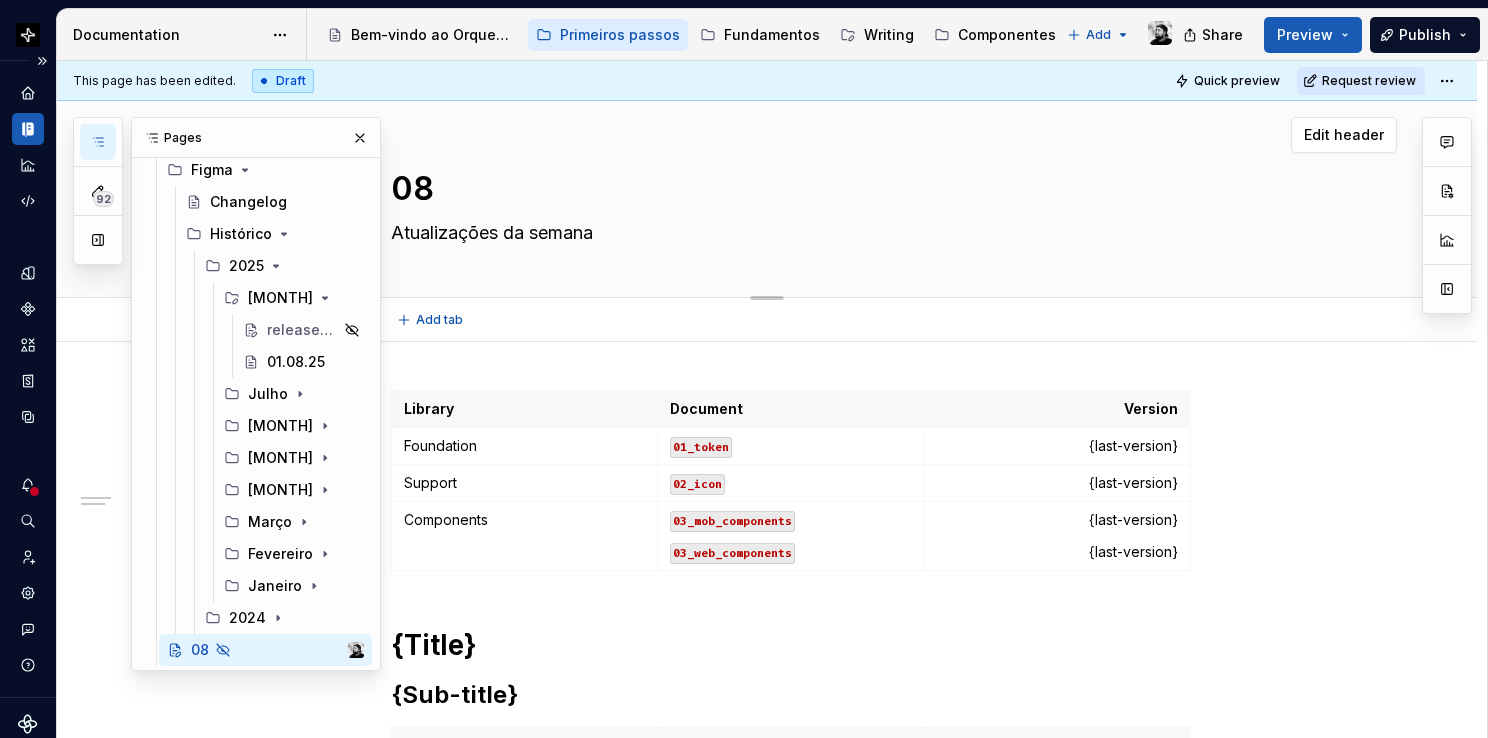 type on "08/" 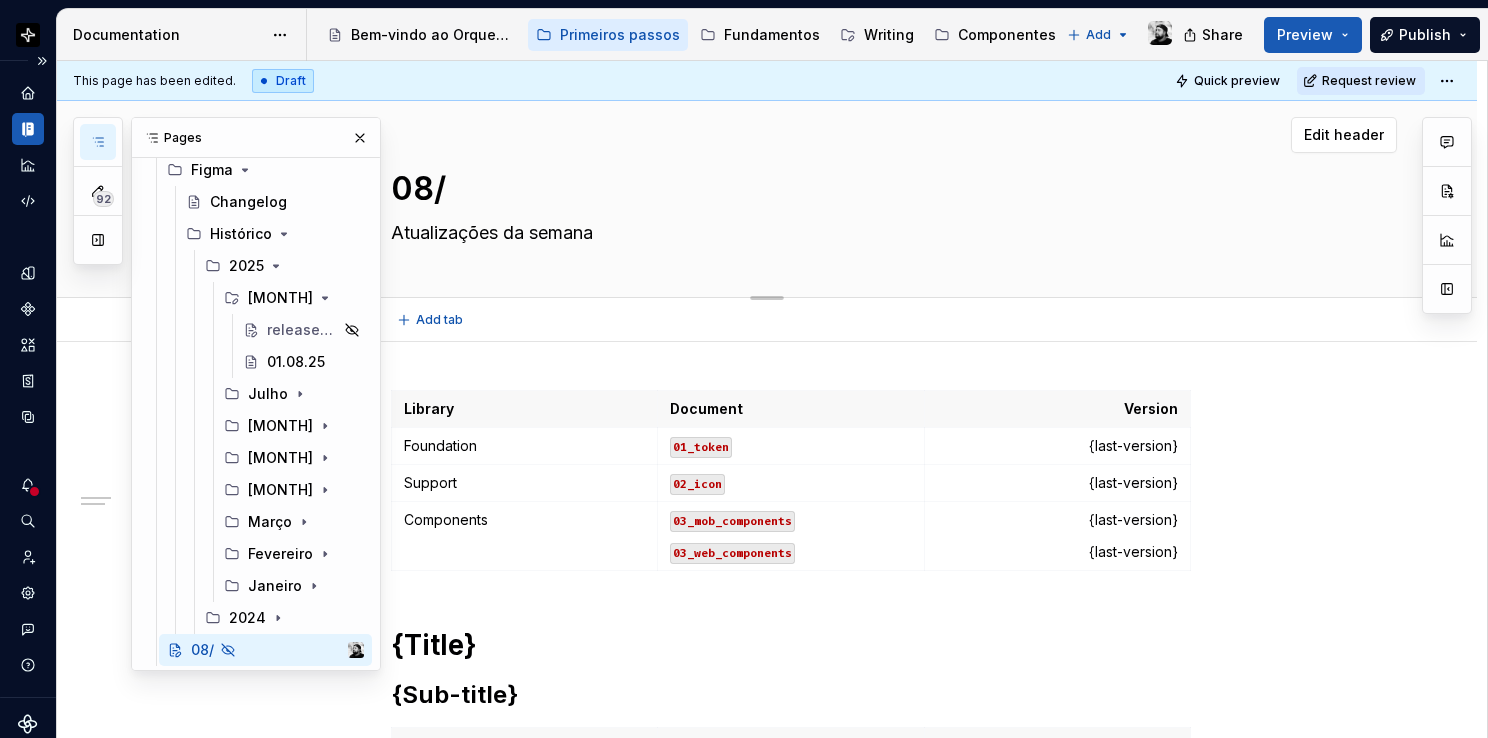 type on "*" 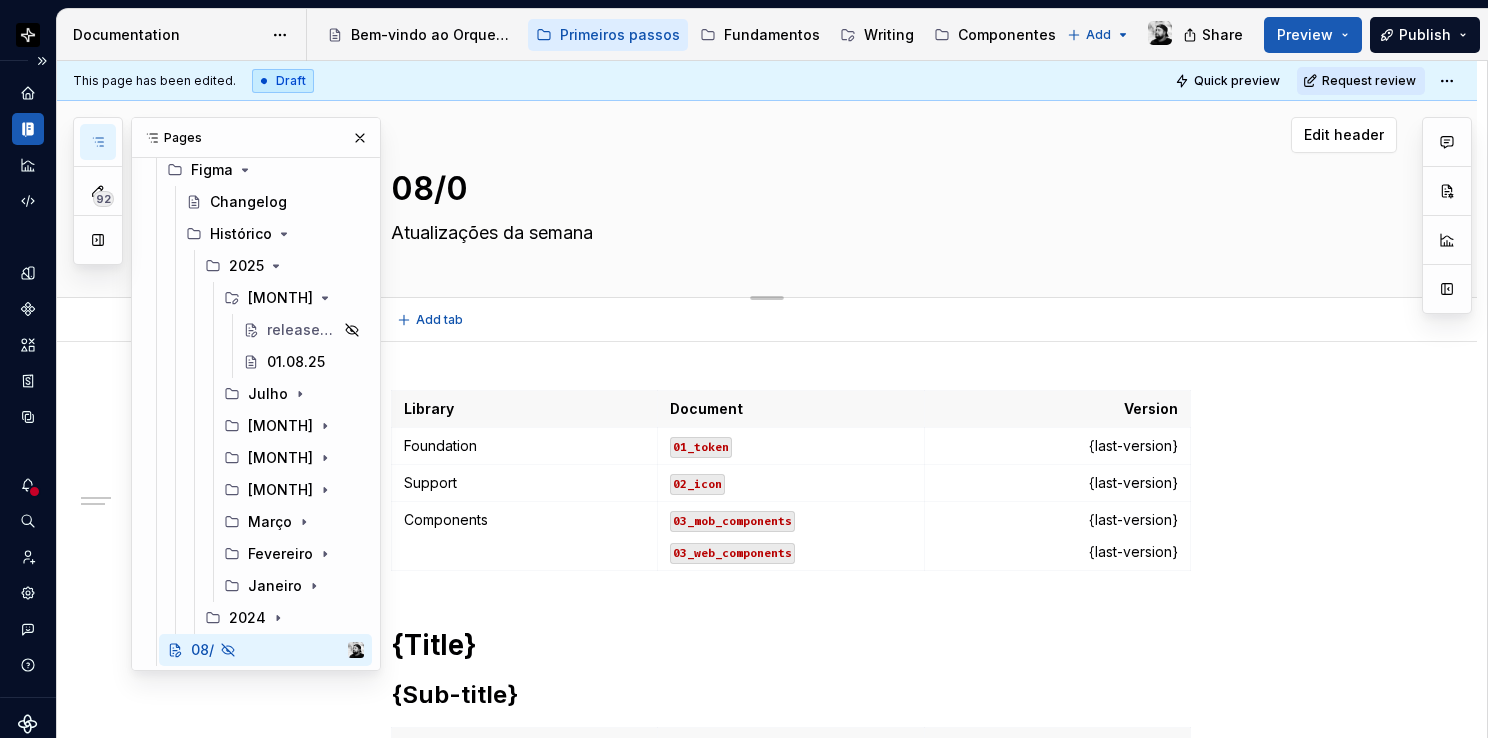 type on "*" 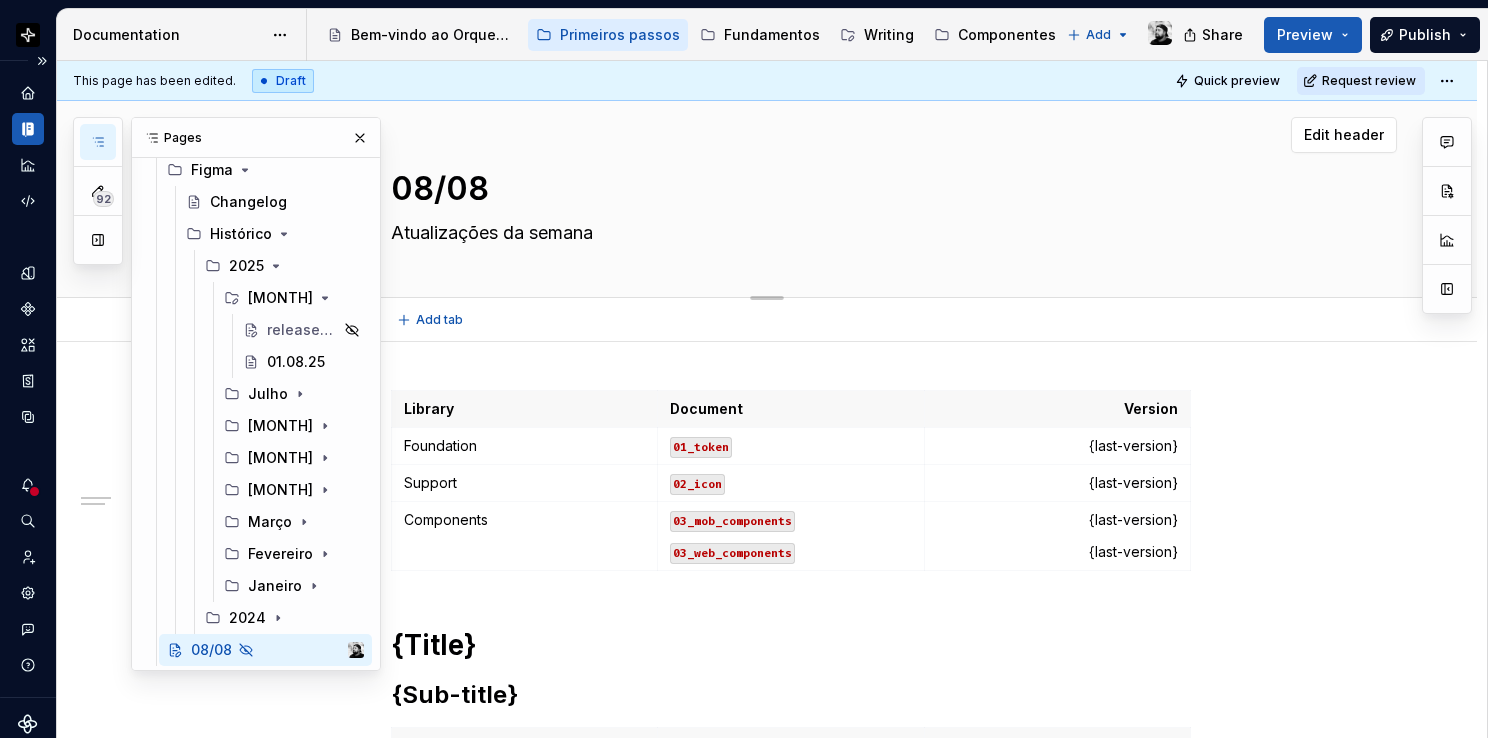 type on "*" 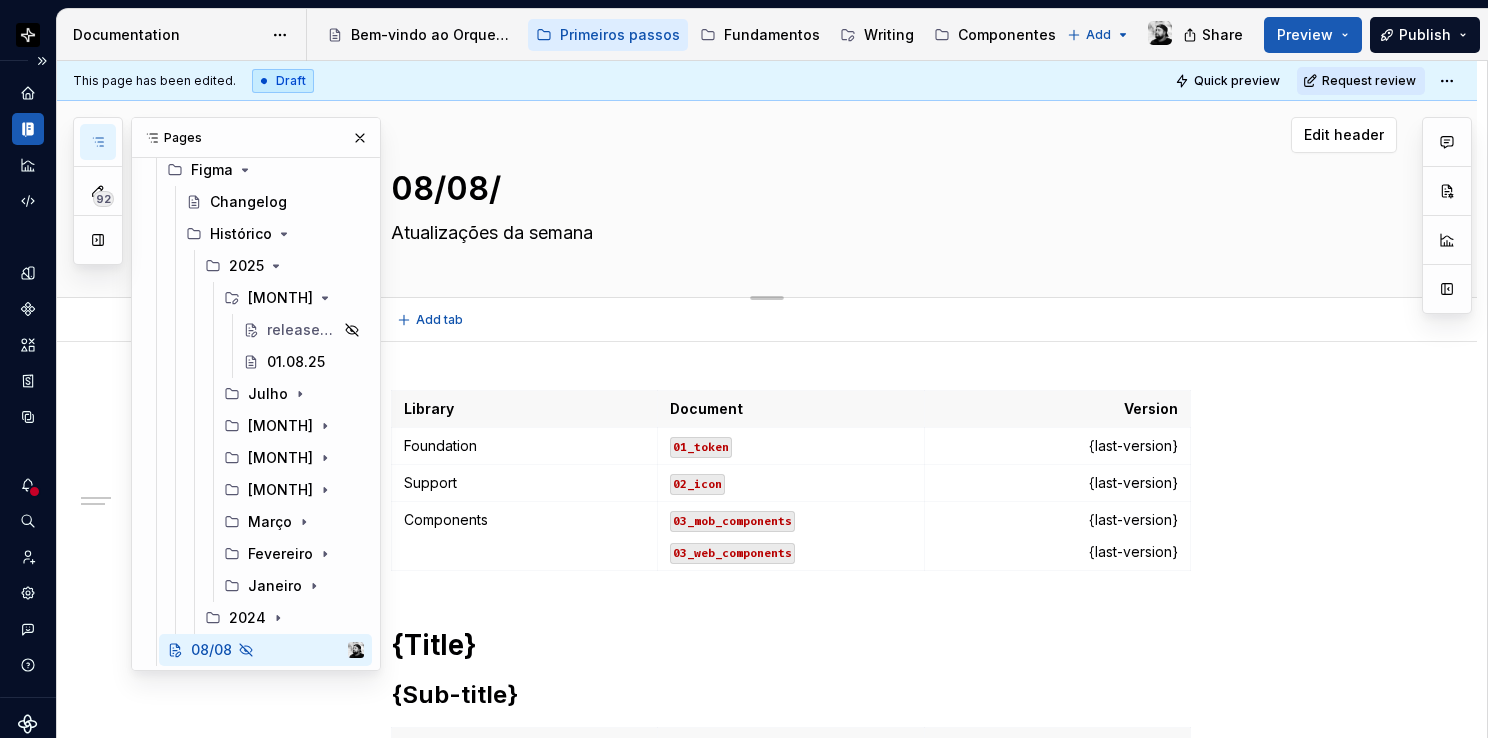type on "*" 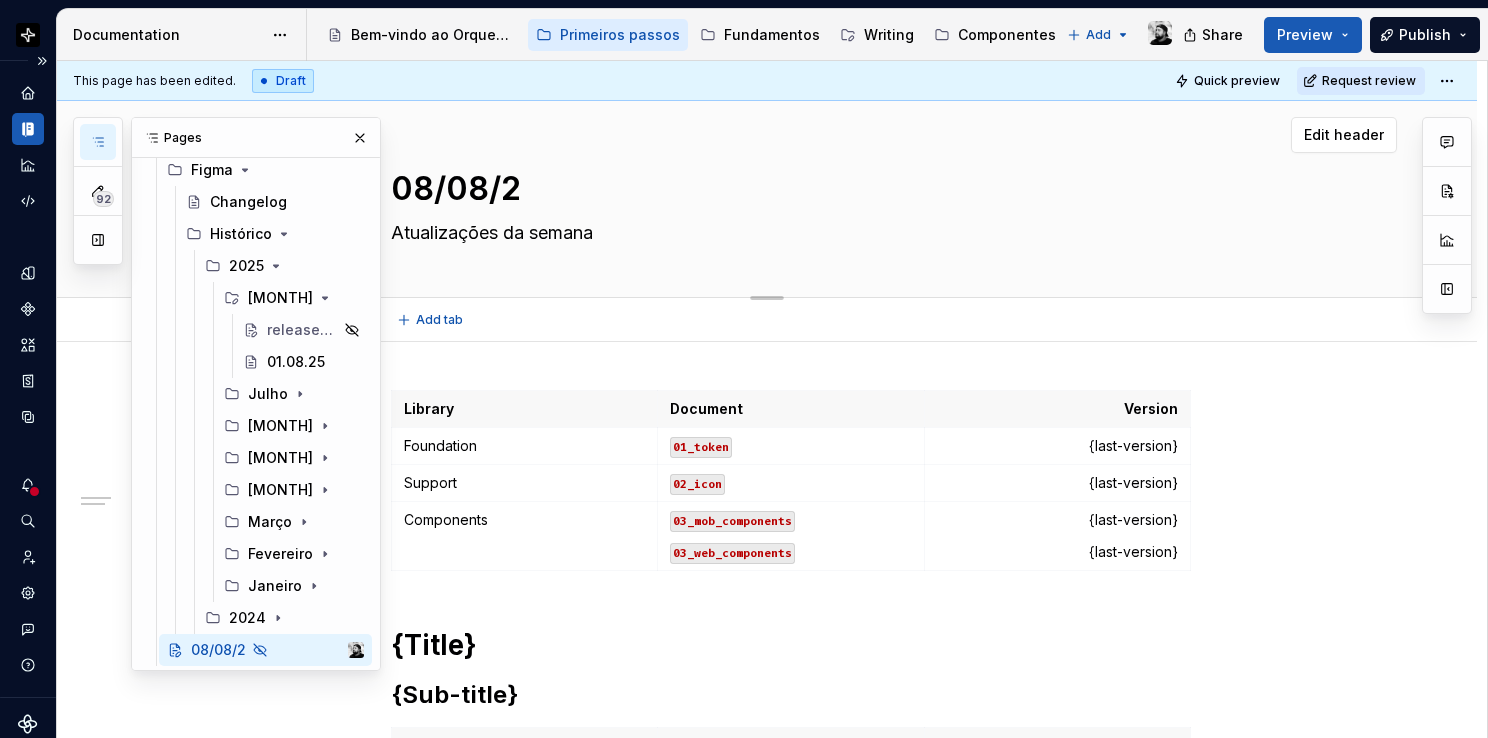 type on "*" 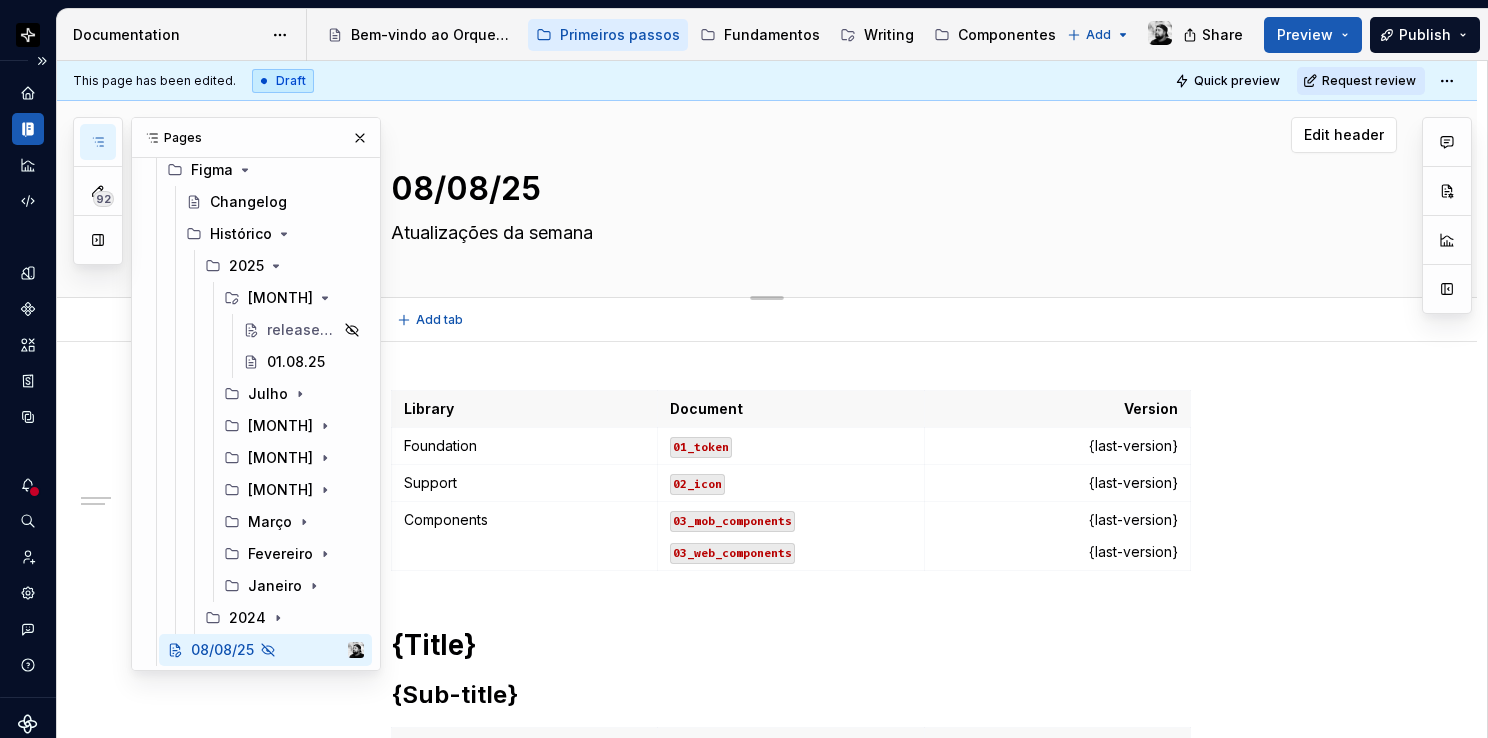 type on "*" 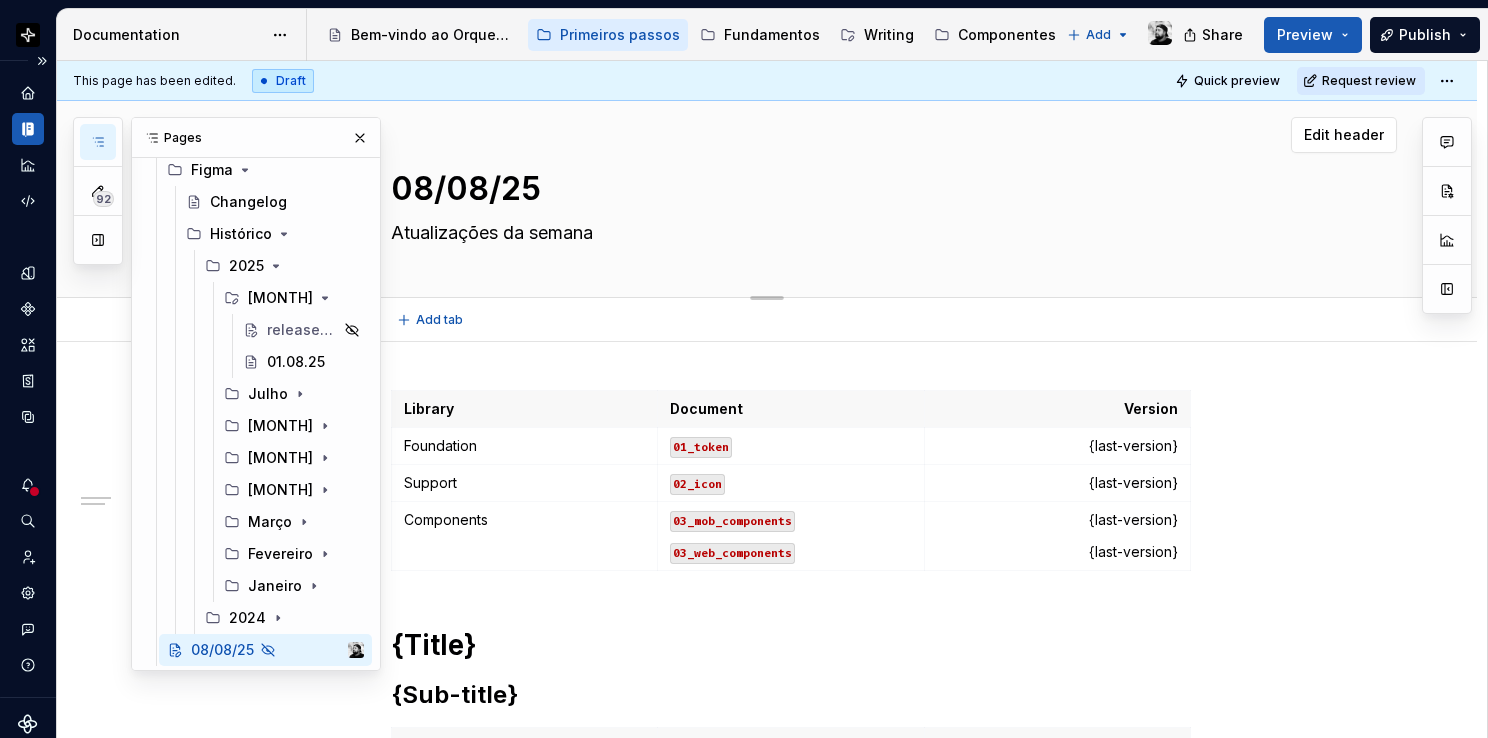 type on "08/0825" 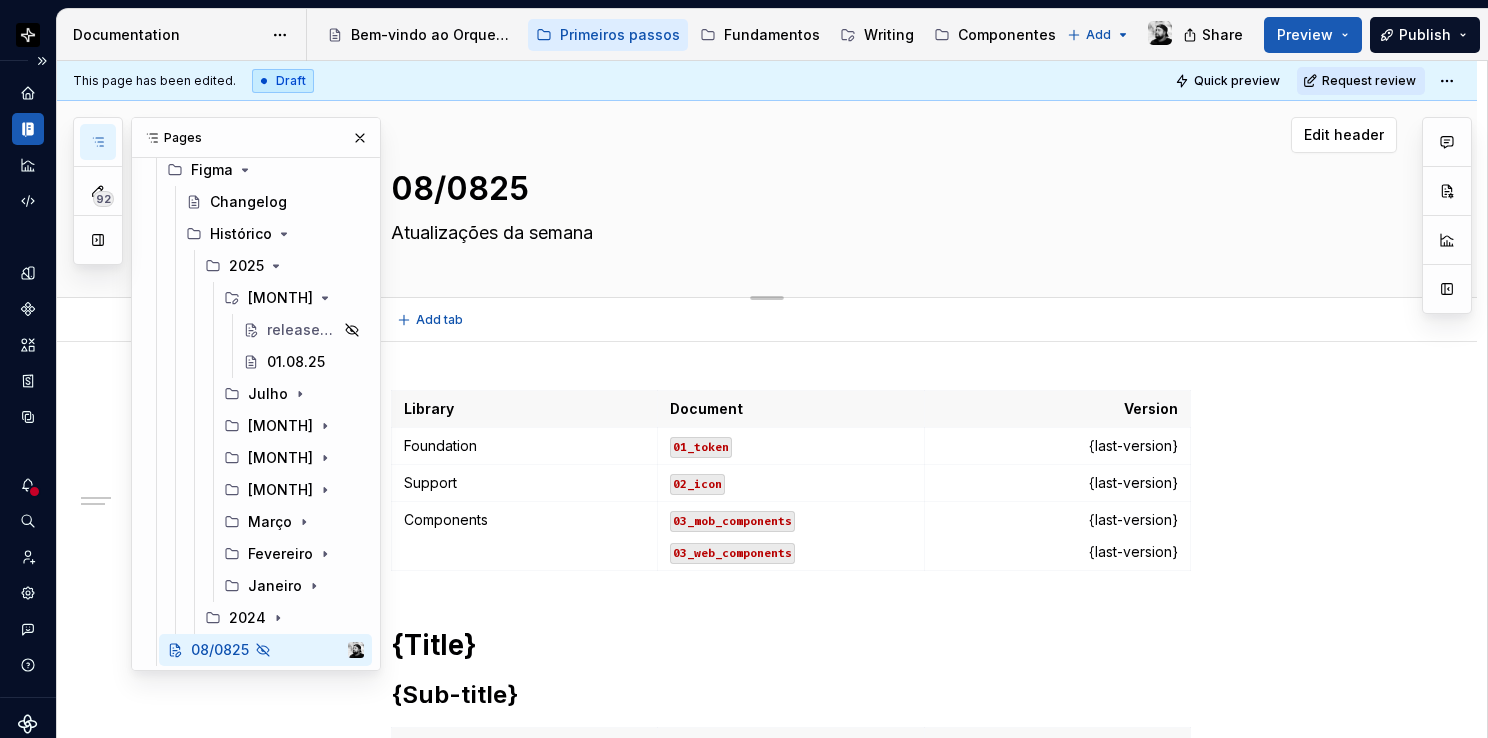 type on "*" 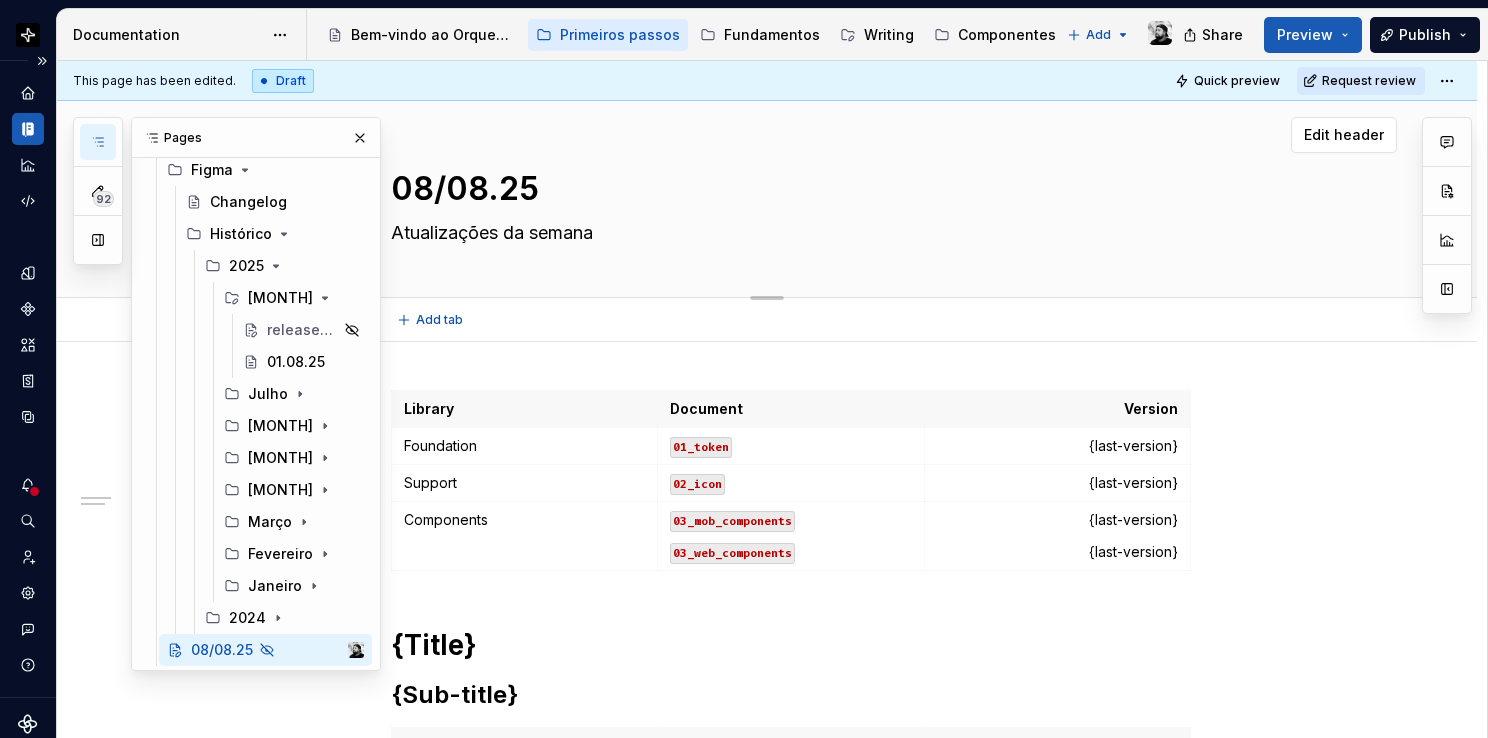 type on "*" 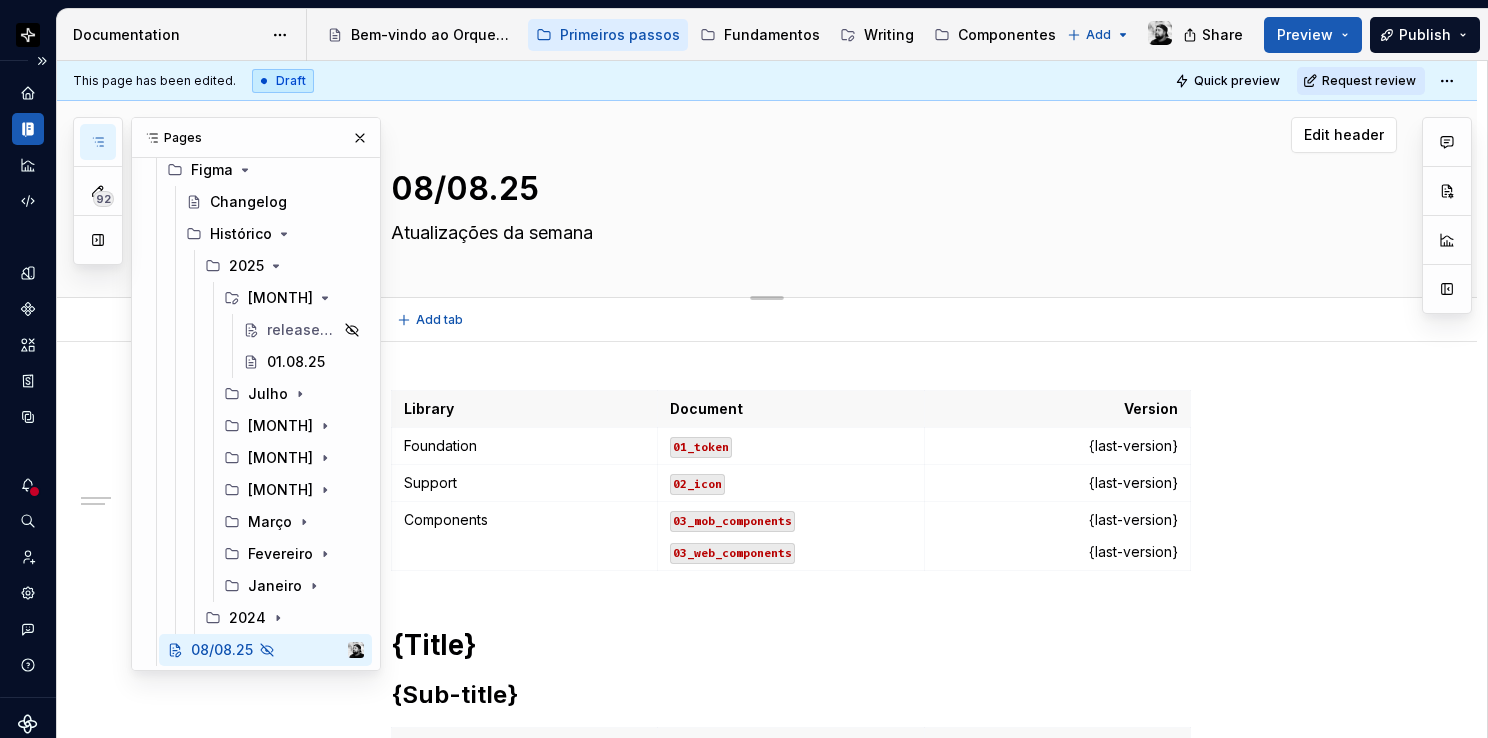 type on "08.08.25" 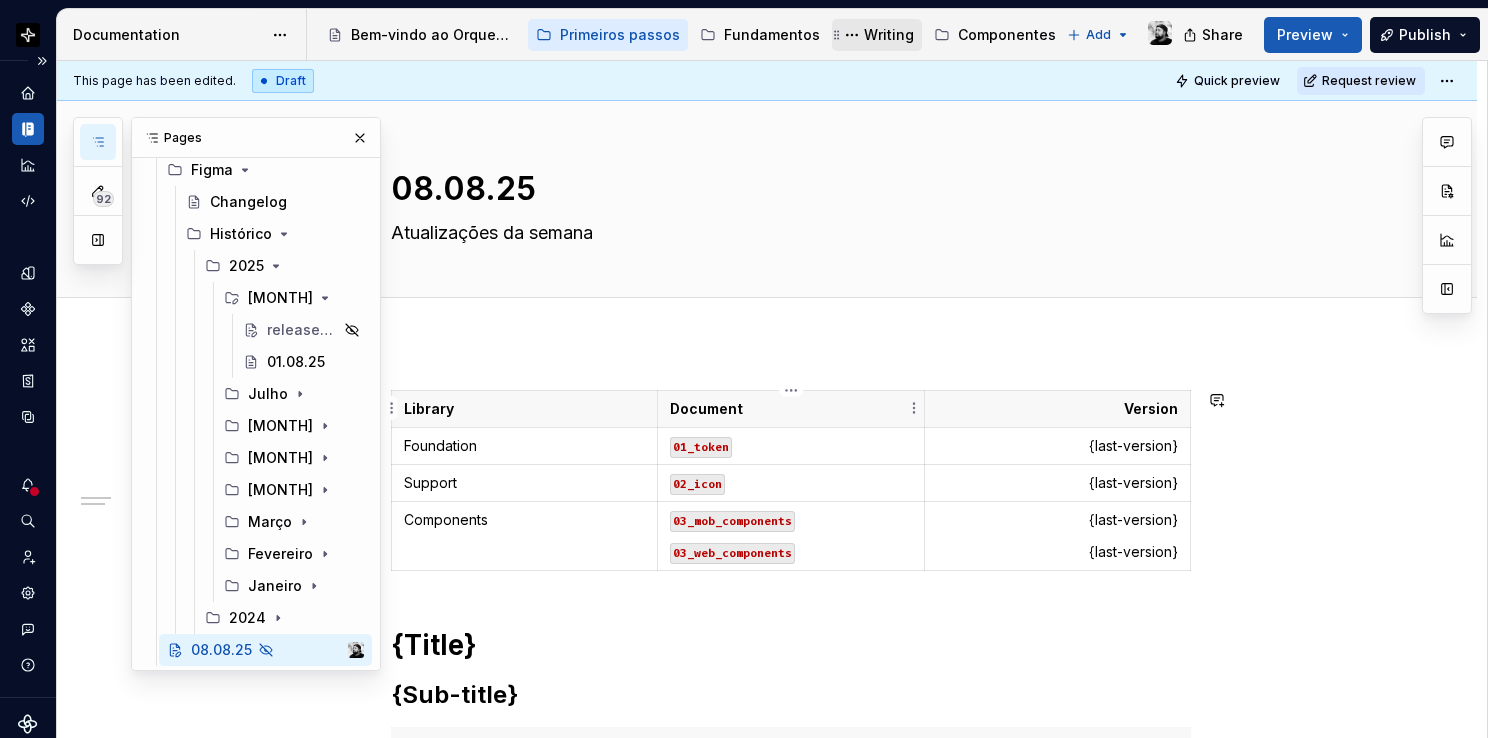 type on "*" 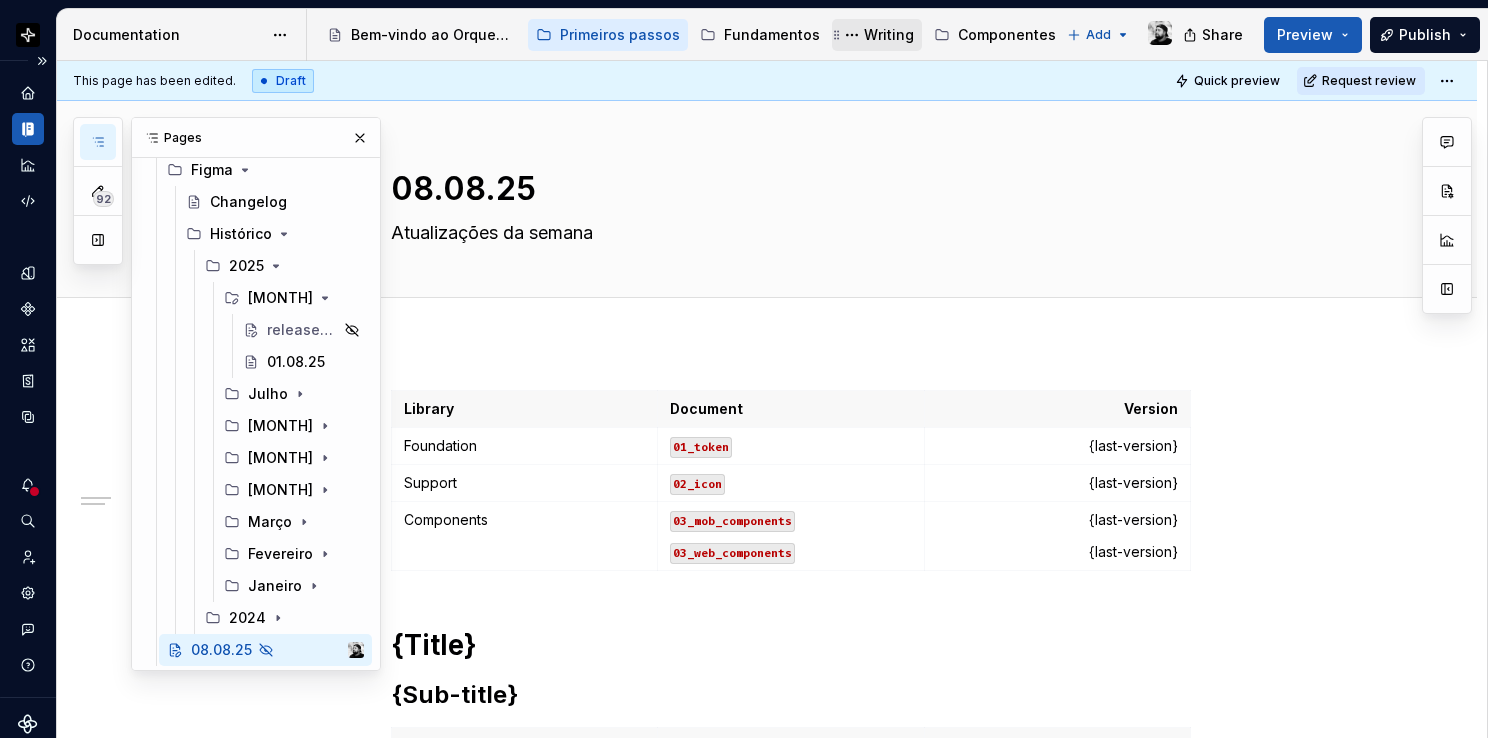 type on "08.08.25" 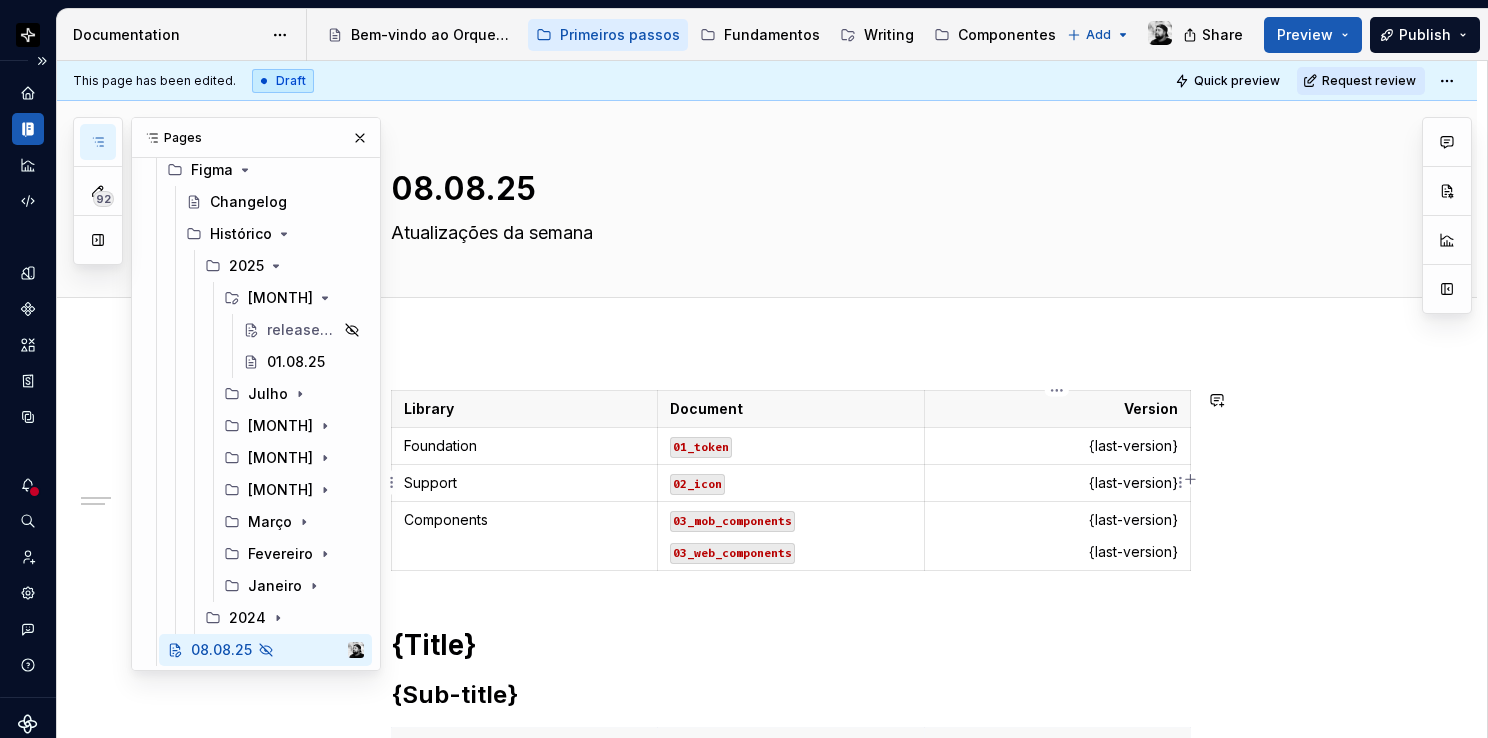 click on "{last-version}" at bounding box center (1057, 483) 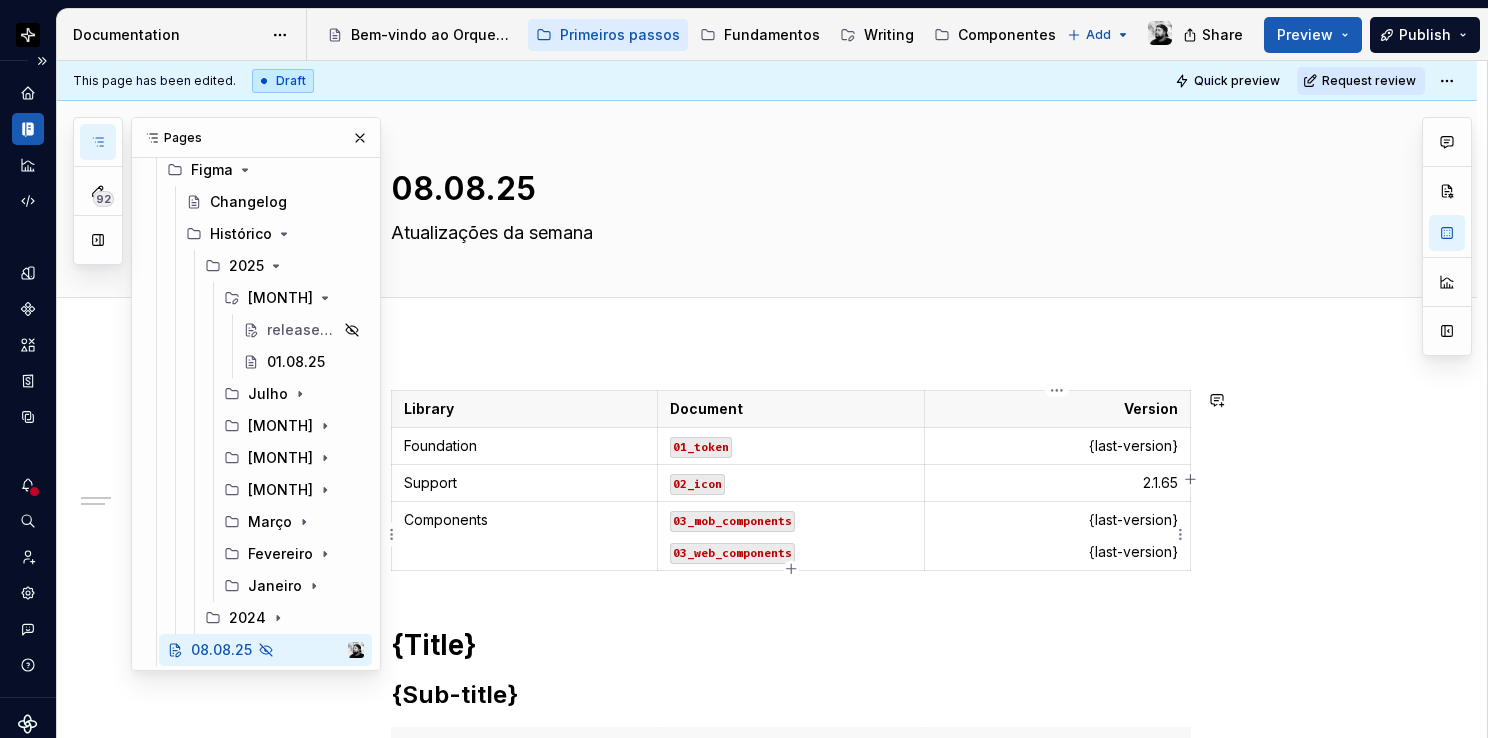 click on "{last-version}" at bounding box center (1057, 520) 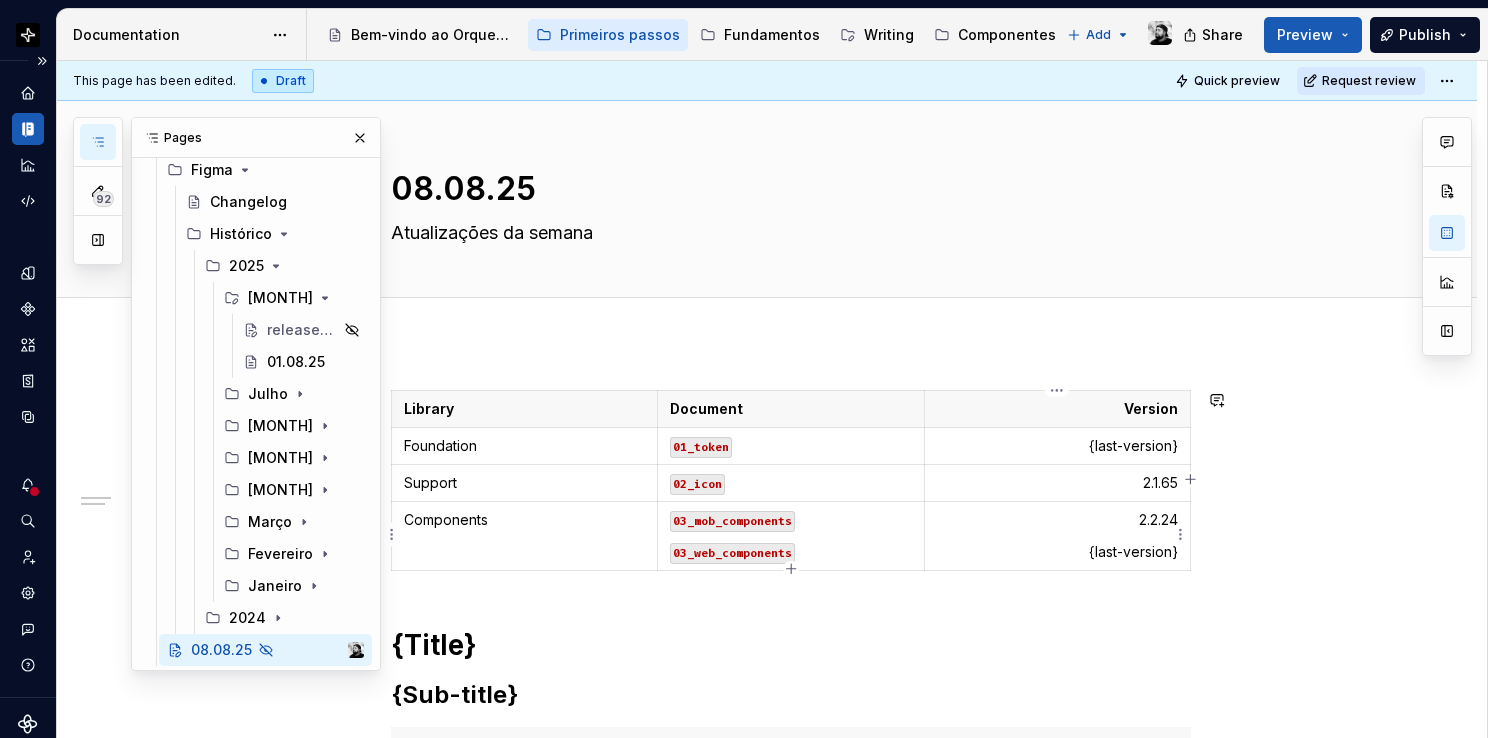 click on "{last-version}" at bounding box center (1057, 552) 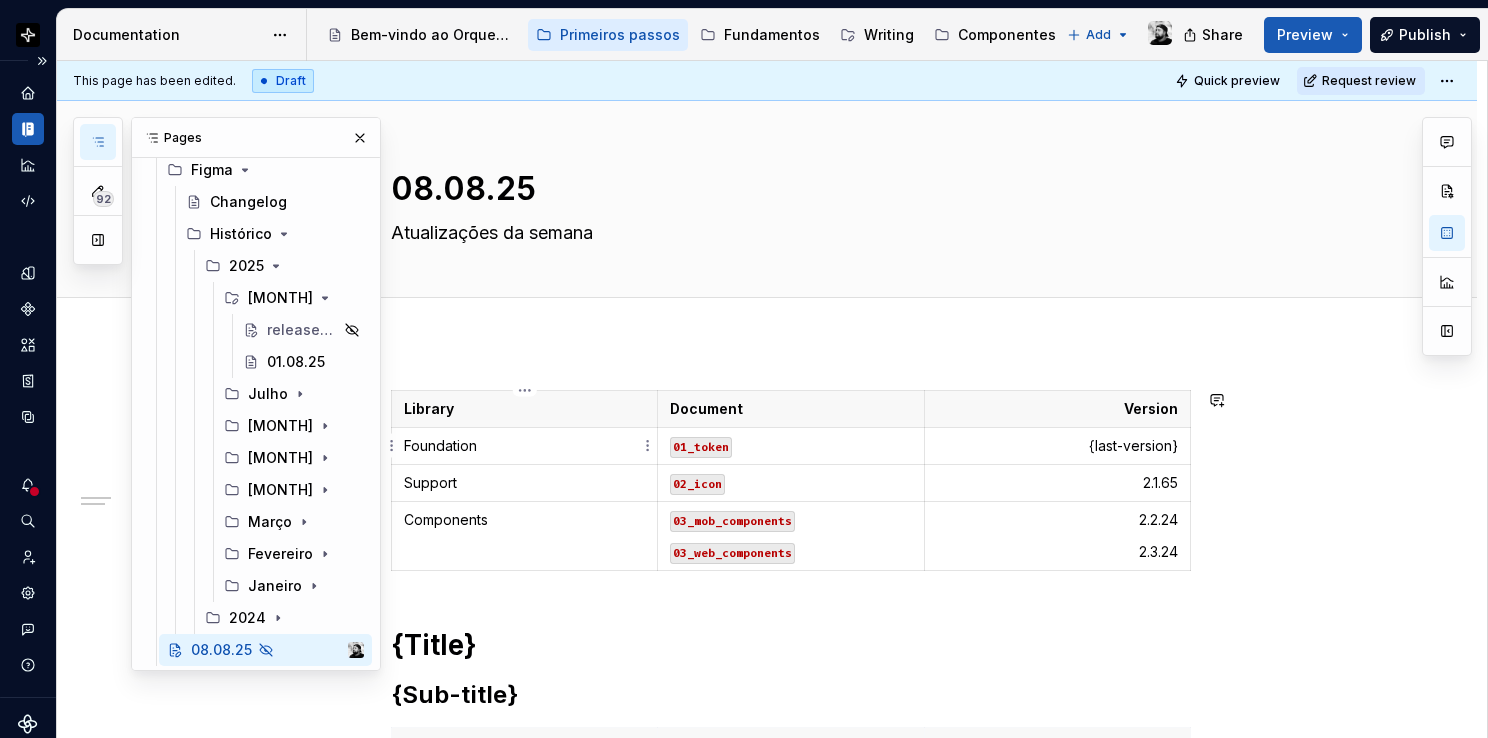 click on "Page Trans Orquestra Design system data Documentation Accessibility guide for tree Page tree. Navigate the tree with the arrow keys. Common tree hotkeys apply. Further keybindings are available: enter to execute primary action on focused item f2 to start renaming the focused item escape to abort renaming an item control+d to start dragging selected items Bem-vindo ao Orquestra! Primeiros passos Fundamentos Writing Componentes Patterns & Pages Guia de negócios Add Share Preview Publish [NUMBER] Pages Add Accessibility guide for tree Page tree. Navigate the tree with the arrow keys. Common tree hotkeys apply. Further keybindings are available: enter to execute primary action on focused item f2 to start renaming the focused item escape to abort renaming an item control+d to start dragging selected items Princípios Sobre Recursos Acessibilidade Novidades Atualizações Documentação" at bounding box center (744, 369) 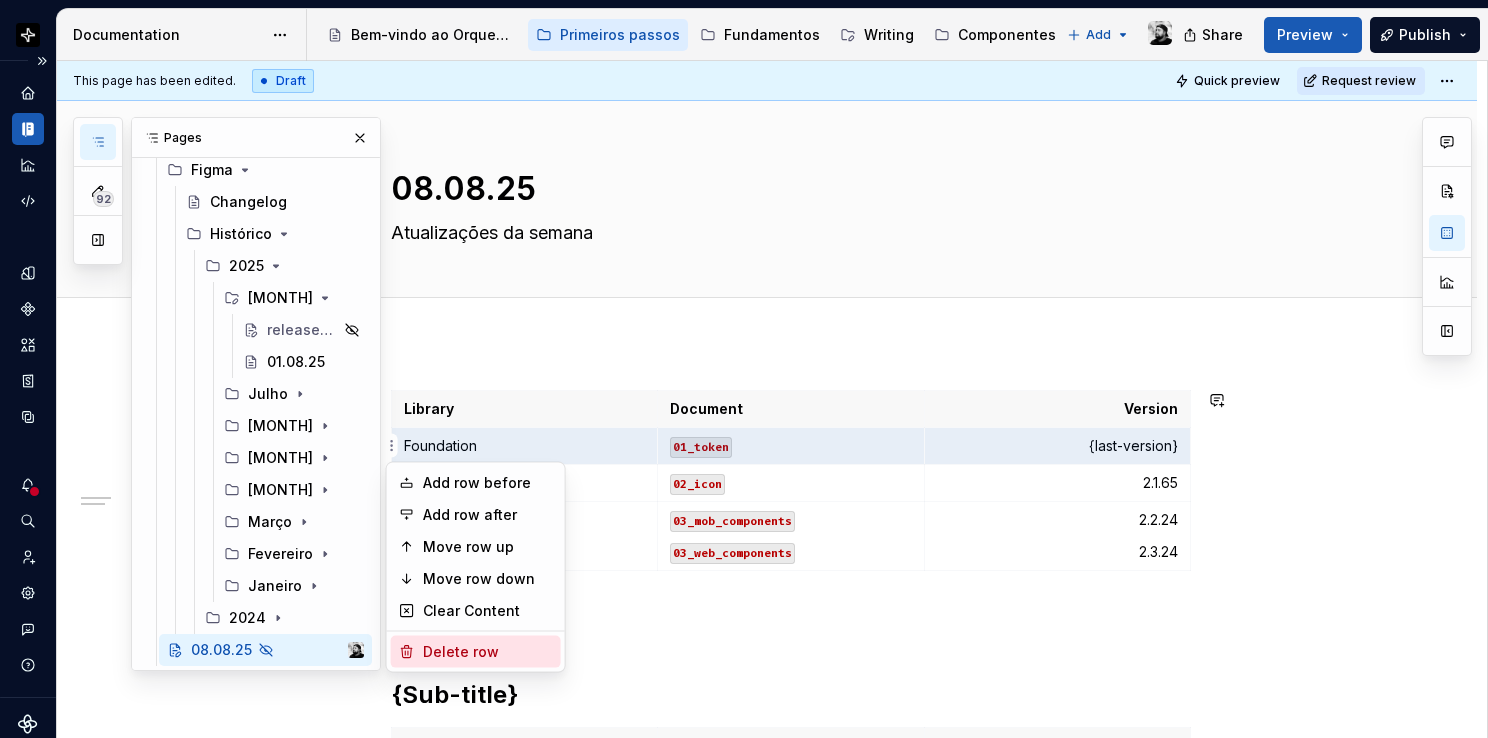 click on "Delete row" at bounding box center [488, 652] 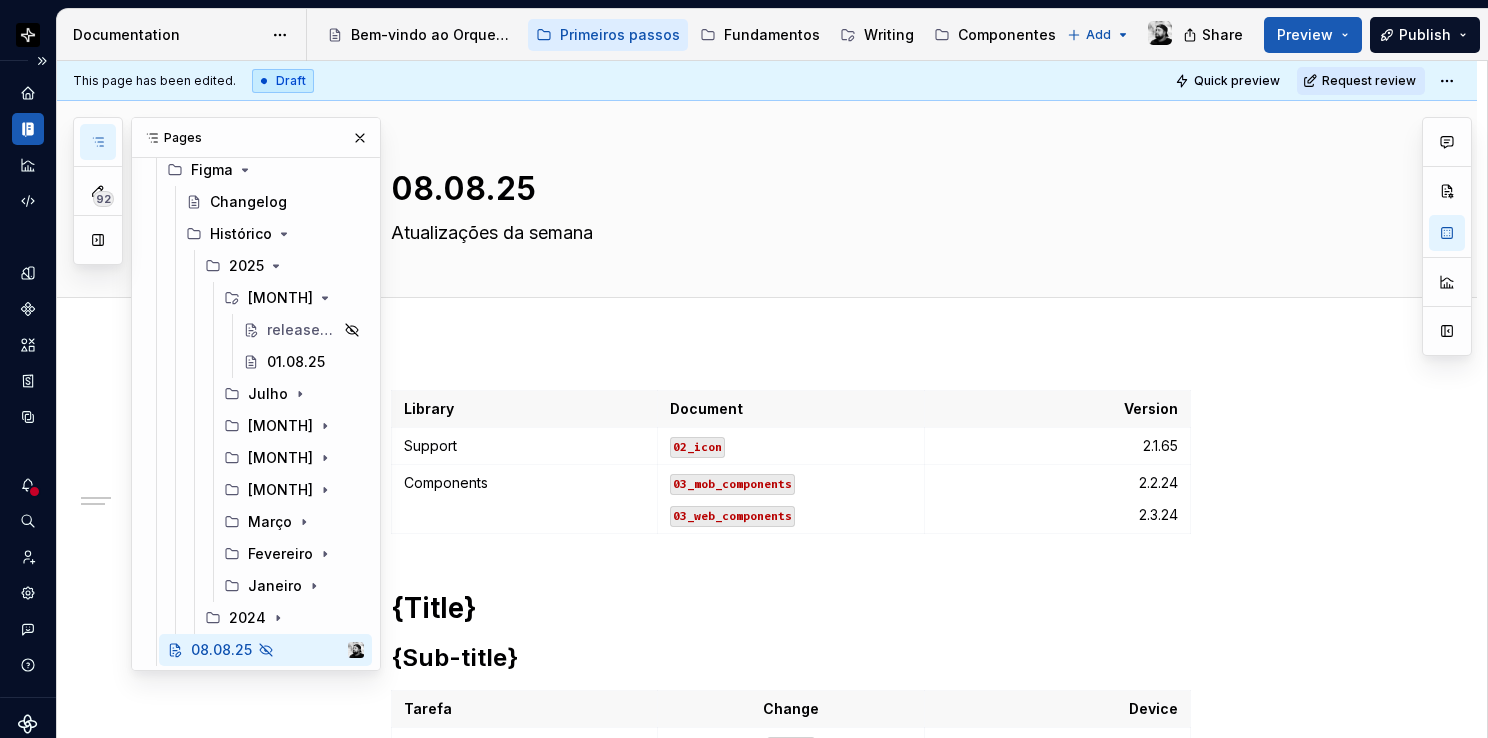 type on "*" 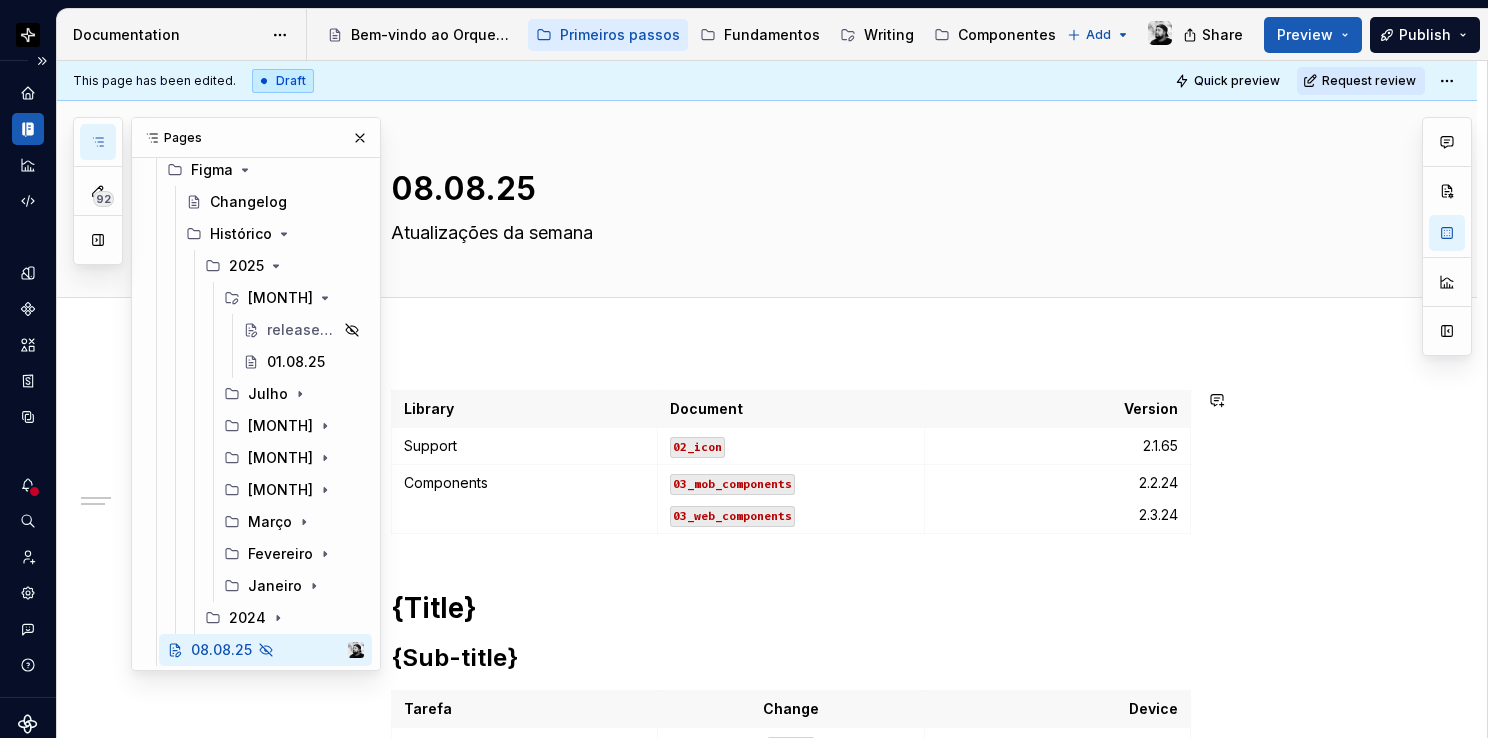 scroll, scrollTop: 400, scrollLeft: 0, axis: vertical 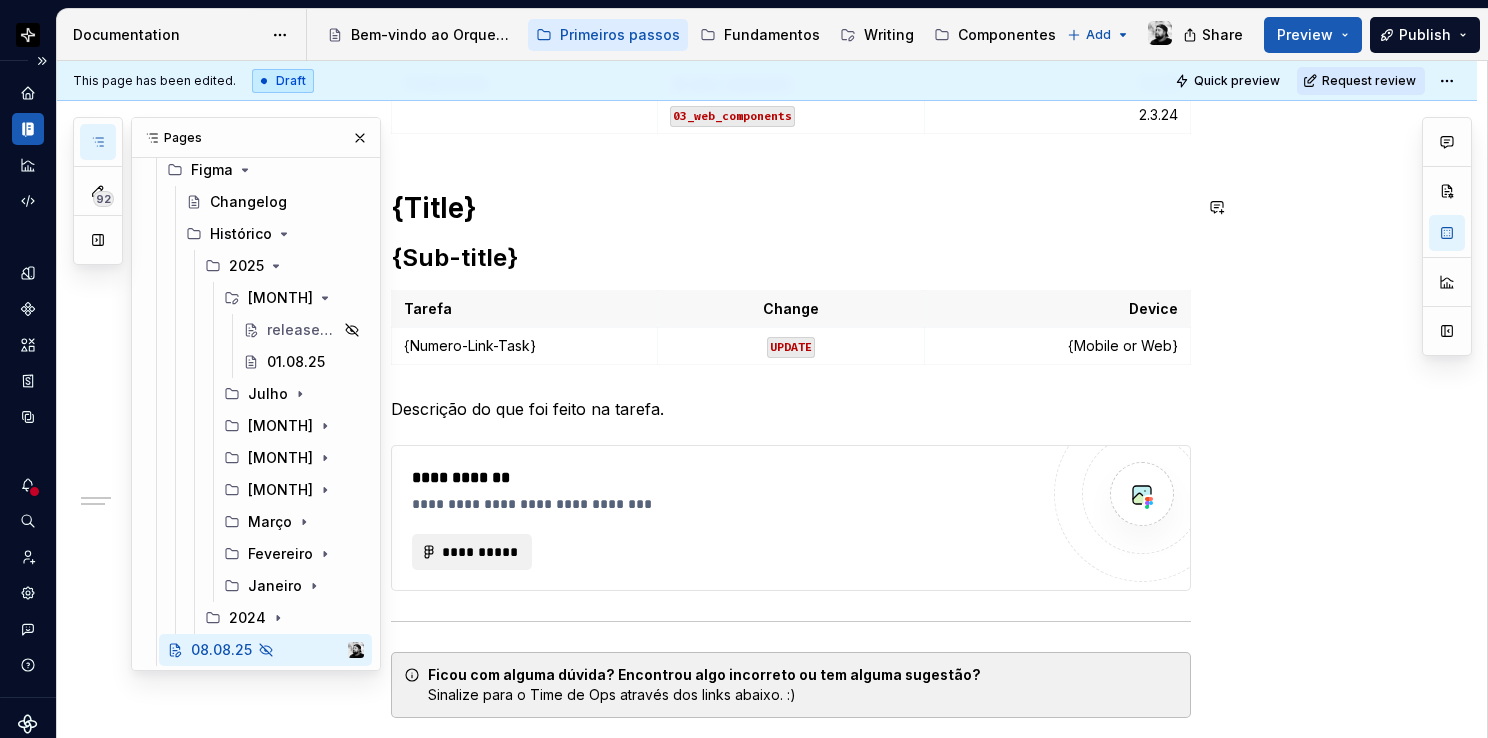 click on "{Title}" at bounding box center [791, 208] 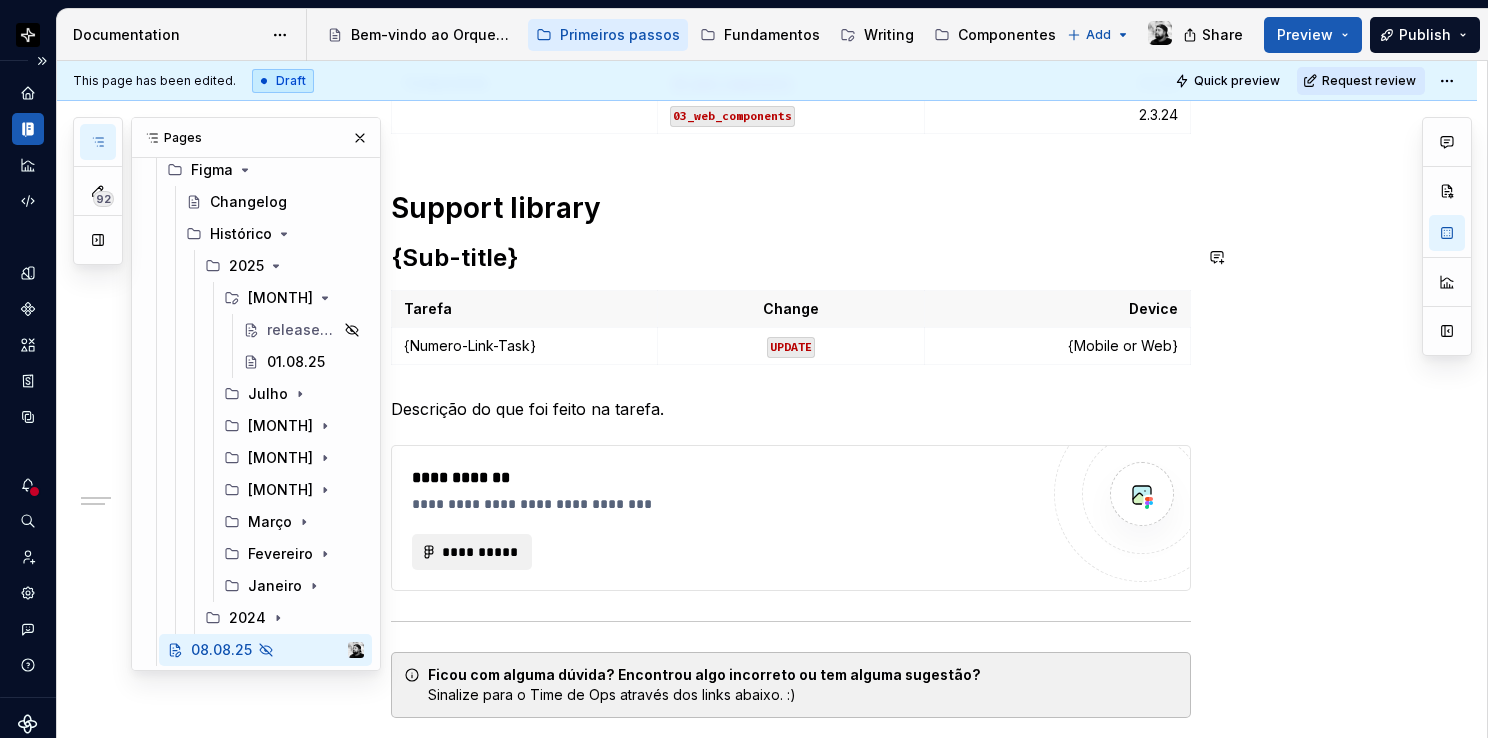 click on "{Sub-title}" at bounding box center (791, 258) 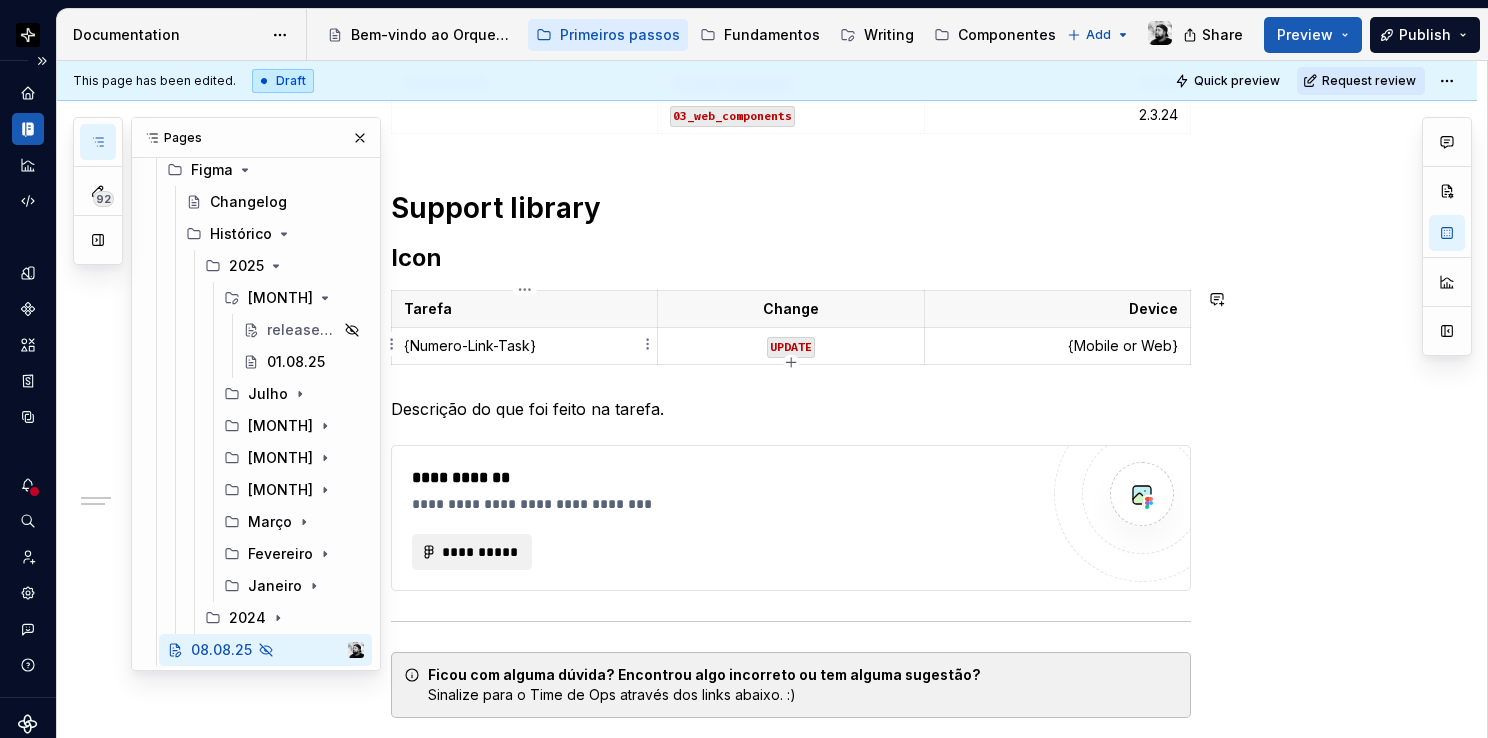 click on "{Numero-Link-Task}" at bounding box center (524, 346) 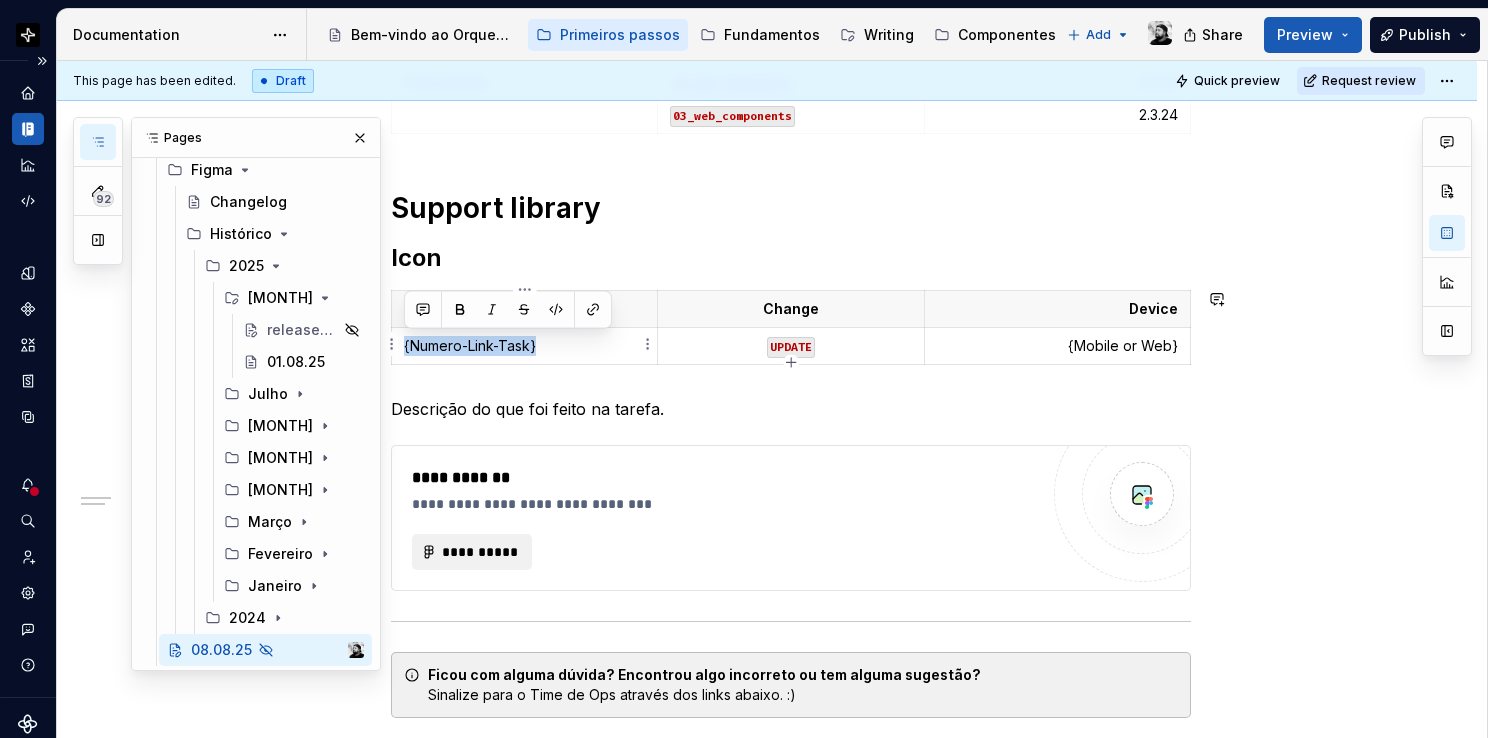paste 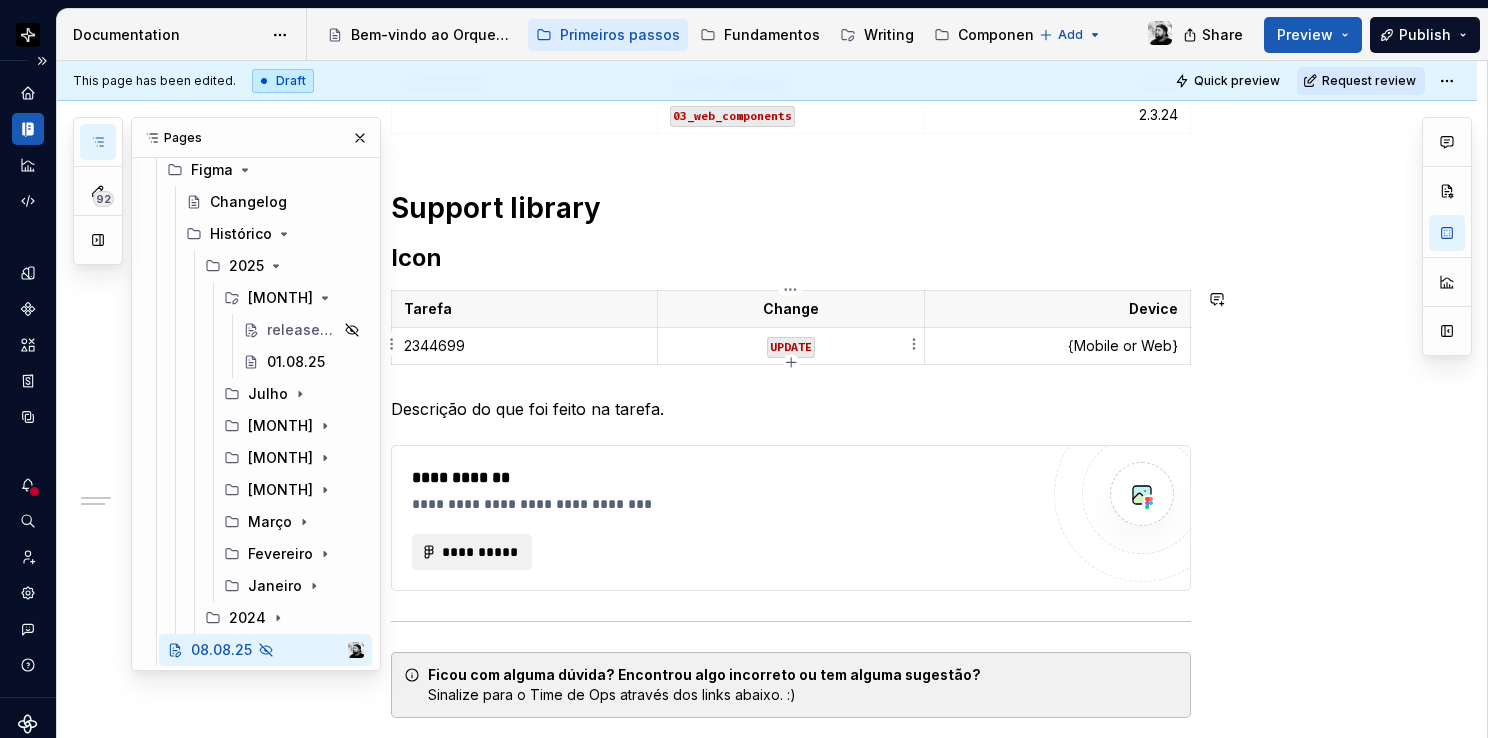 click on "UPDATE" at bounding box center (791, 347) 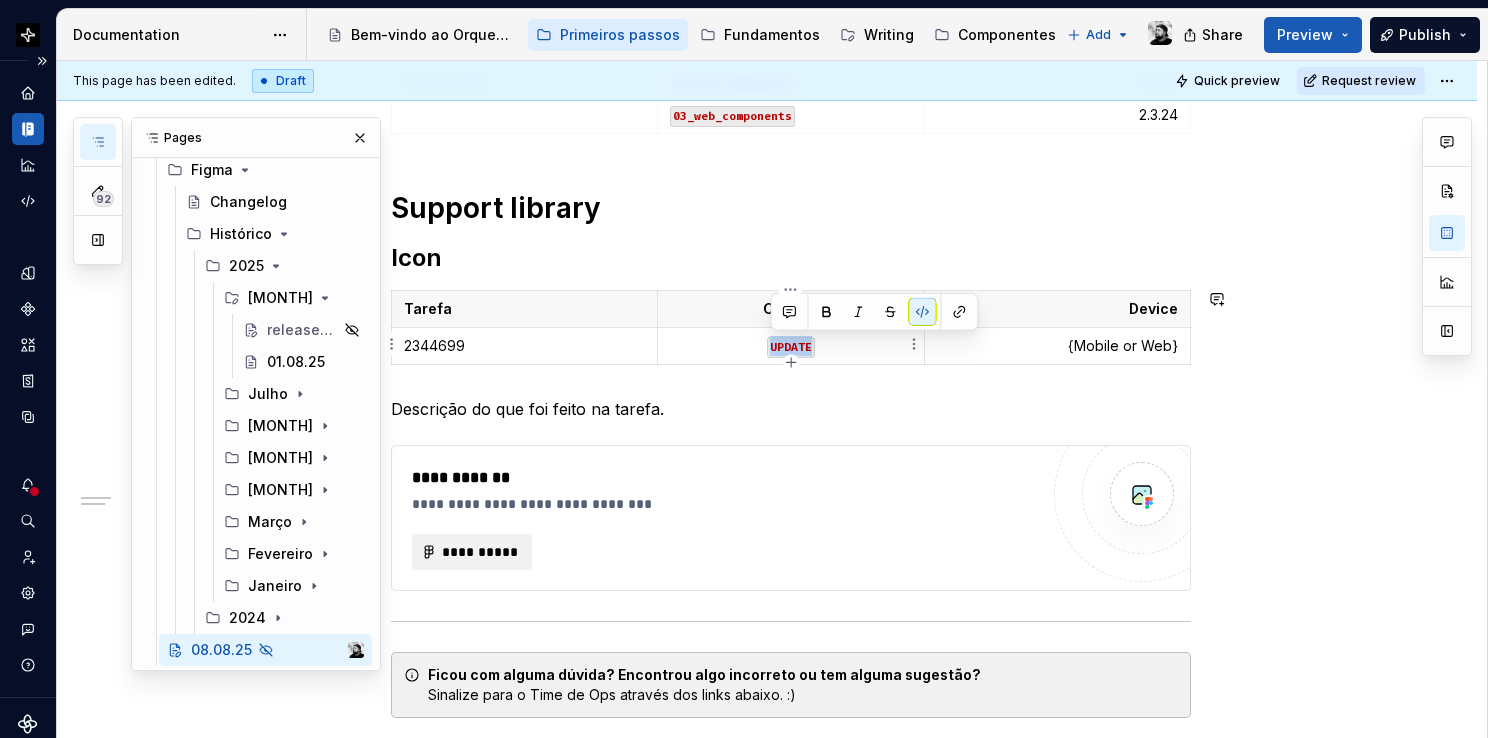 type 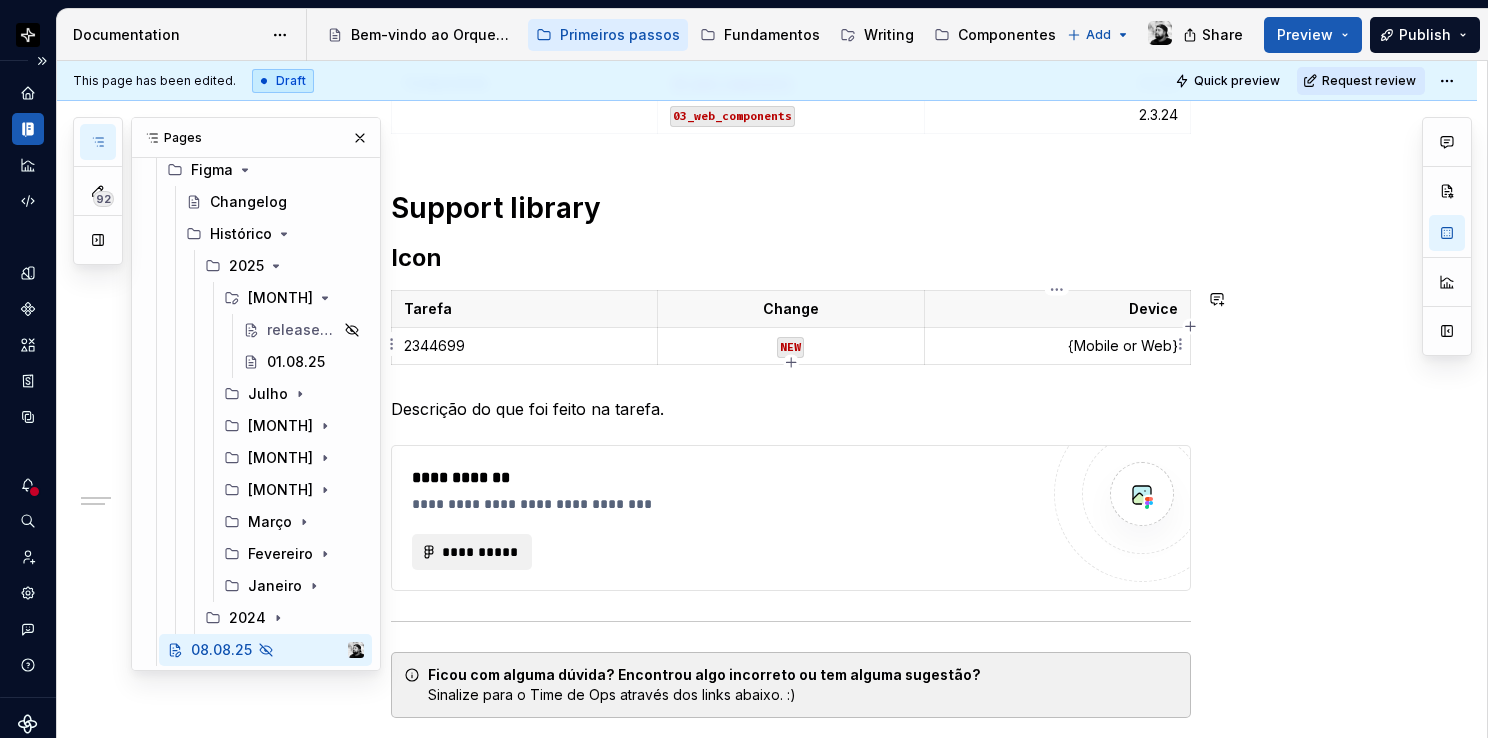click on "{Mobile or Web}" at bounding box center [1057, 346] 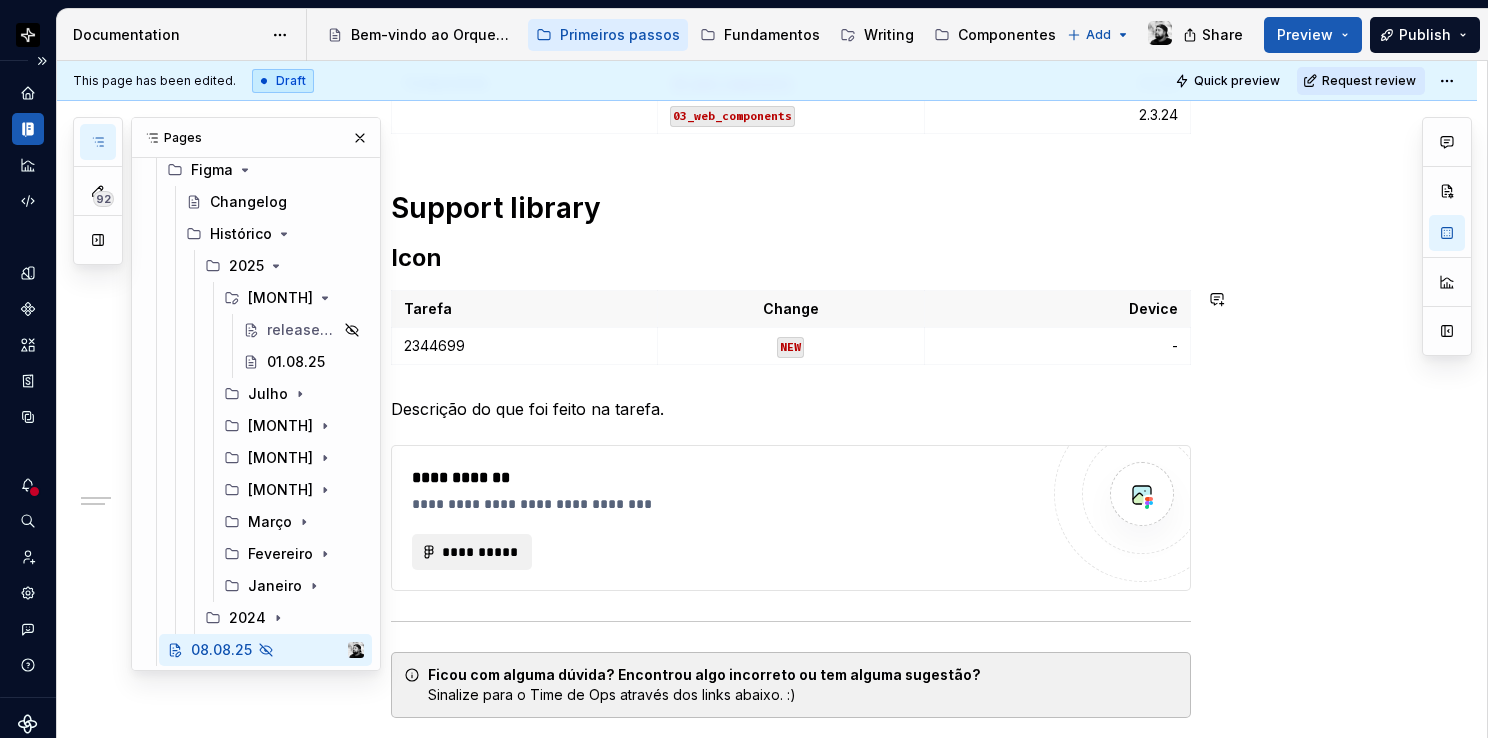 click on "Descrição do que foi feito na tarefa." at bounding box center [791, 409] 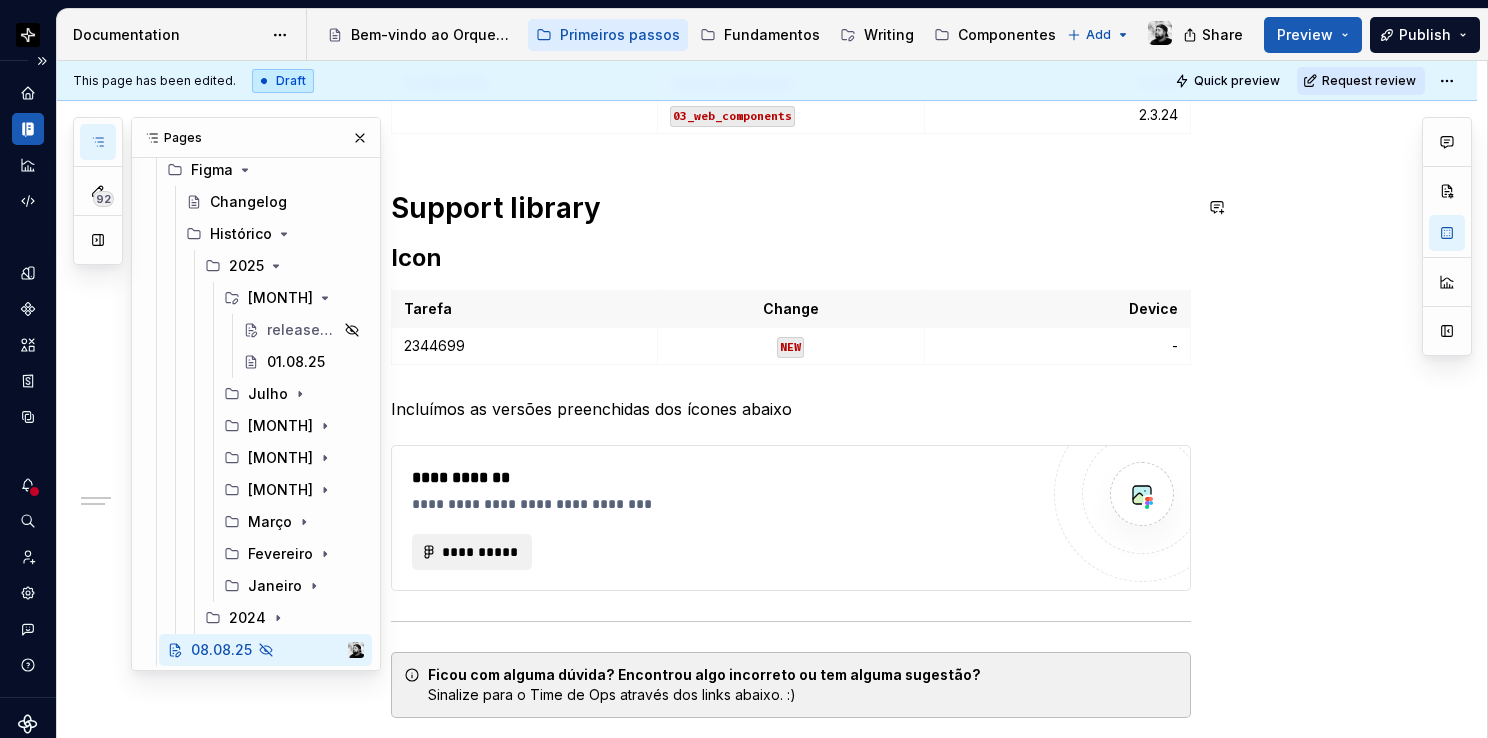 click at bounding box center [360, 138] 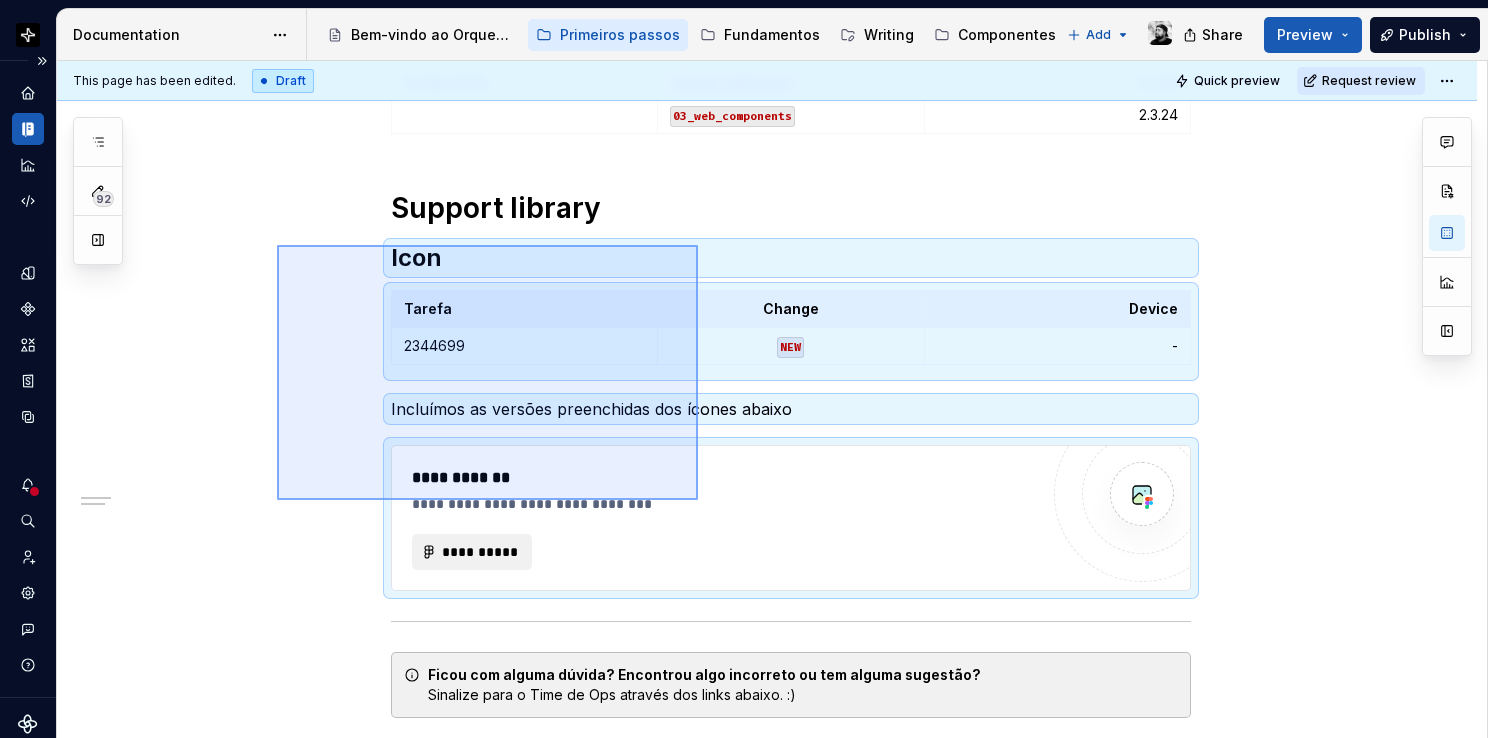 drag, startPoint x: 277, startPoint y: 245, endPoint x: 698, endPoint y: 500, distance: 492.20523 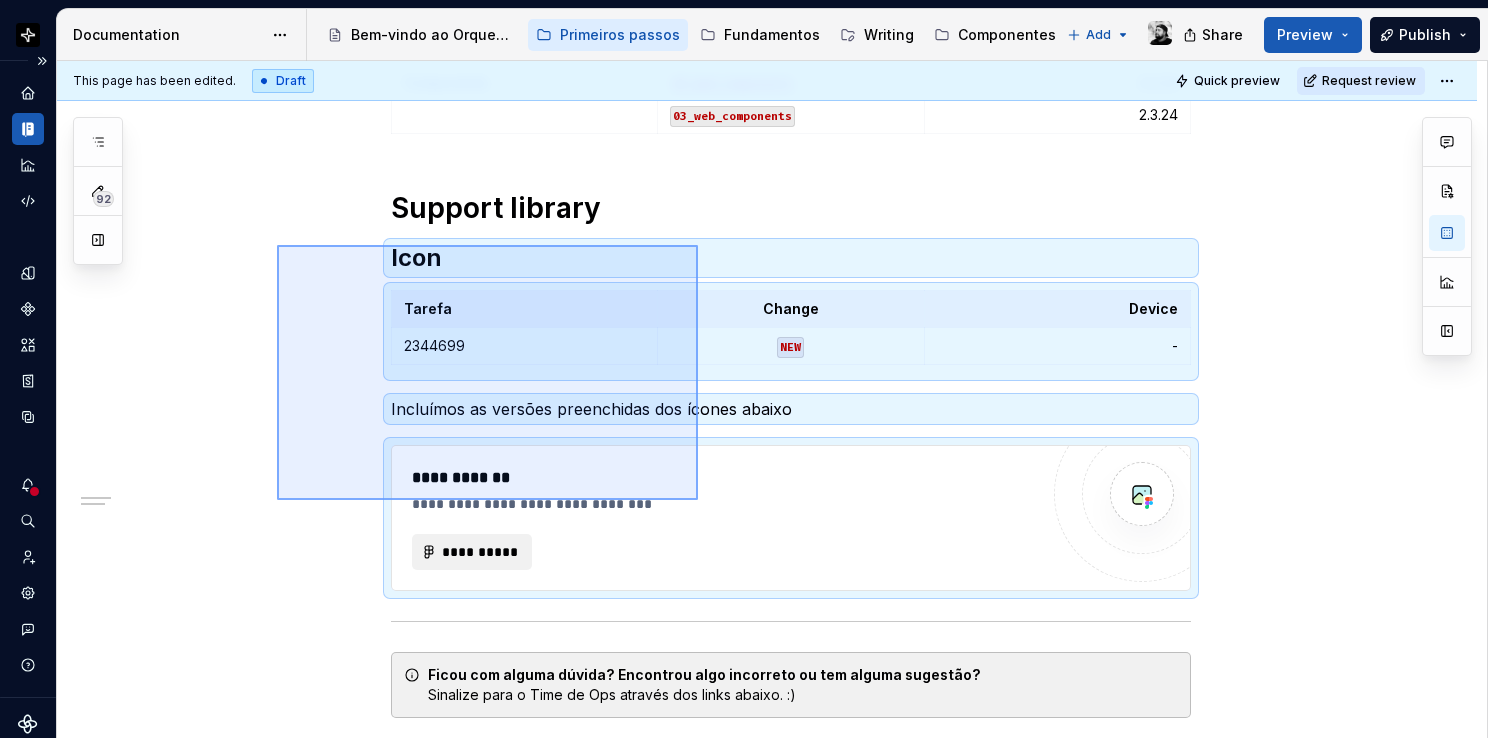 click on "**********" at bounding box center [772, 400] 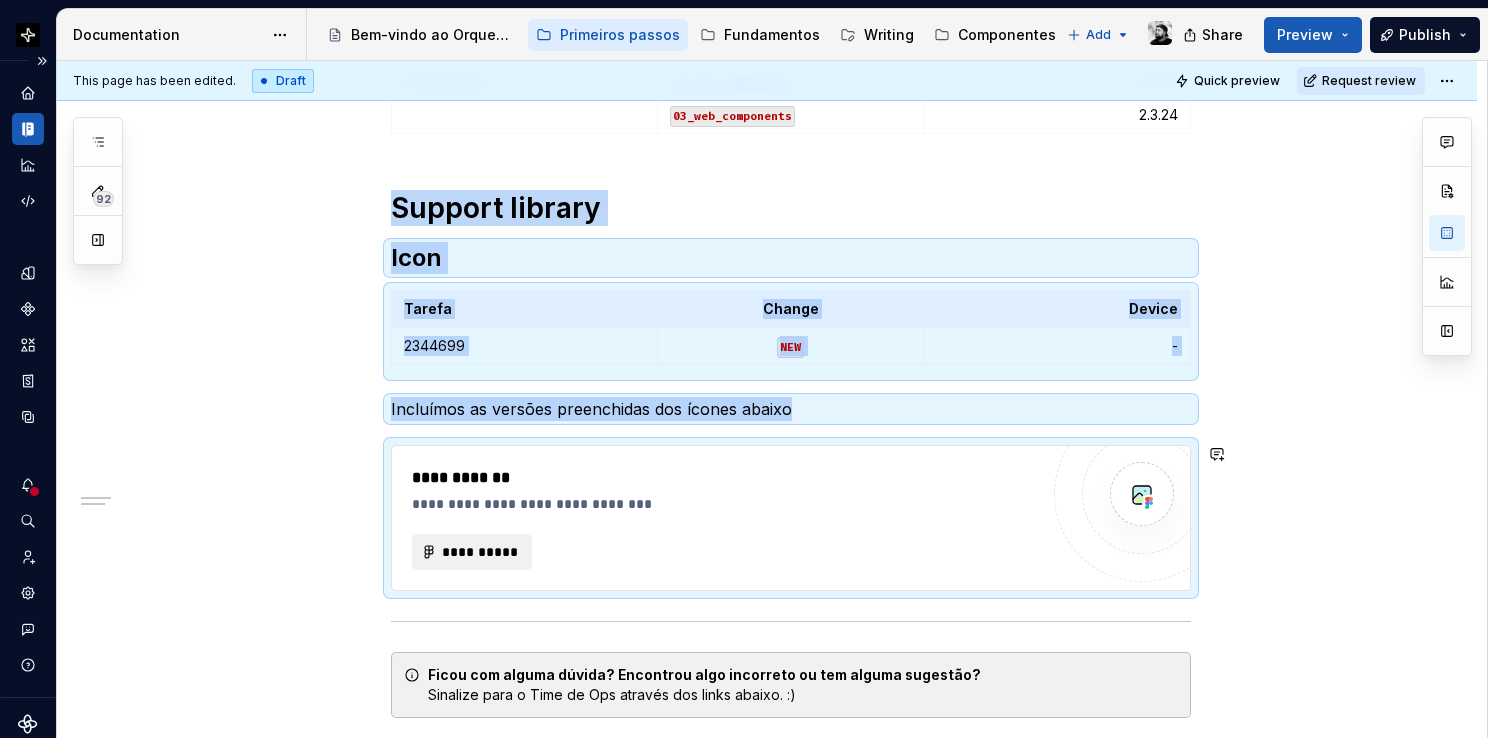 copy on "Support library Icon Tarefa Change Device 2344699 NEW - Incluímos as versões preenchidas dos ícones abaixo" 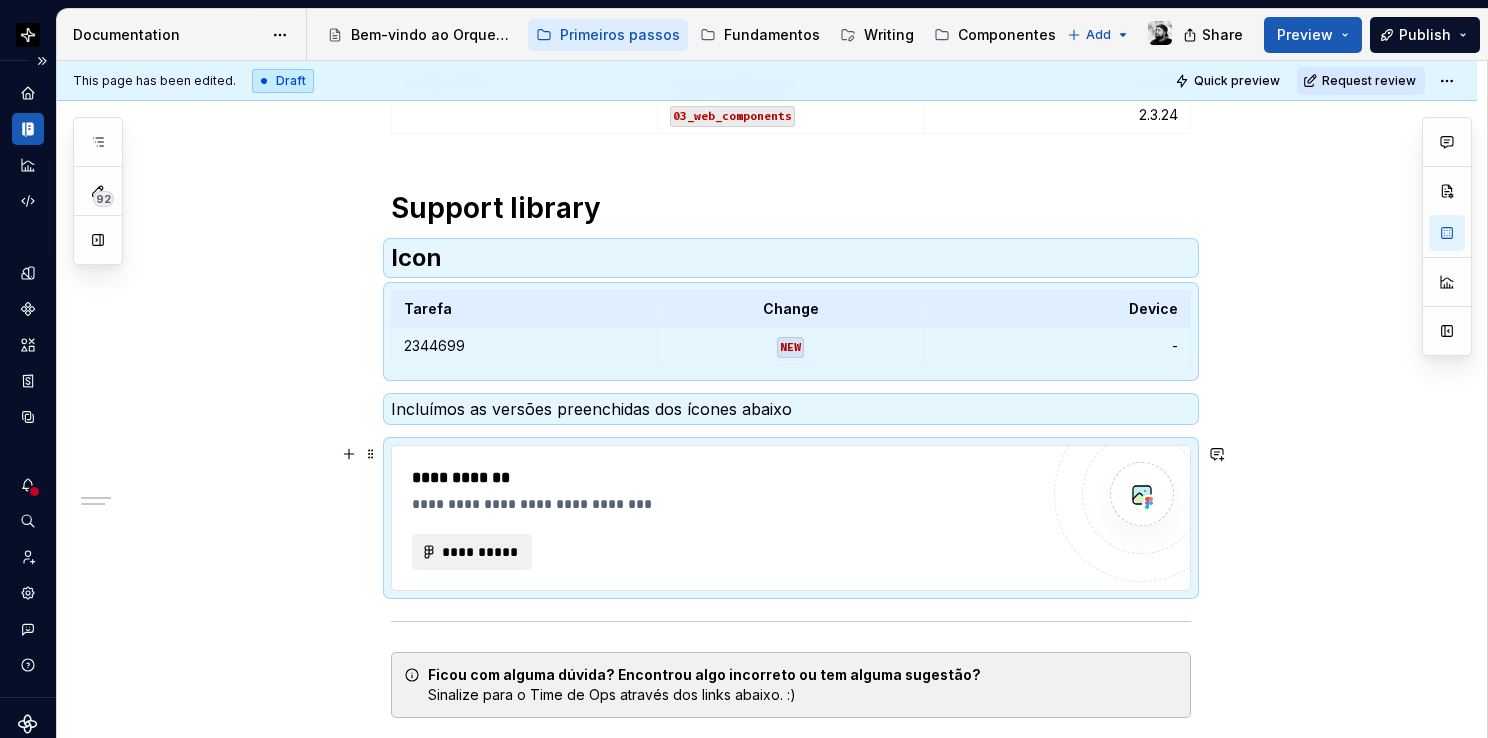 click on "**********" at bounding box center [725, 478] 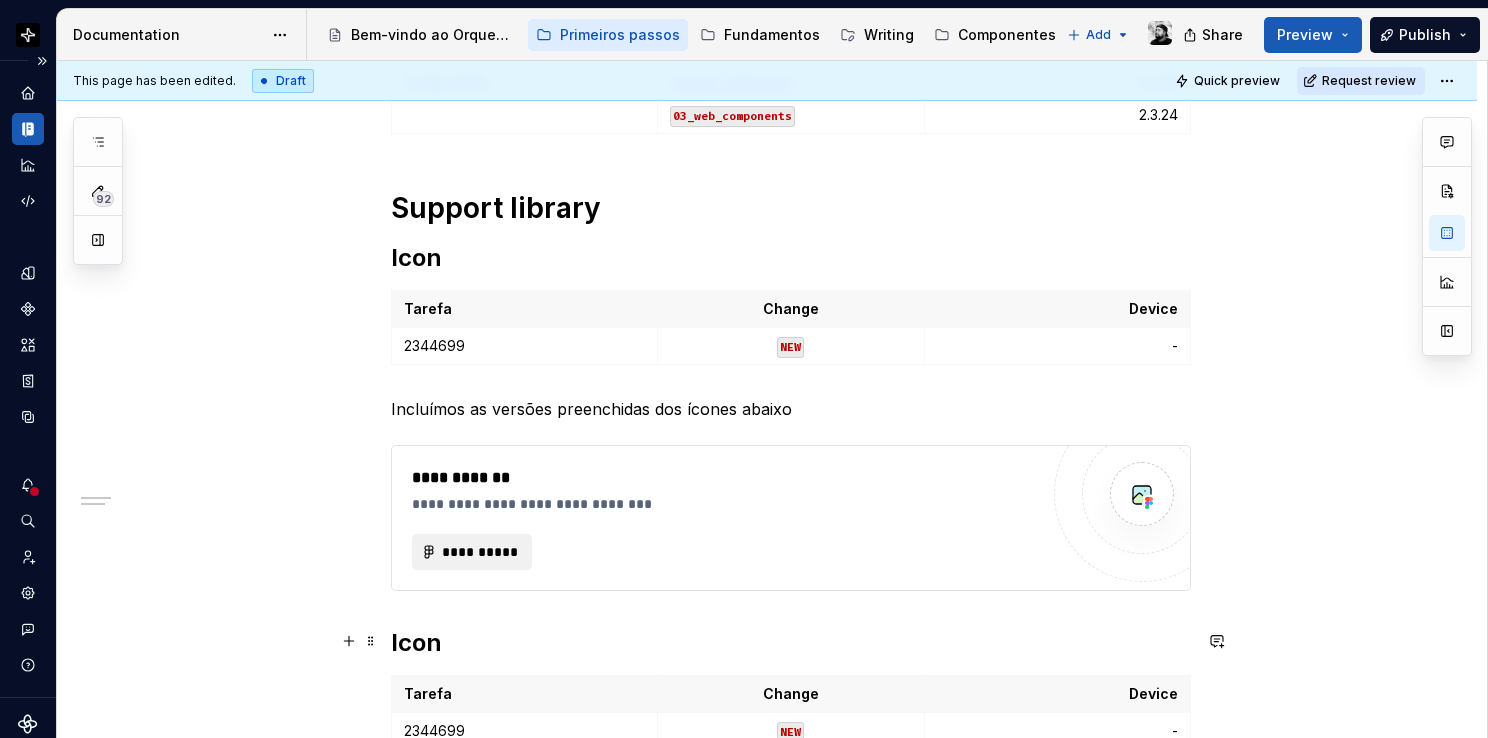 click on "Icon" at bounding box center (791, 643) 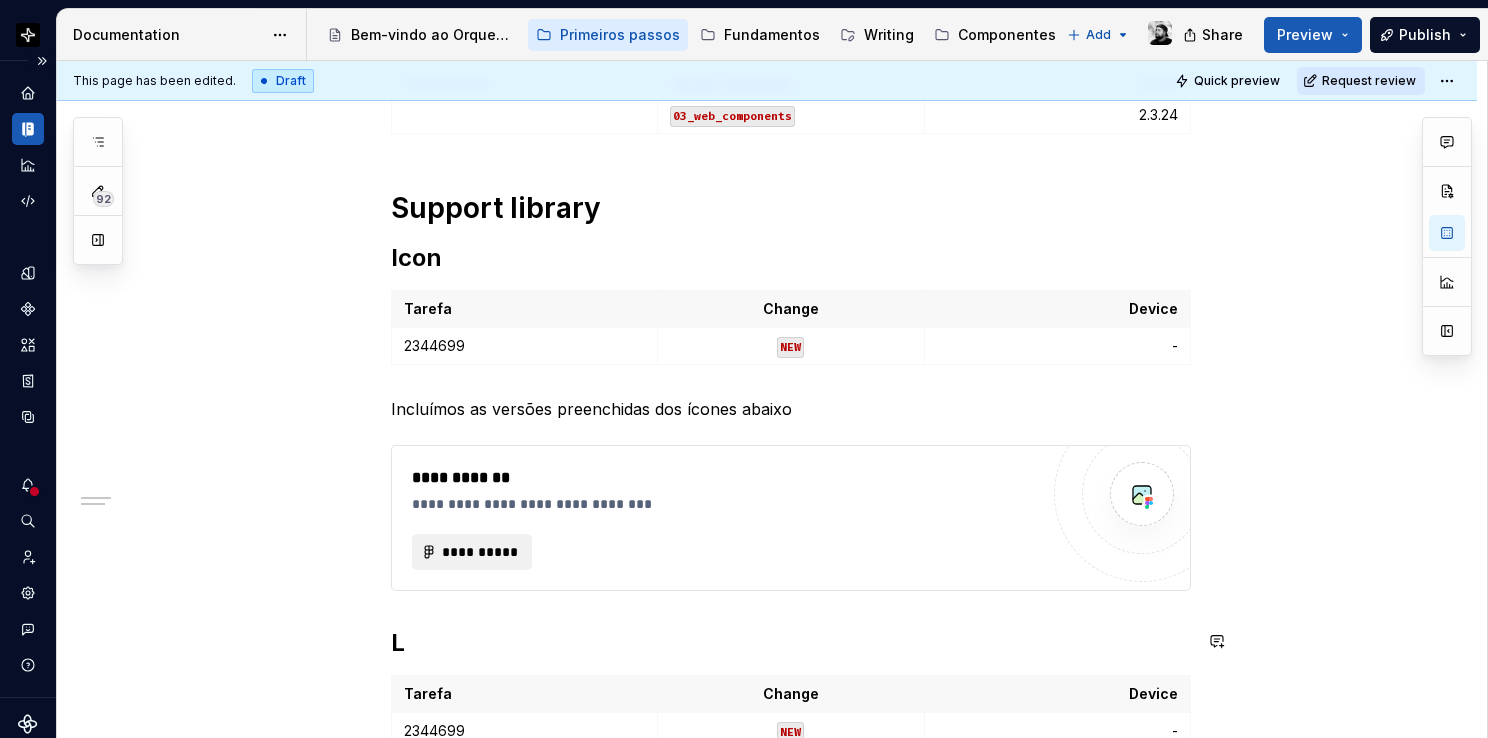 scroll, scrollTop: 416, scrollLeft: 0, axis: vertical 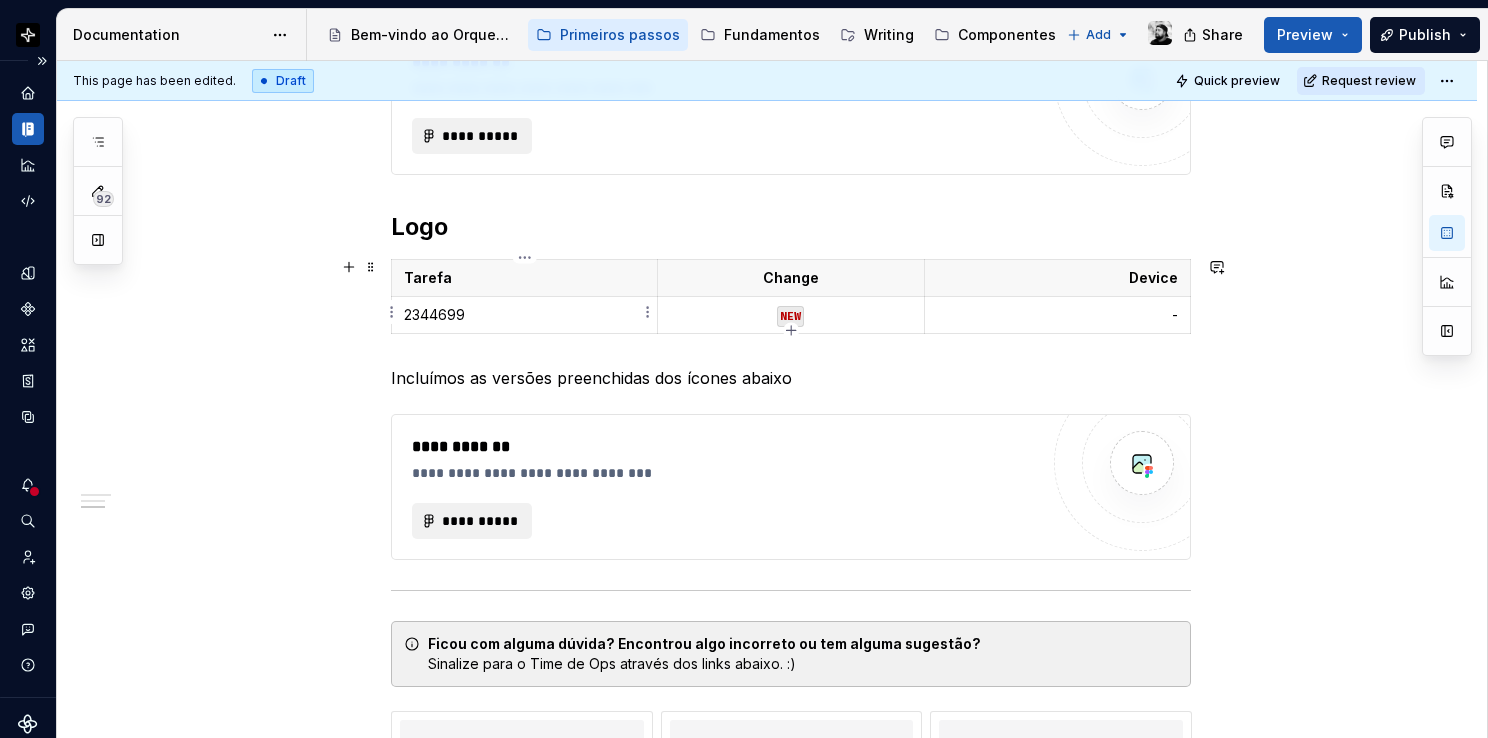 click on "2344699" at bounding box center [524, 315] 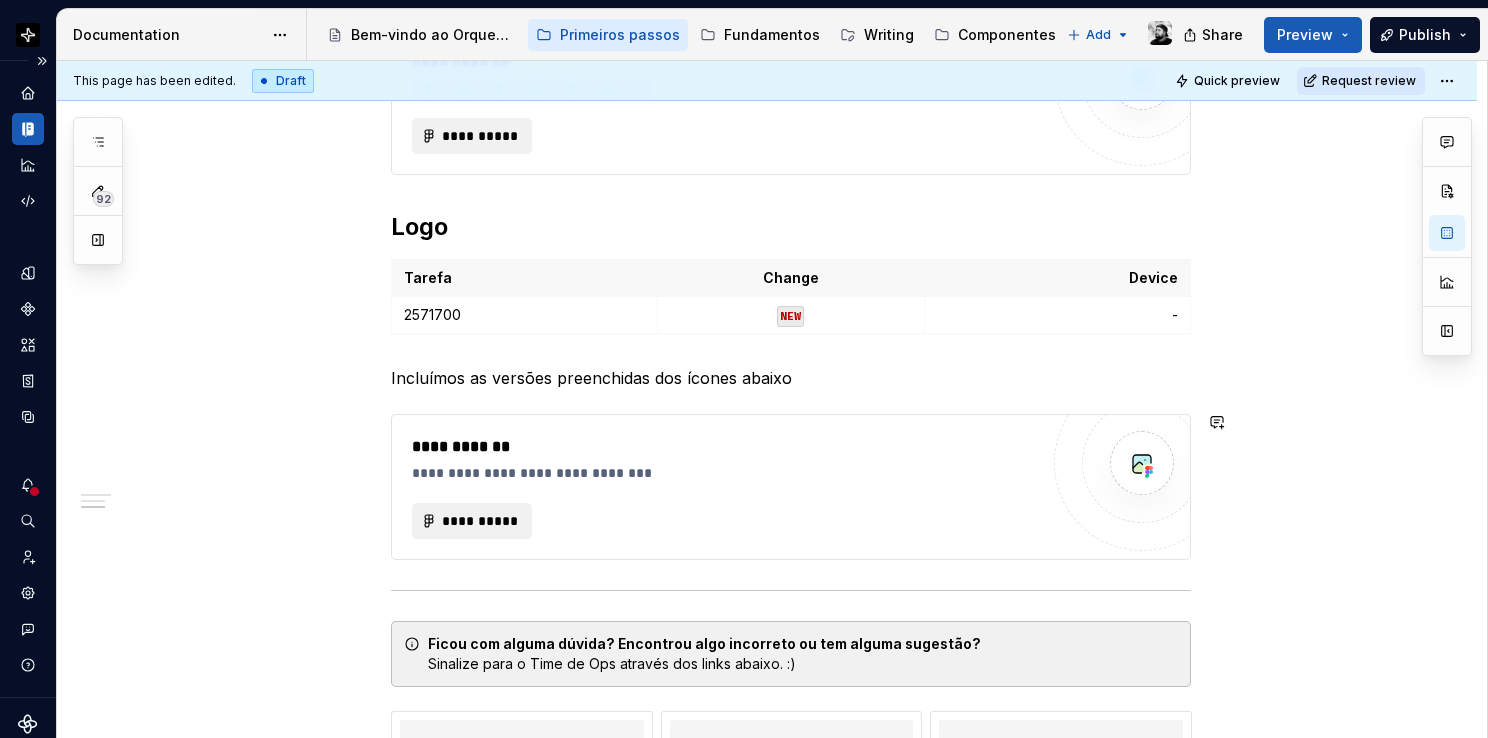 click on "Incluímos as versões preenchidas dos ícones abaixo" at bounding box center (791, 378) 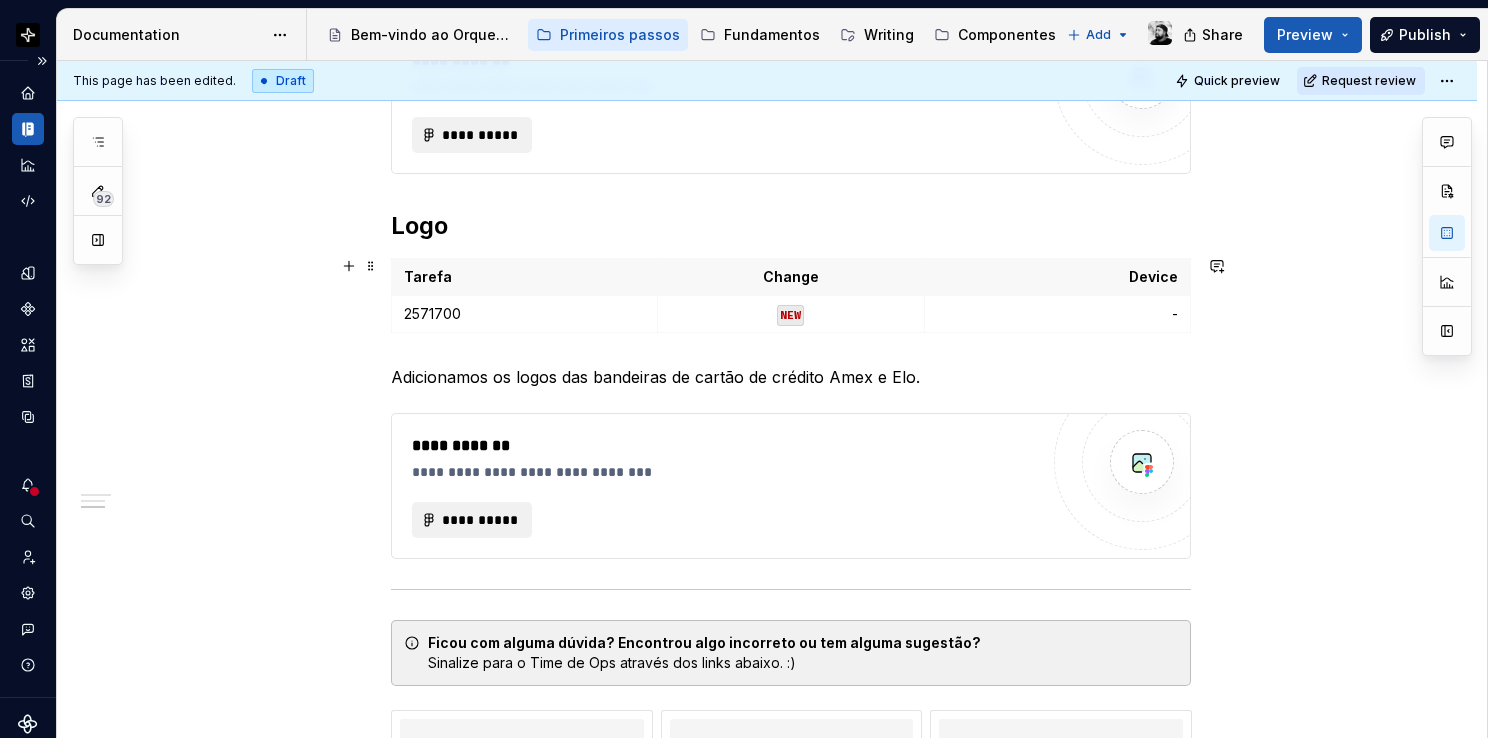 scroll, scrollTop: 816, scrollLeft: 0, axis: vertical 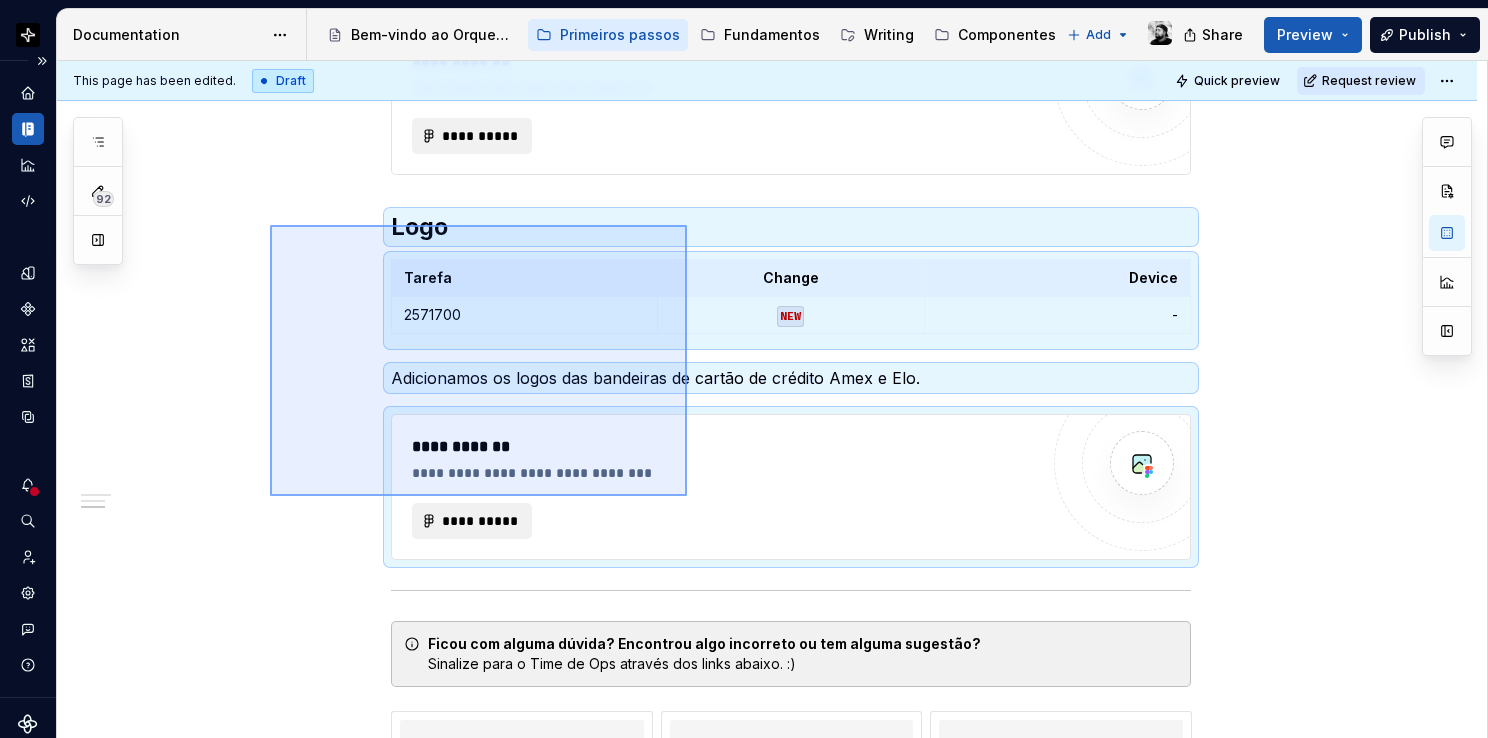 drag, startPoint x: 276, startPoint y: 225, endPoint x: 687, endPoint y: 496, distance: 492.30276 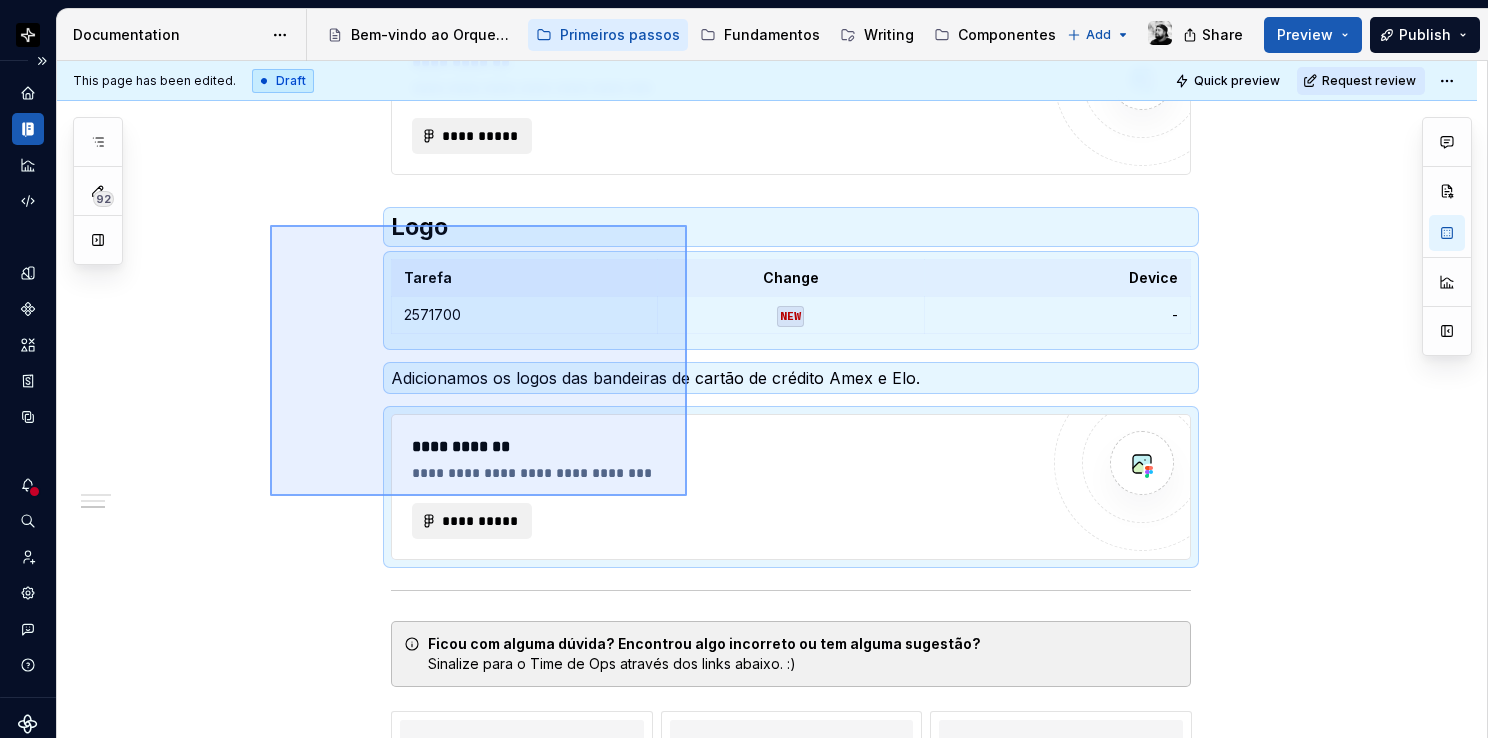 click on "**********" at bounding box center (772, 400) 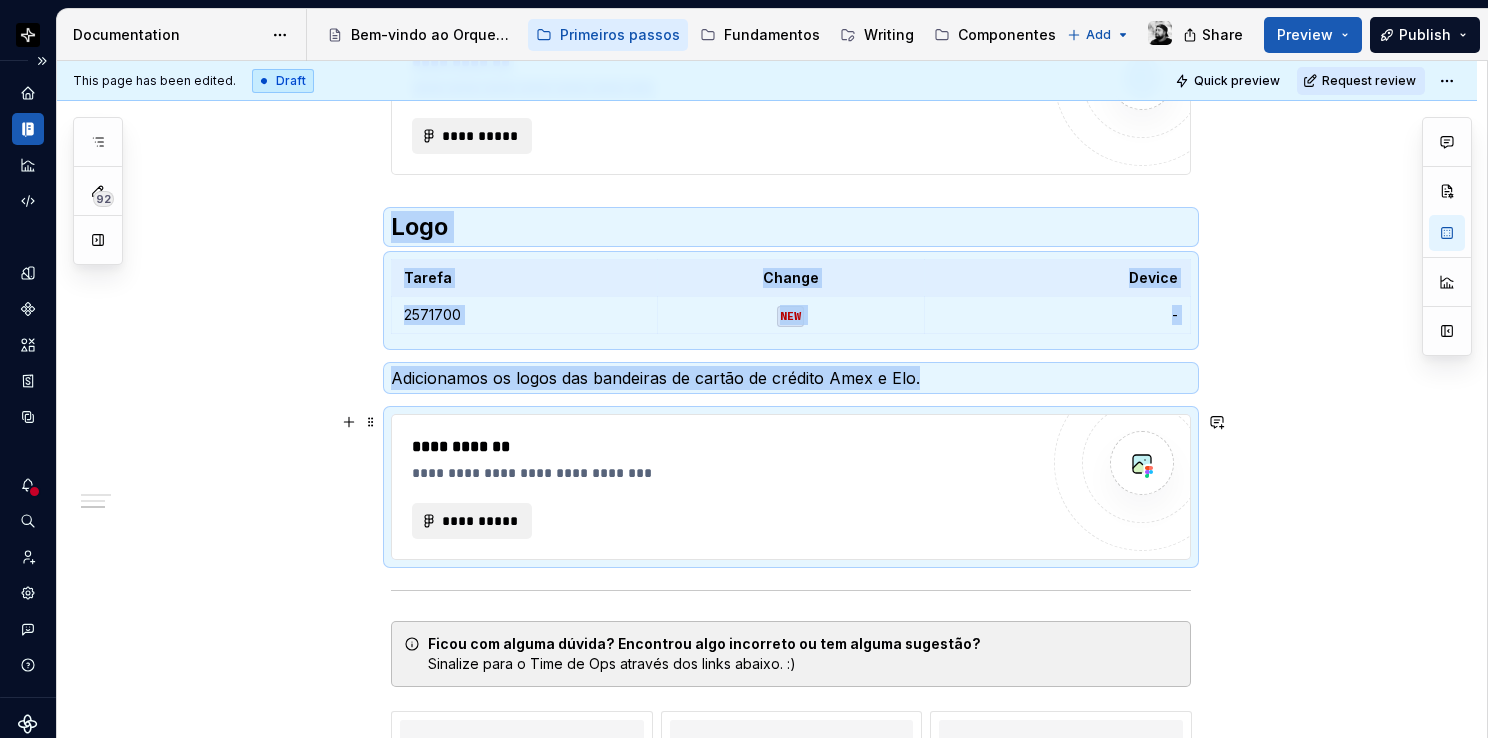 copy on "**********" 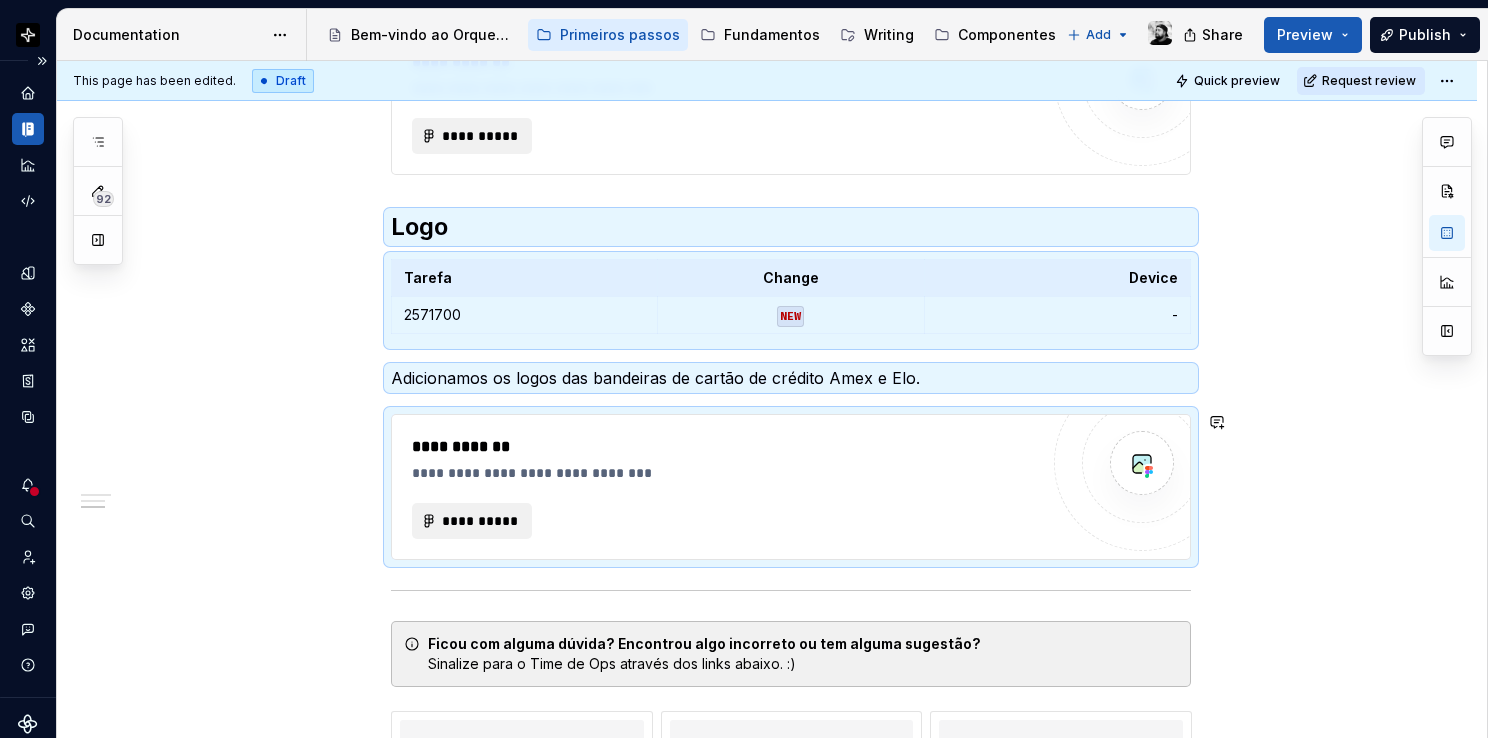 click on "**********" at bounding box center (725, 473) 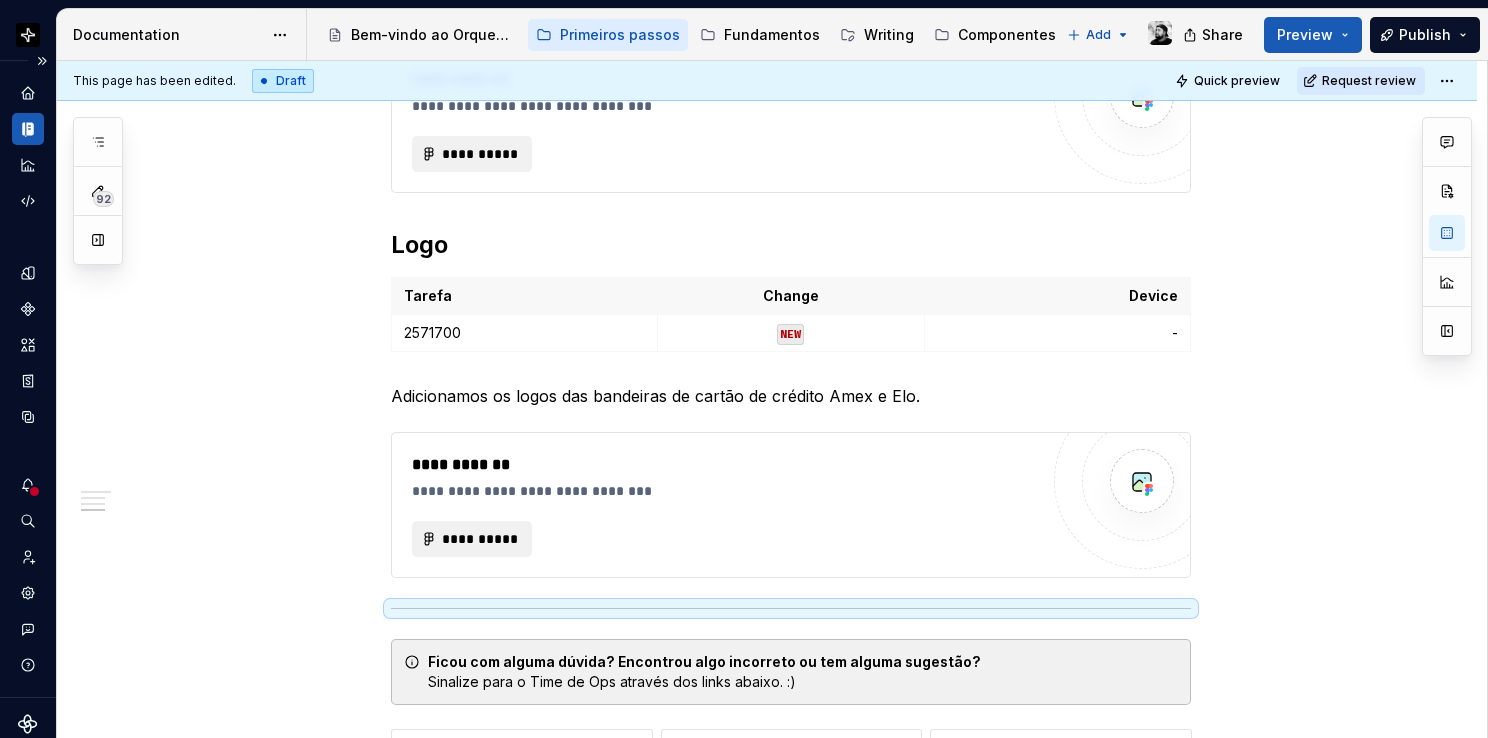 scroll, scrollTop: 1216, scrollLeft: 0, axis: vertical 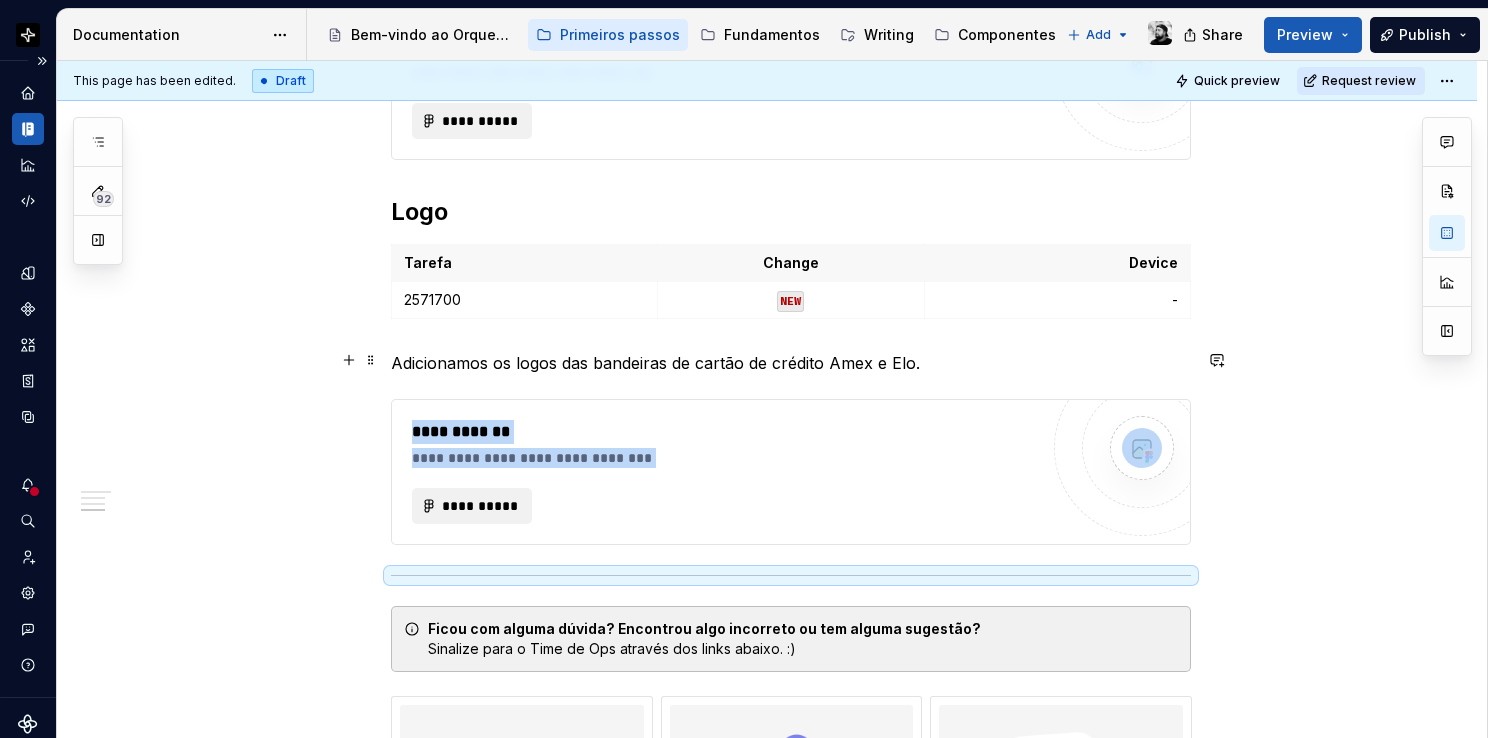click on "Adicionamos os logos das bandeiras de cartão de crédito Amex e Elo." at bounding box center (791, 363) 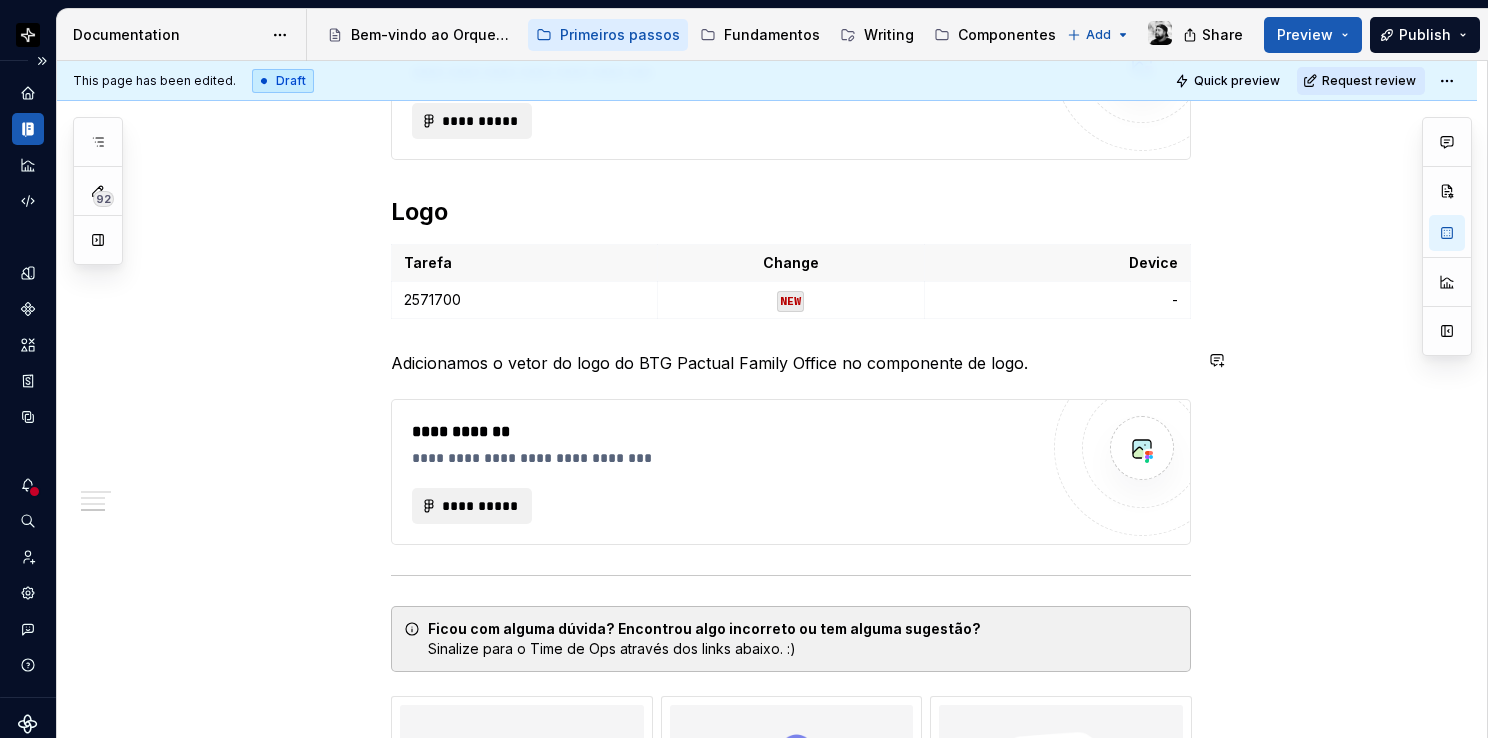 scroll, scrollTop: 1016, scrollLeft: 0, axis: vertical 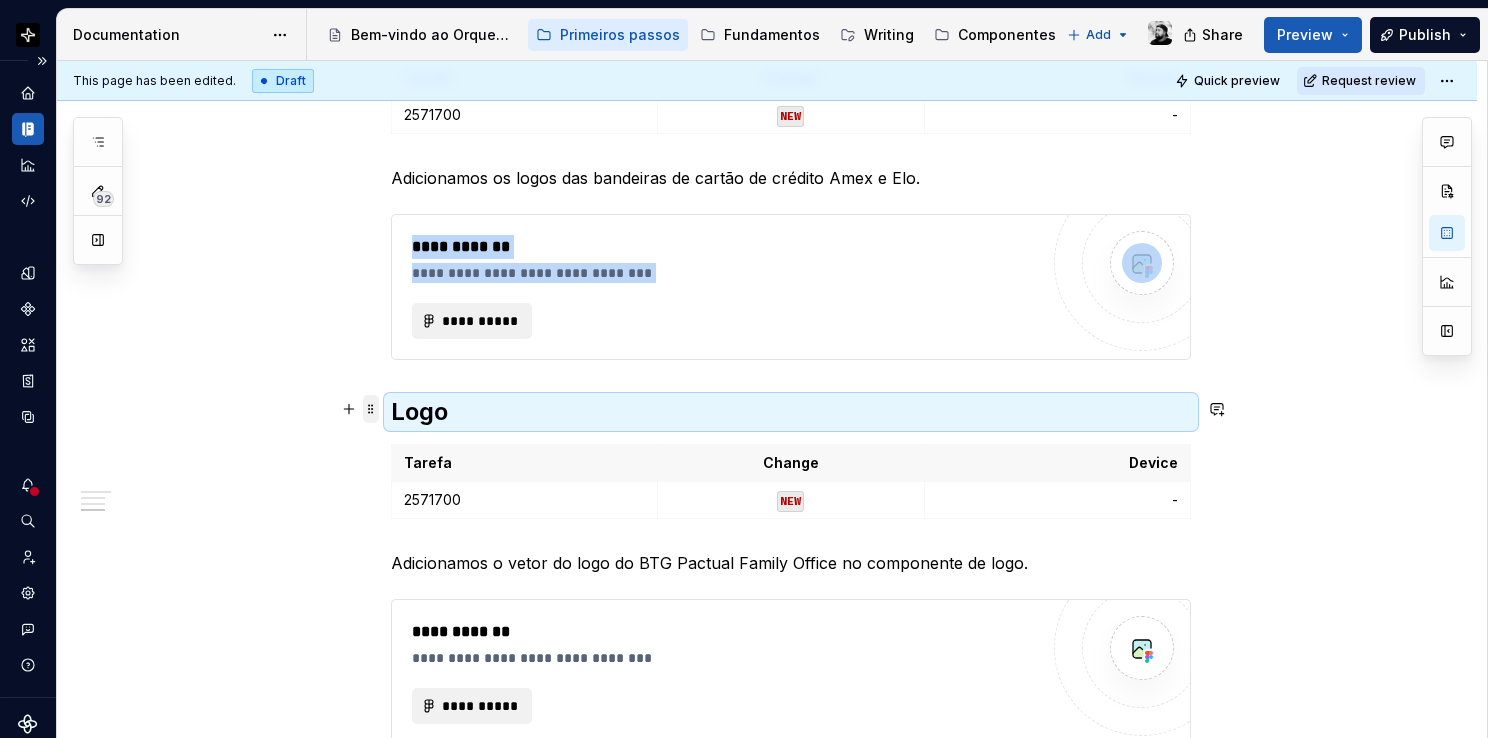 click at bounding box center [371, 409] 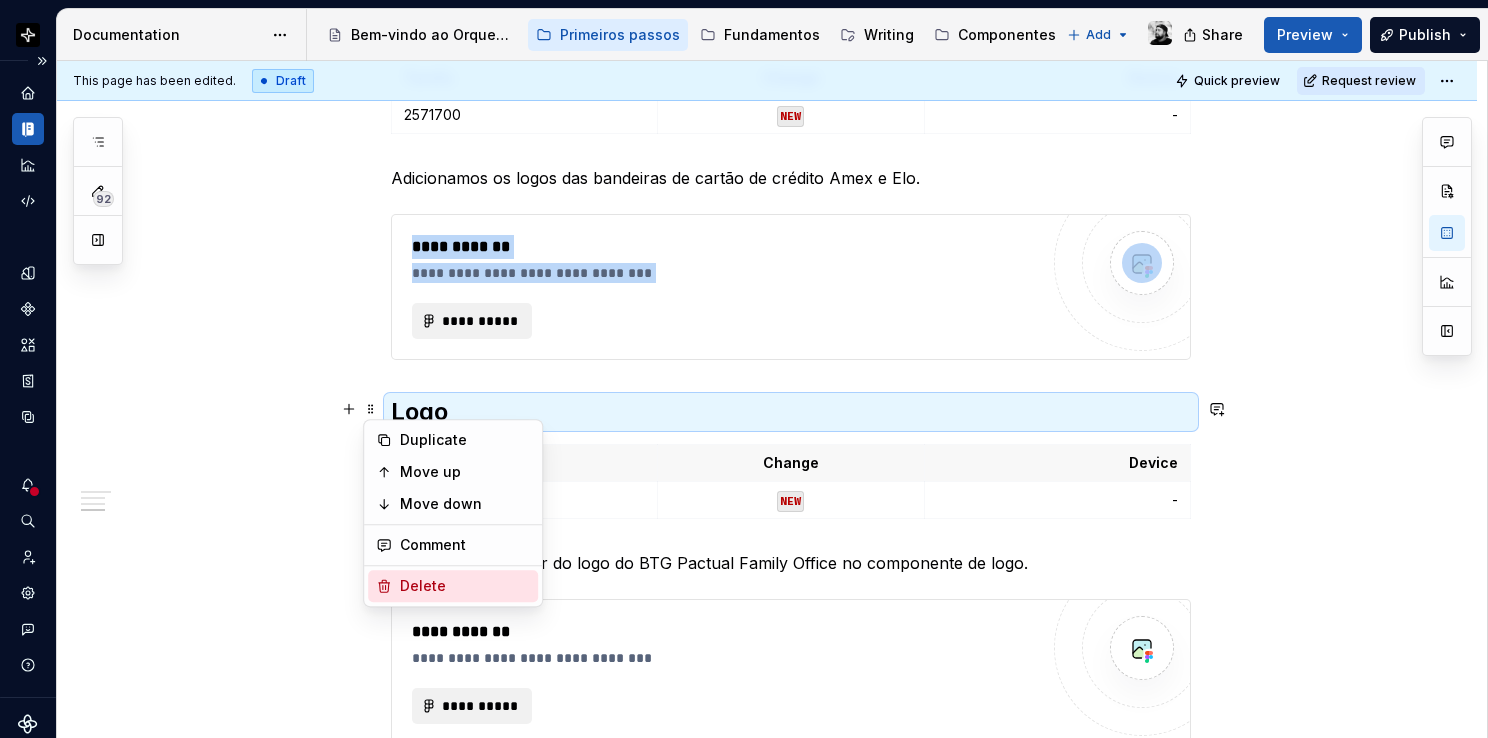click on "Delete" at bounding box center [453, 586] 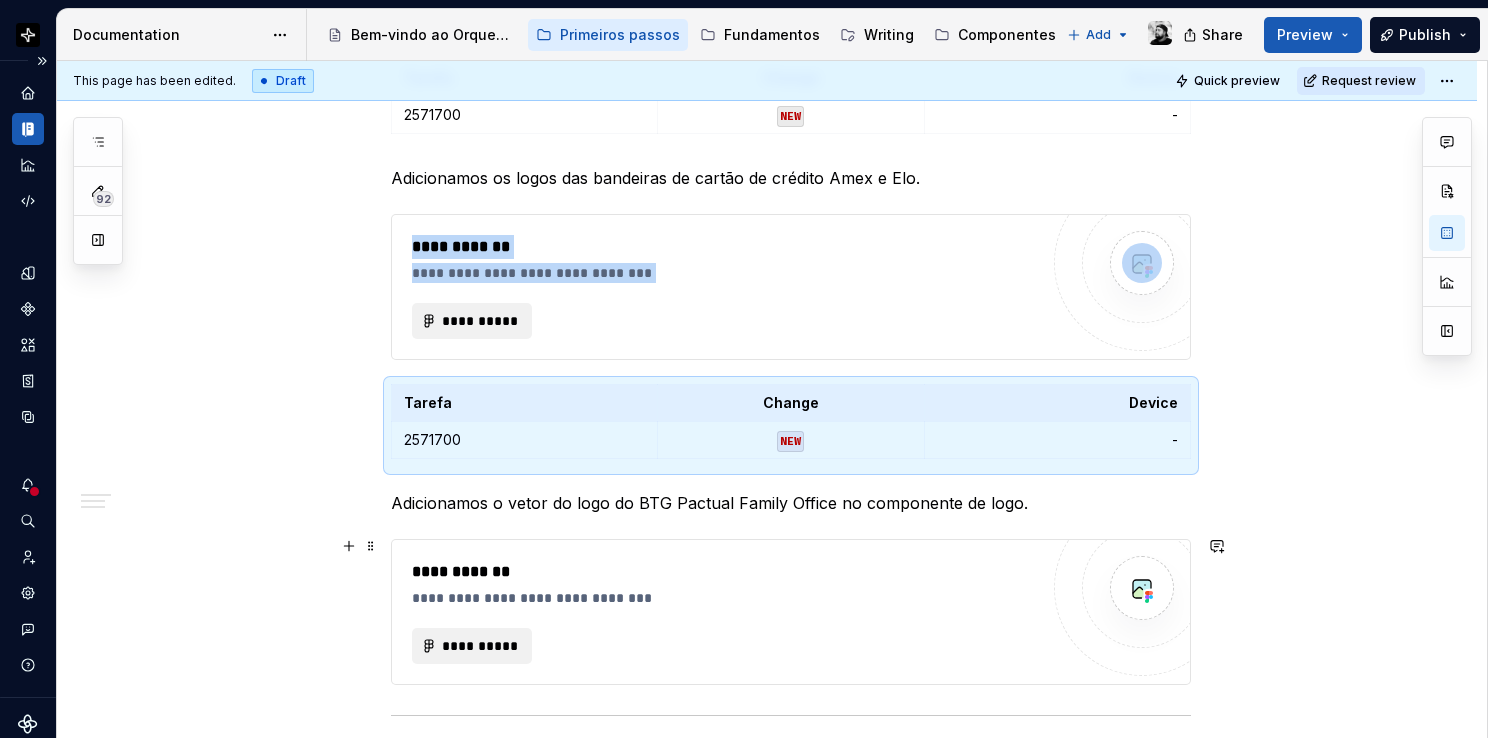scroll, scrollTop: 816, scrollLeft: 0, axis: vertical 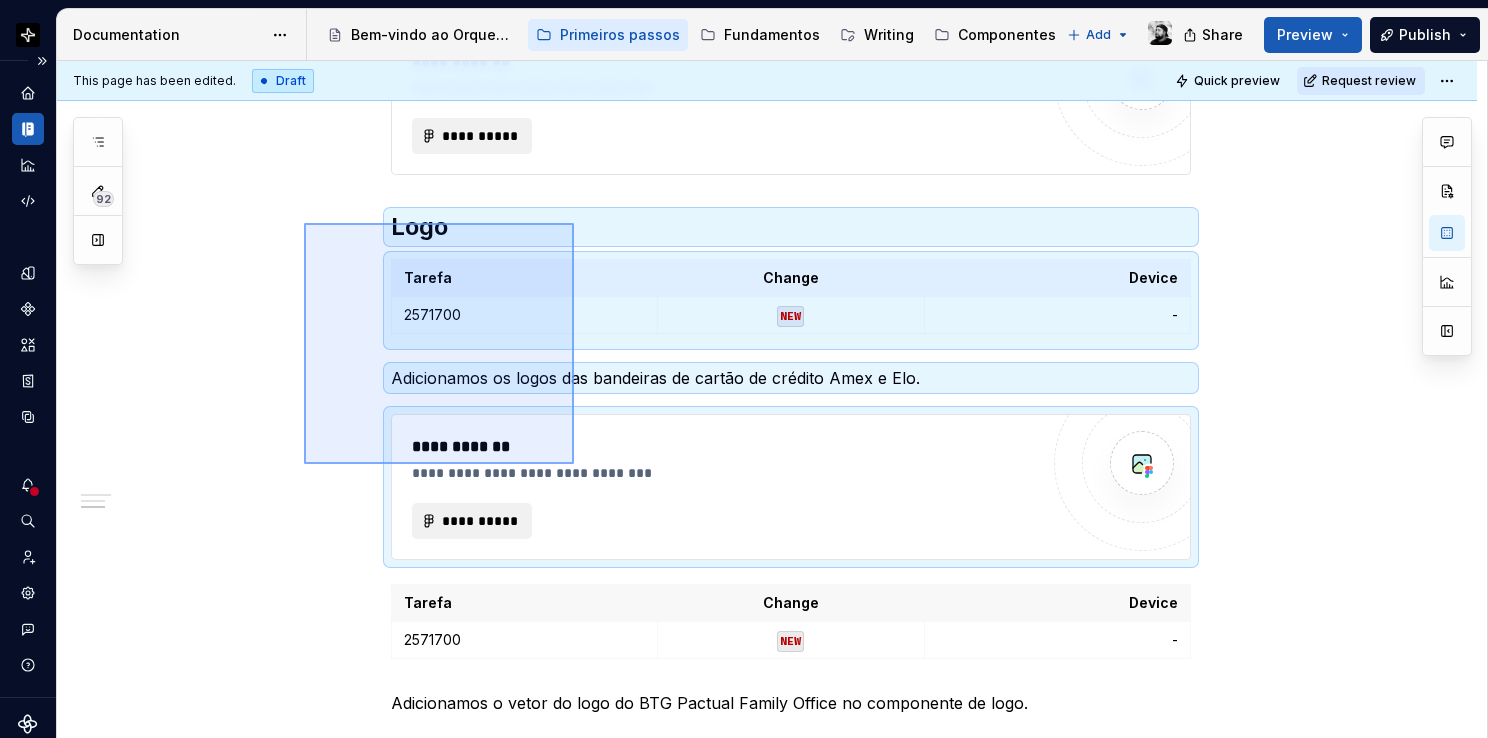 drag, startPoint x: 304, startPoint y: 223, endPoint x: 574, endPoint y: 464, distance: 361.91296 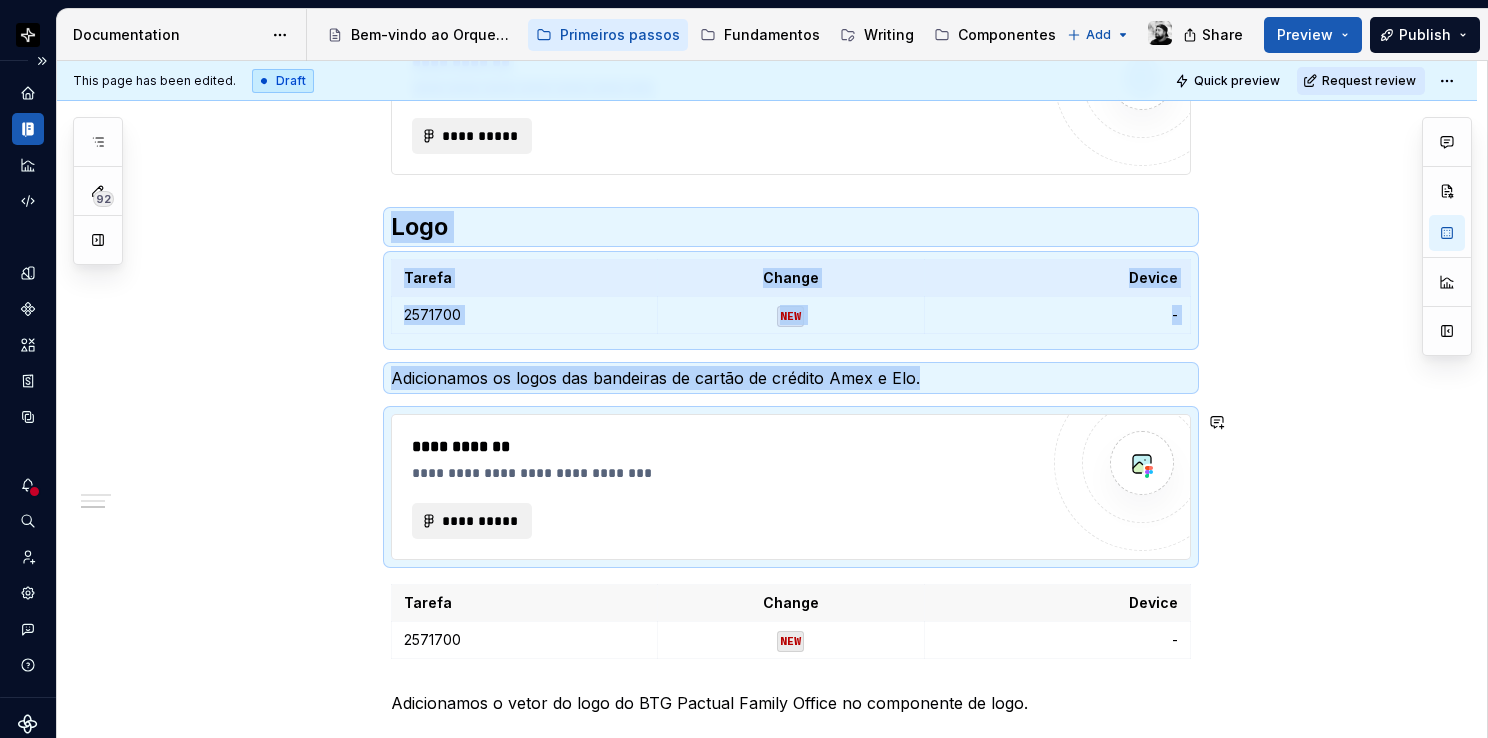 copy on "**********" 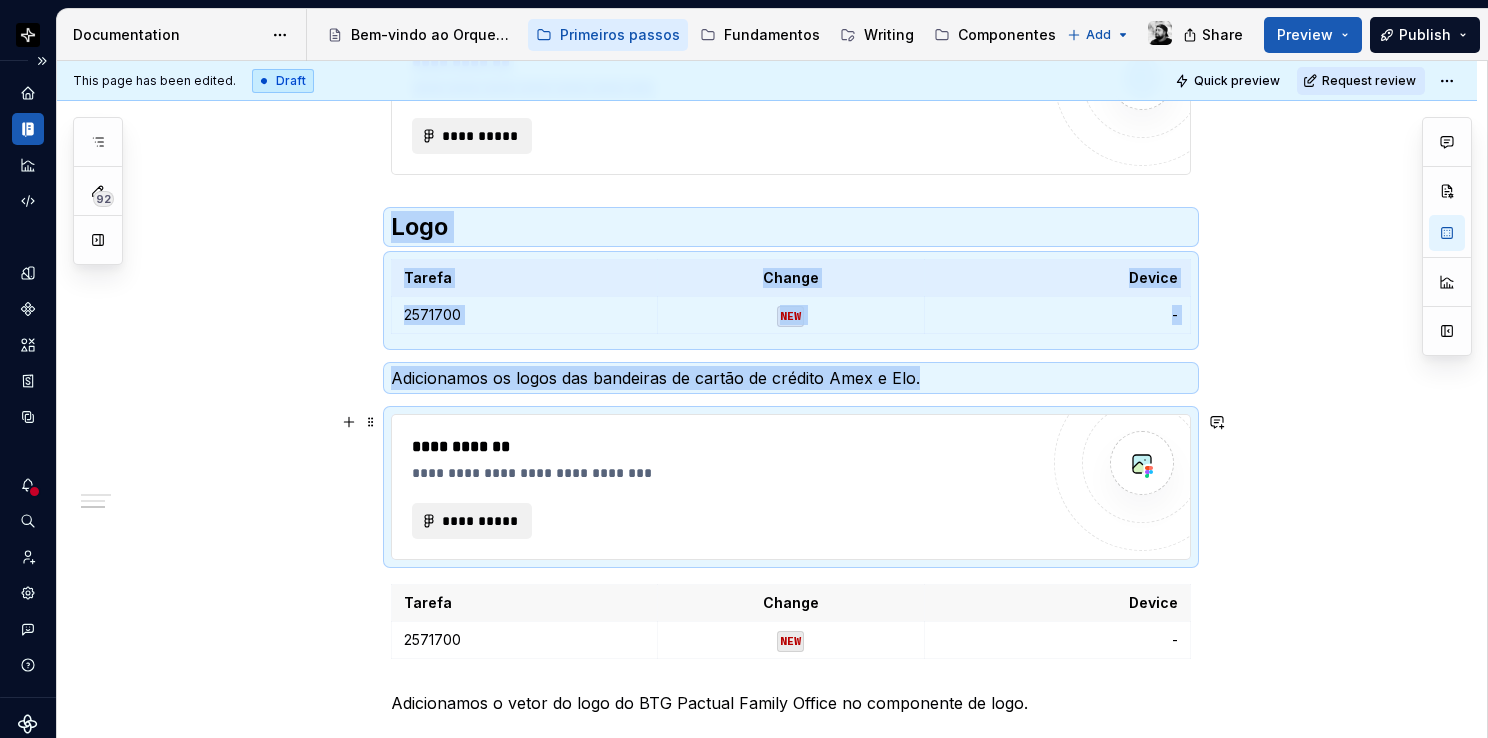scroll, scrollTop: 1216, scrollLeft: 0, axis: vertical 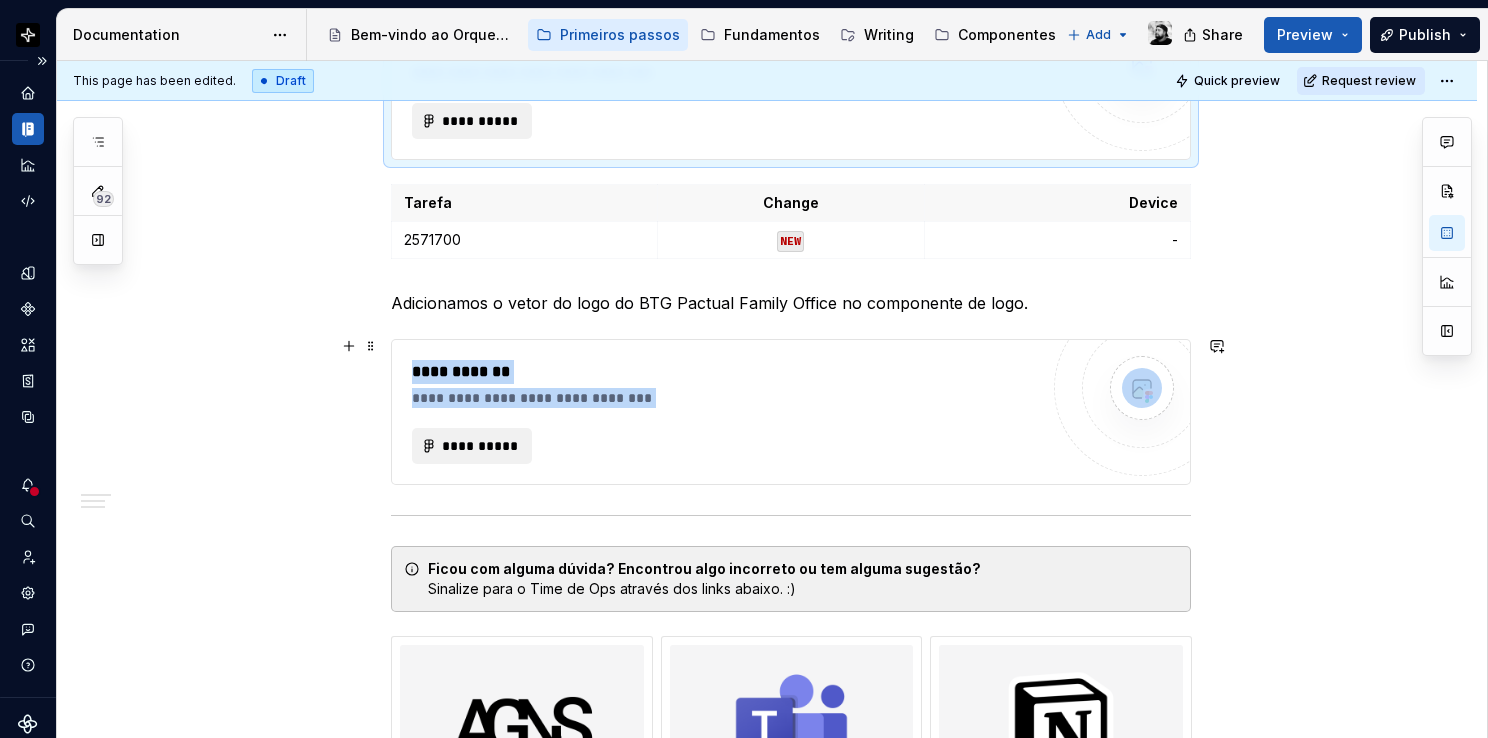 click on "**********" at bounding box center [725, 446] 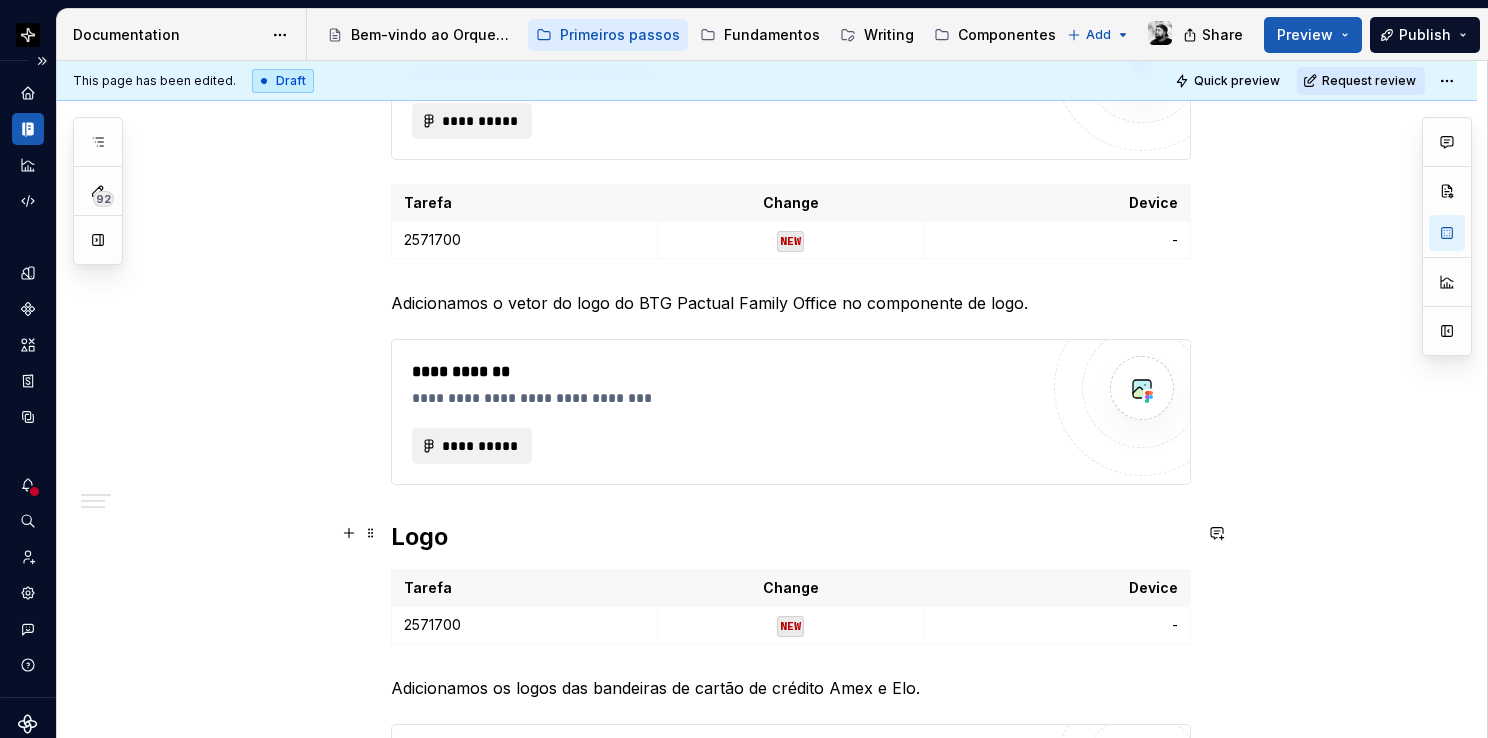 click on "Logo" at bounding box center (791, 537) 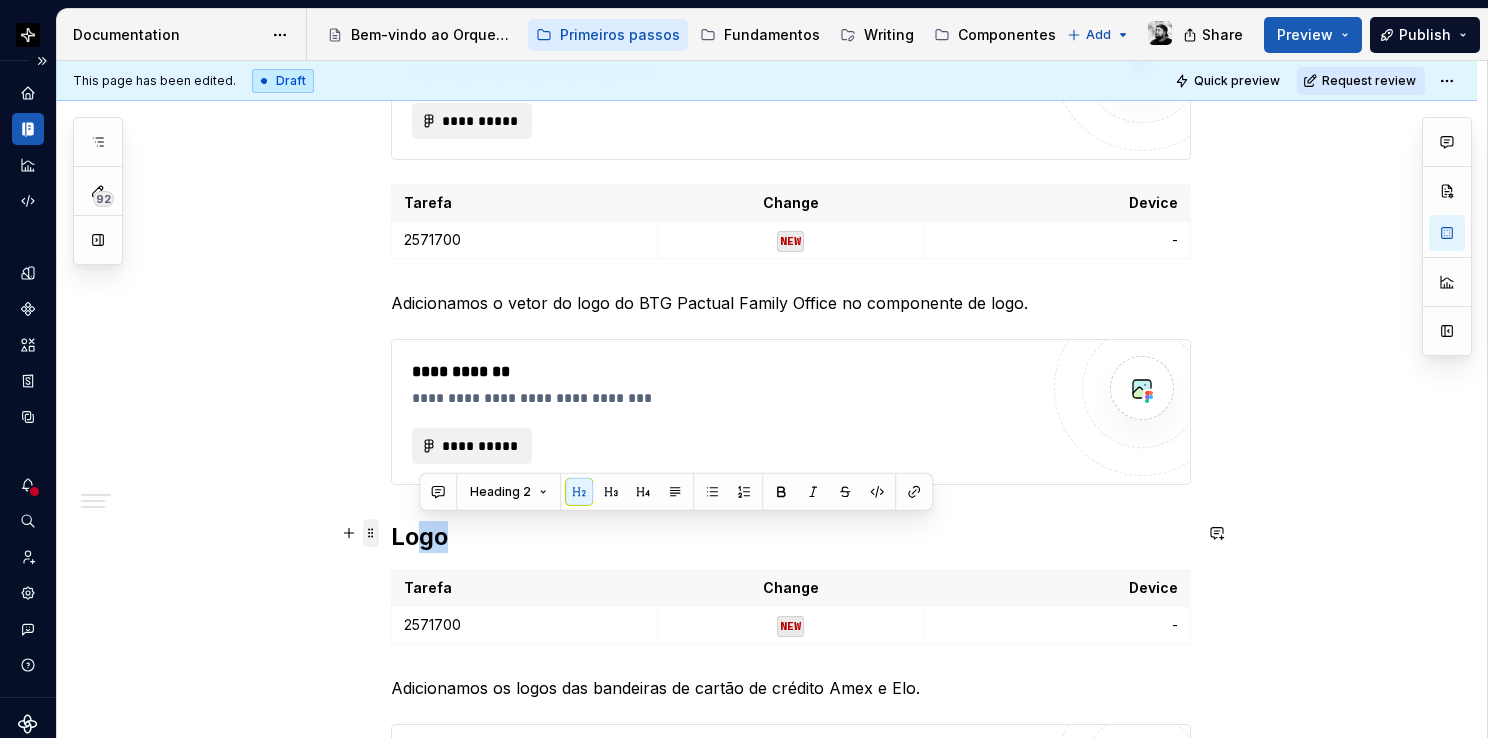 drag, startPoint x: 446, startPoint y: 531, endPoint x: 369, endPoint y: 530, distance: 77.00649 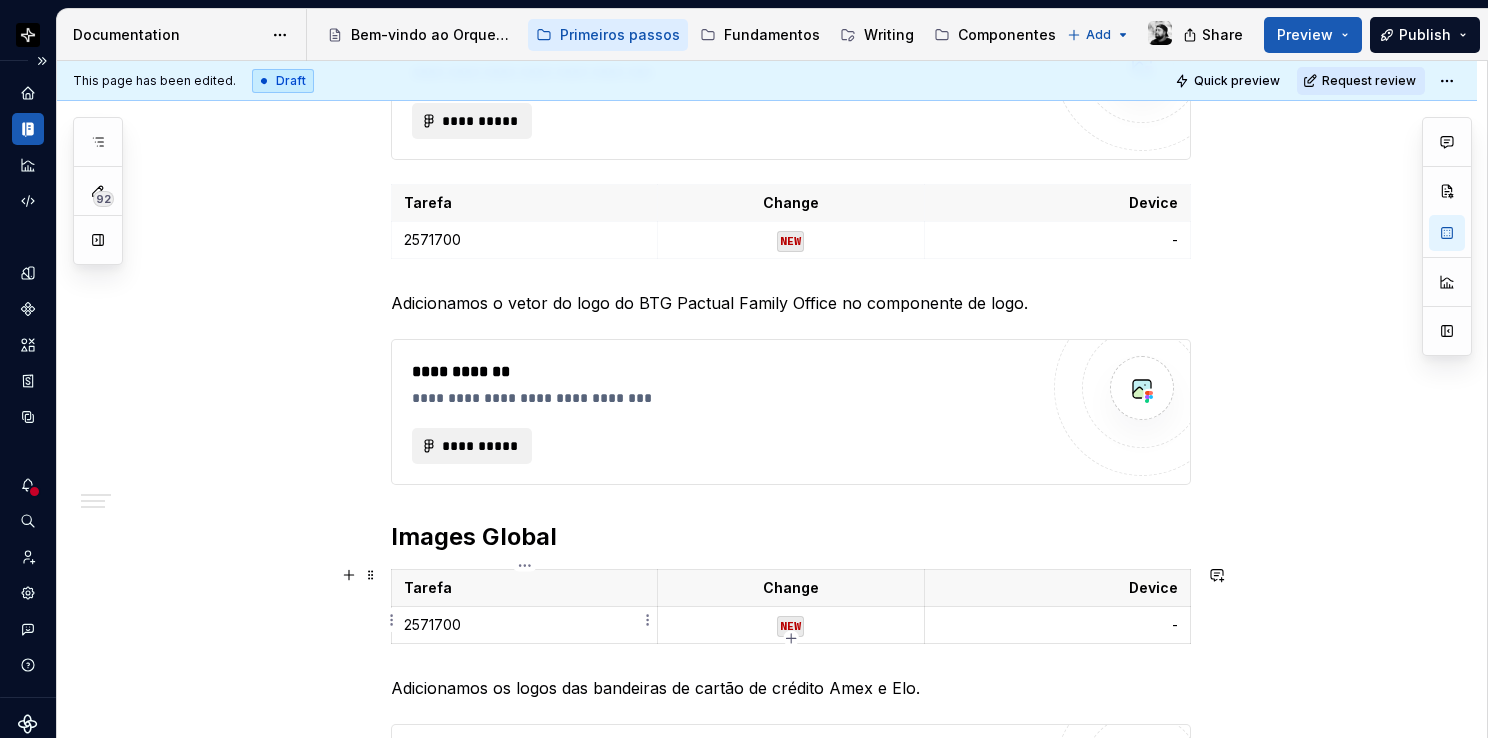 click on "2571700" at bounding box center [524, 625] 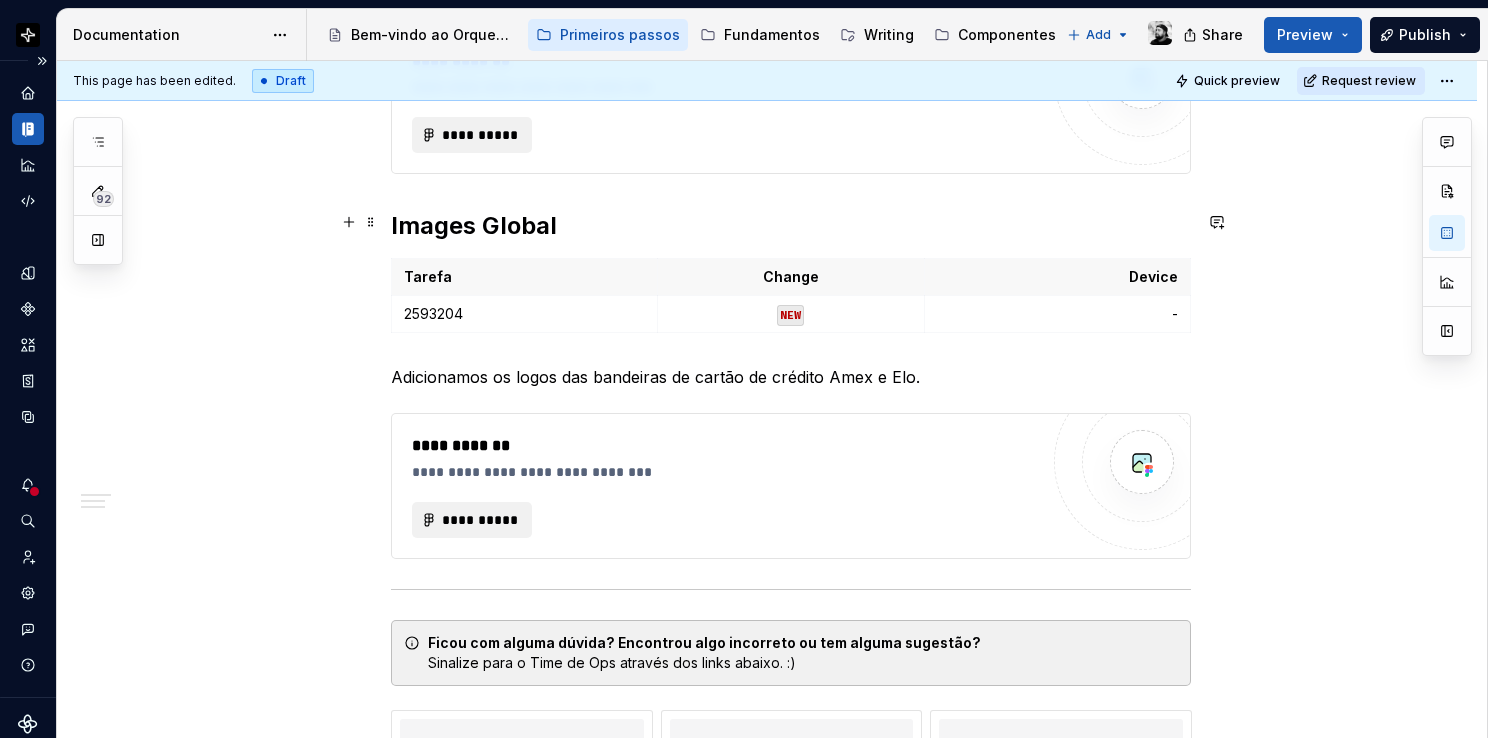 scroll, scrollTop: 1716, scrollLeft: 0, axis: vertical 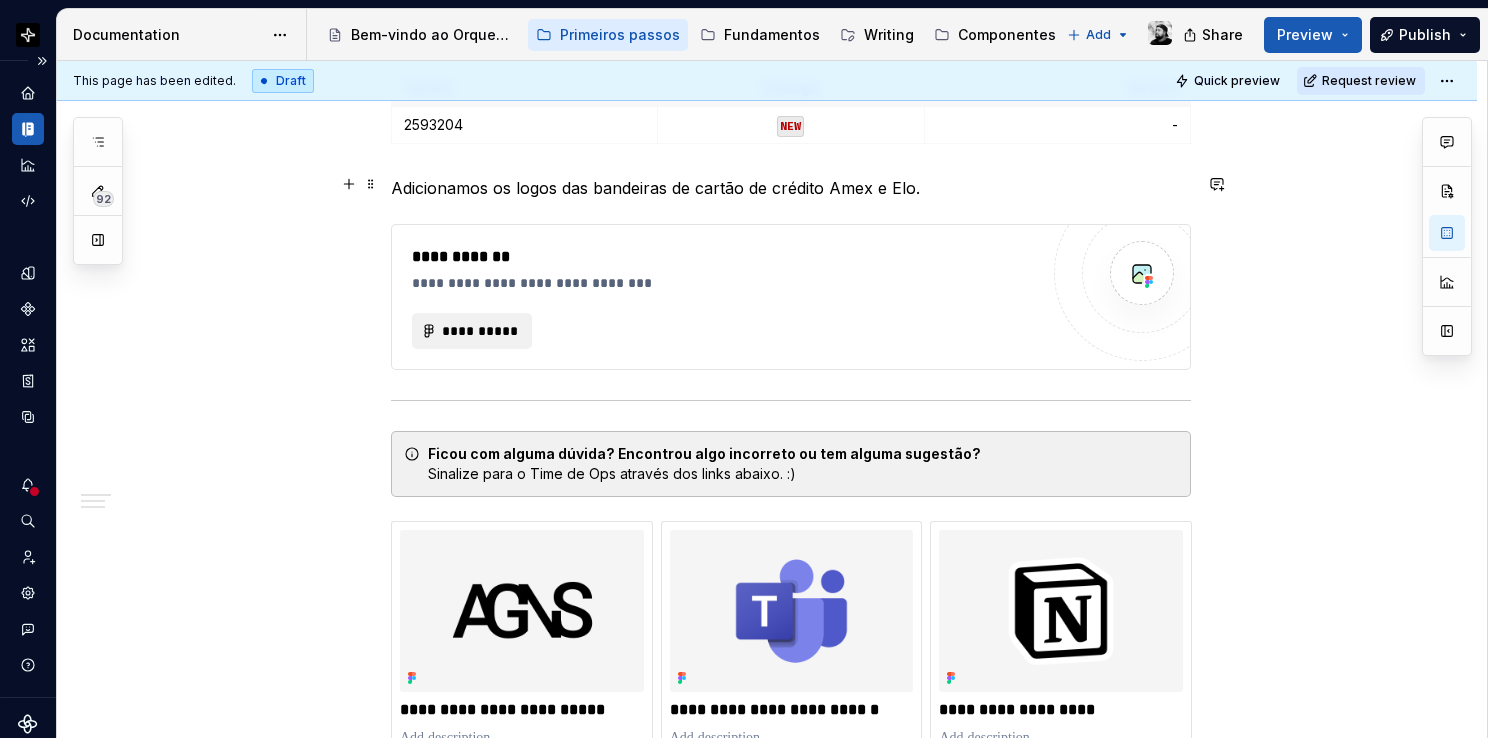 click on "Adicionamos os logos das bandeiras de cartão de crédito Amex e Elo." at bounding box center (791, 188) 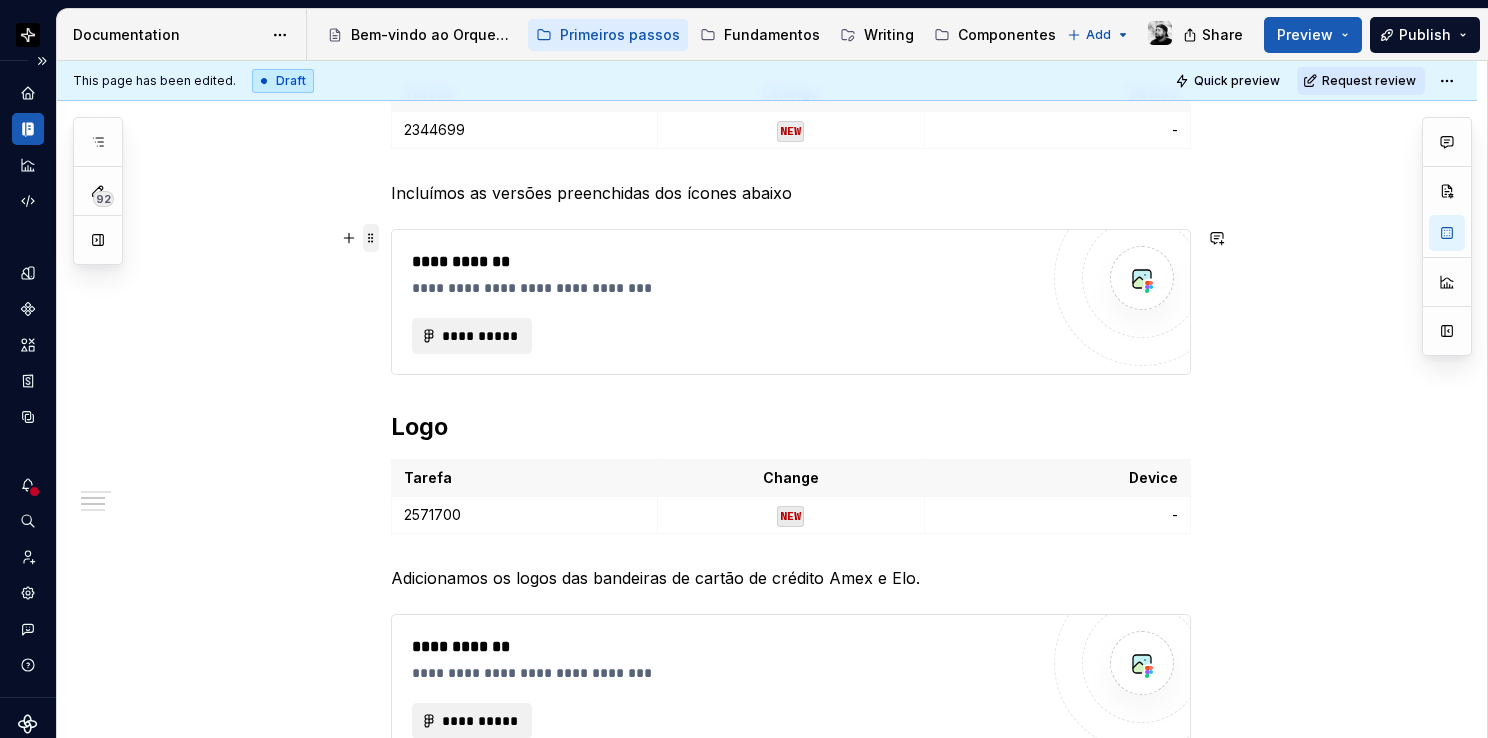 scroll, scrollTop: 416, scrollLeft: 0, axis: vertical 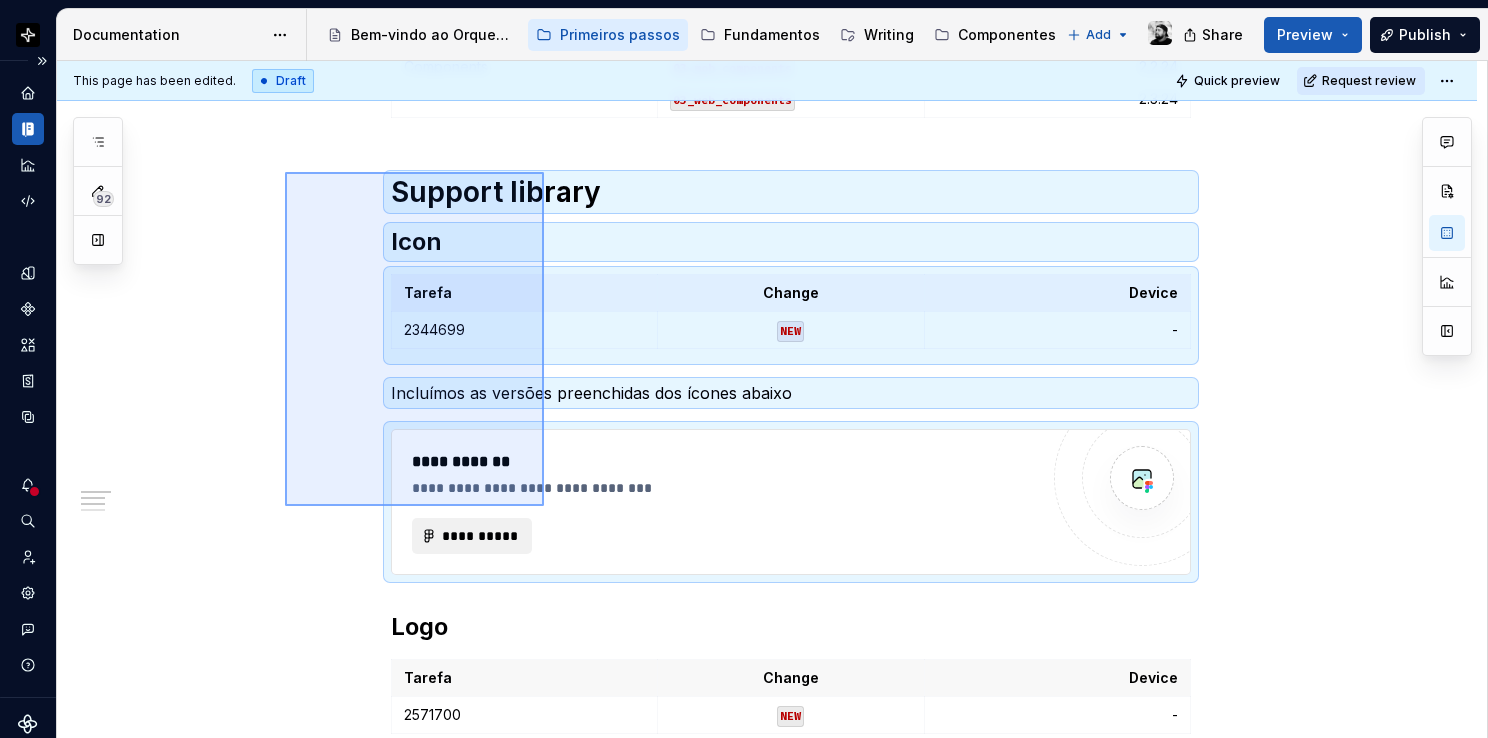 drag, startPoint x: 300, startPoint y: 190, endPoint x: 544, endPoint y: 506, distance: 399.2393 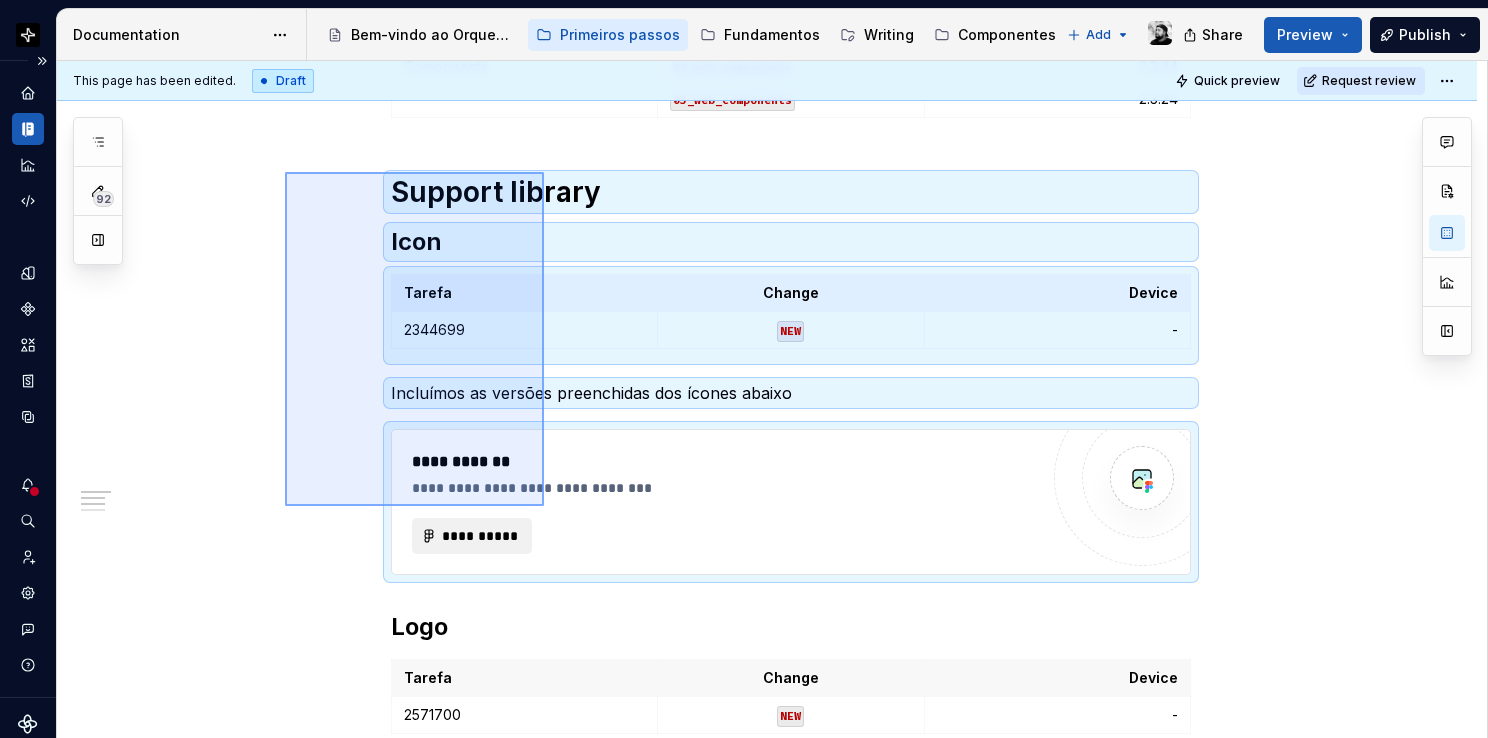 click on "**********" at bounding box center (772, 400) 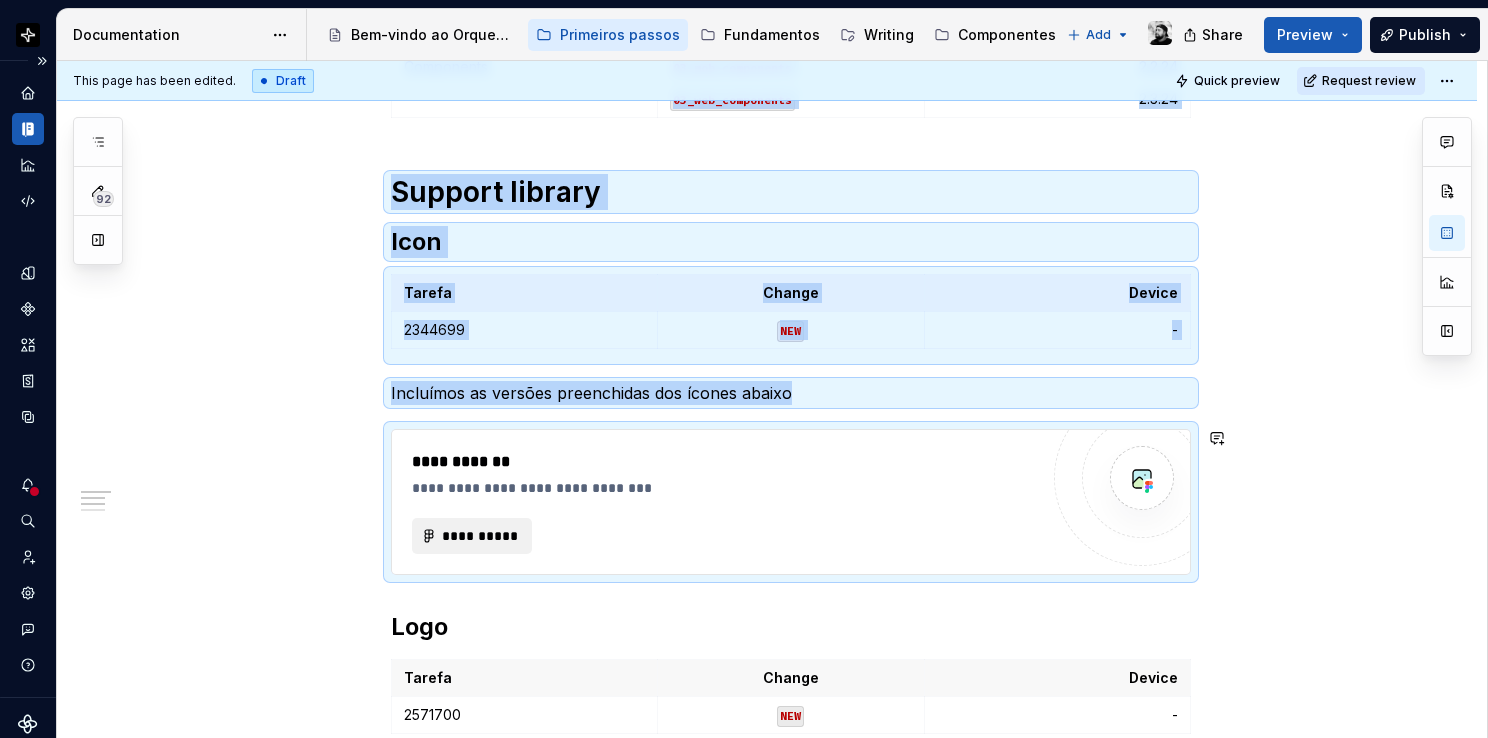 copy on "Library Document Version Support 02_icon 2.1.65 Components 03_mob_components 03_web_components 2.2.24 2.3.24 Support library Icon Tarefa Change Device [NUMBER] NEW - Incluímos as versões preenchidas dos ícones abaixo" 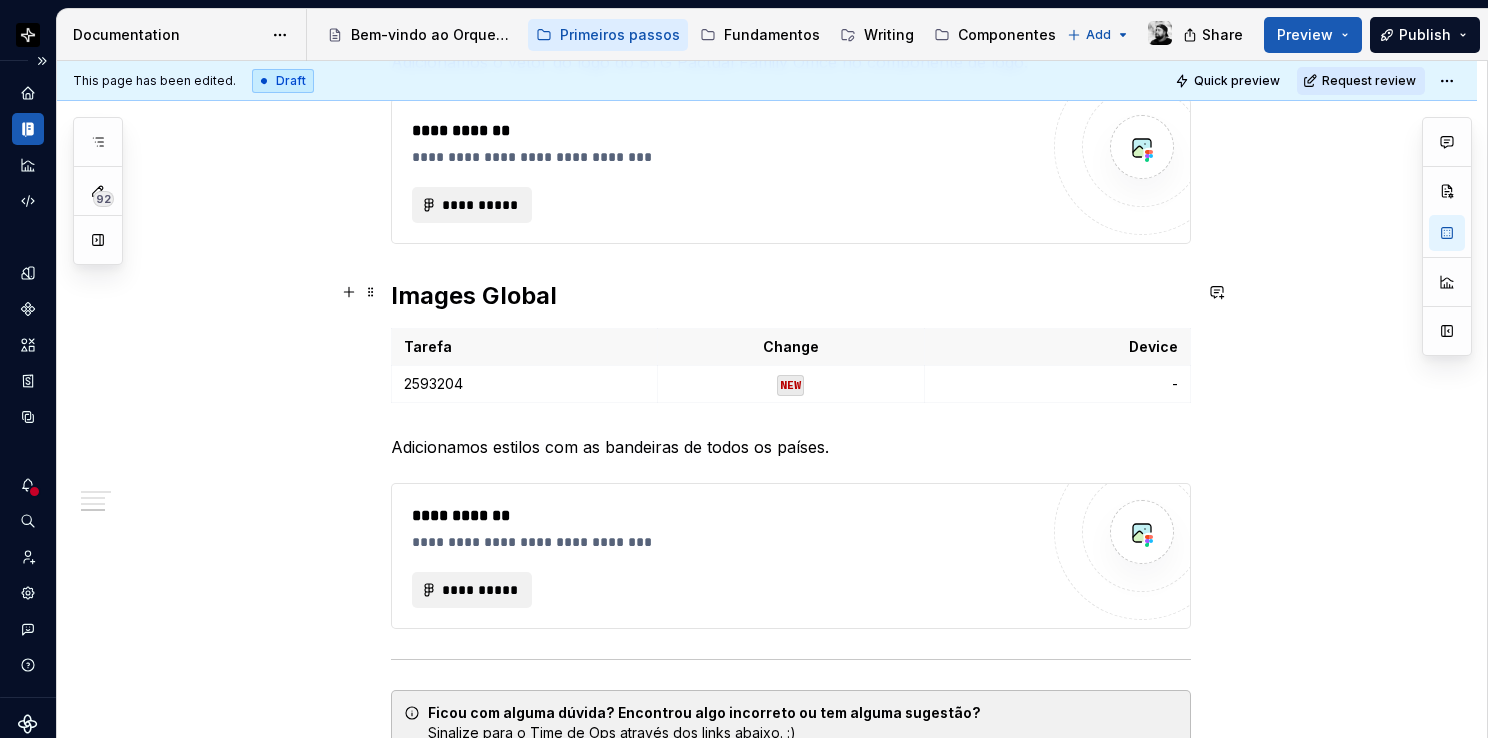 scroll, scrollTop: 1616, scrollLeft: 0, axis: vertical 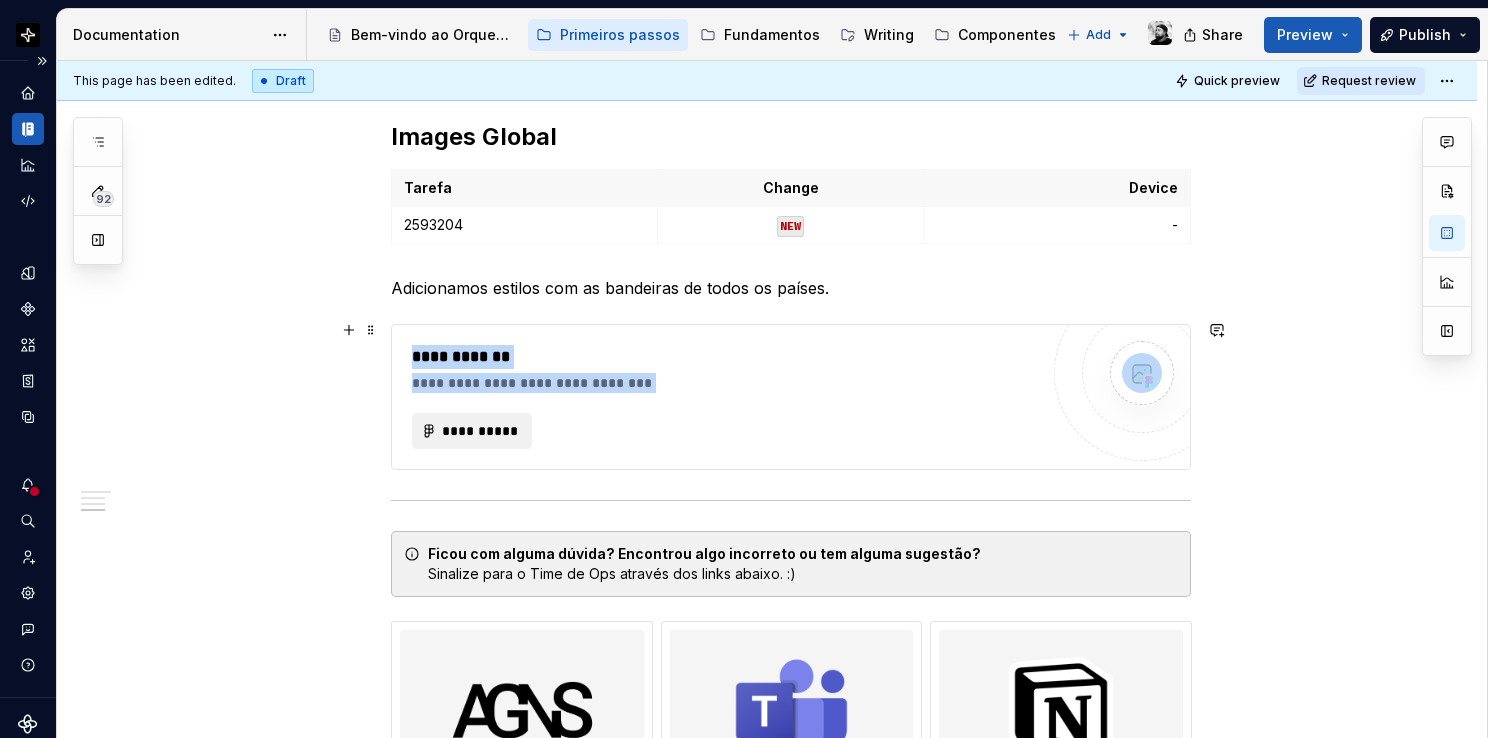click on "**********" at bounding box center [725, 431] 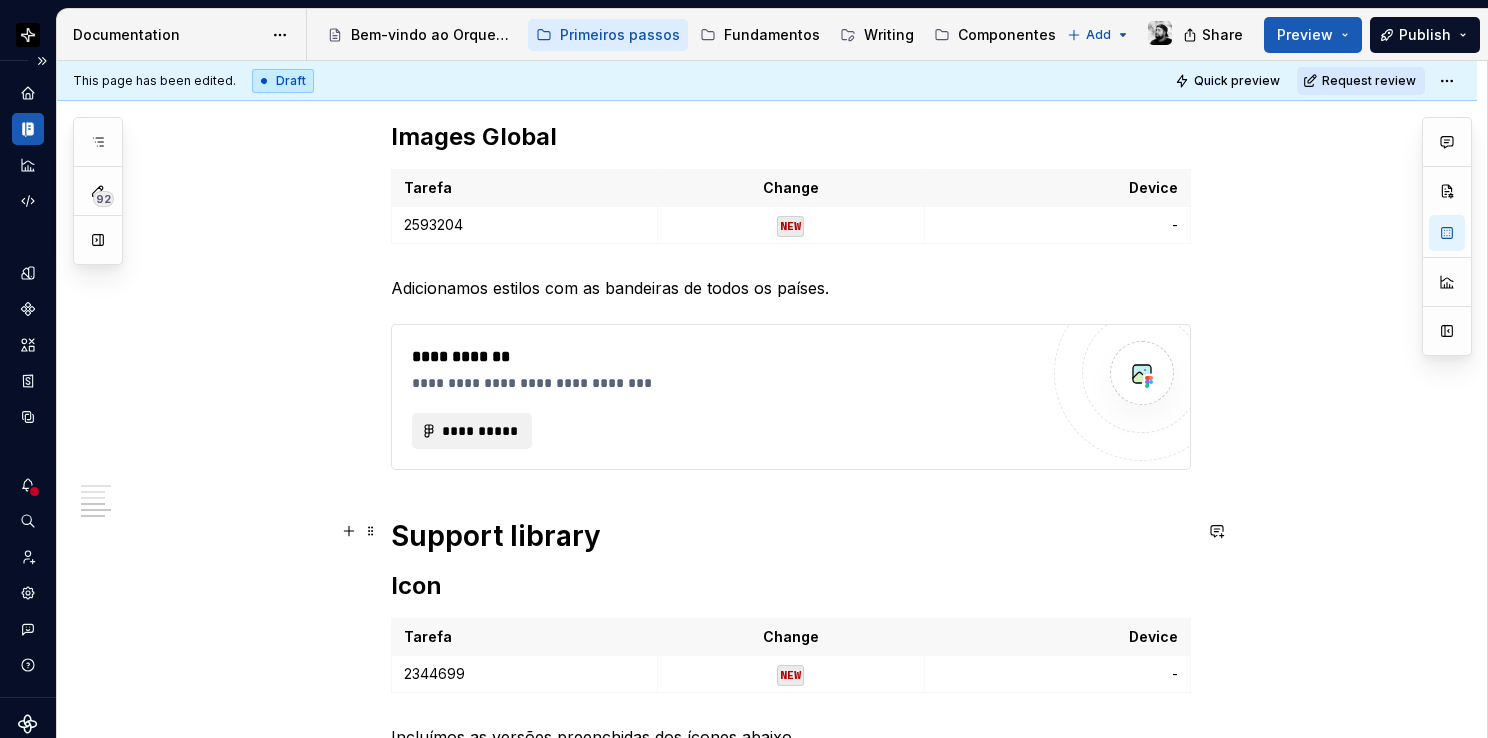 click on "Support library" at bounding box center [791, 536] 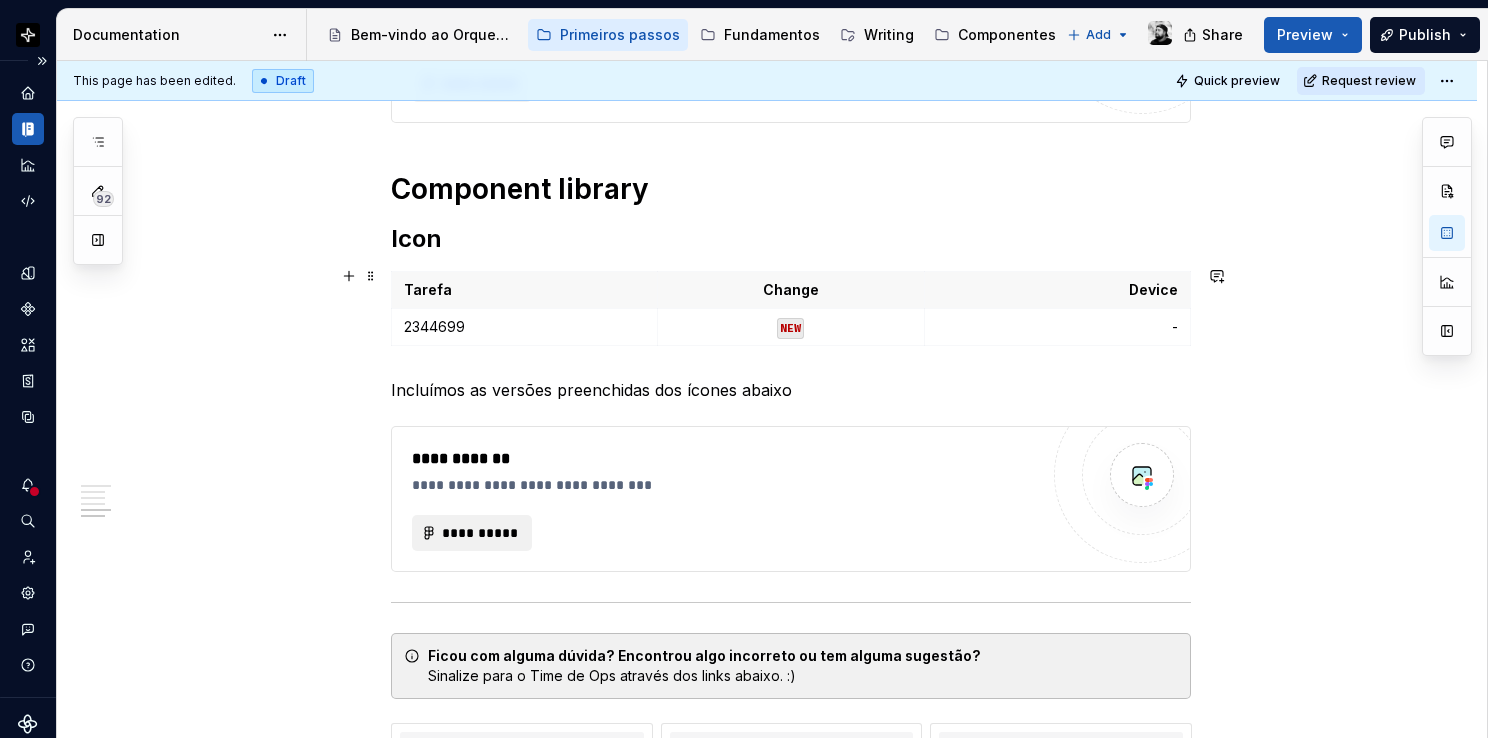 scroll, scrollTop: 1916, scrollLeft: 0, axis: vertical 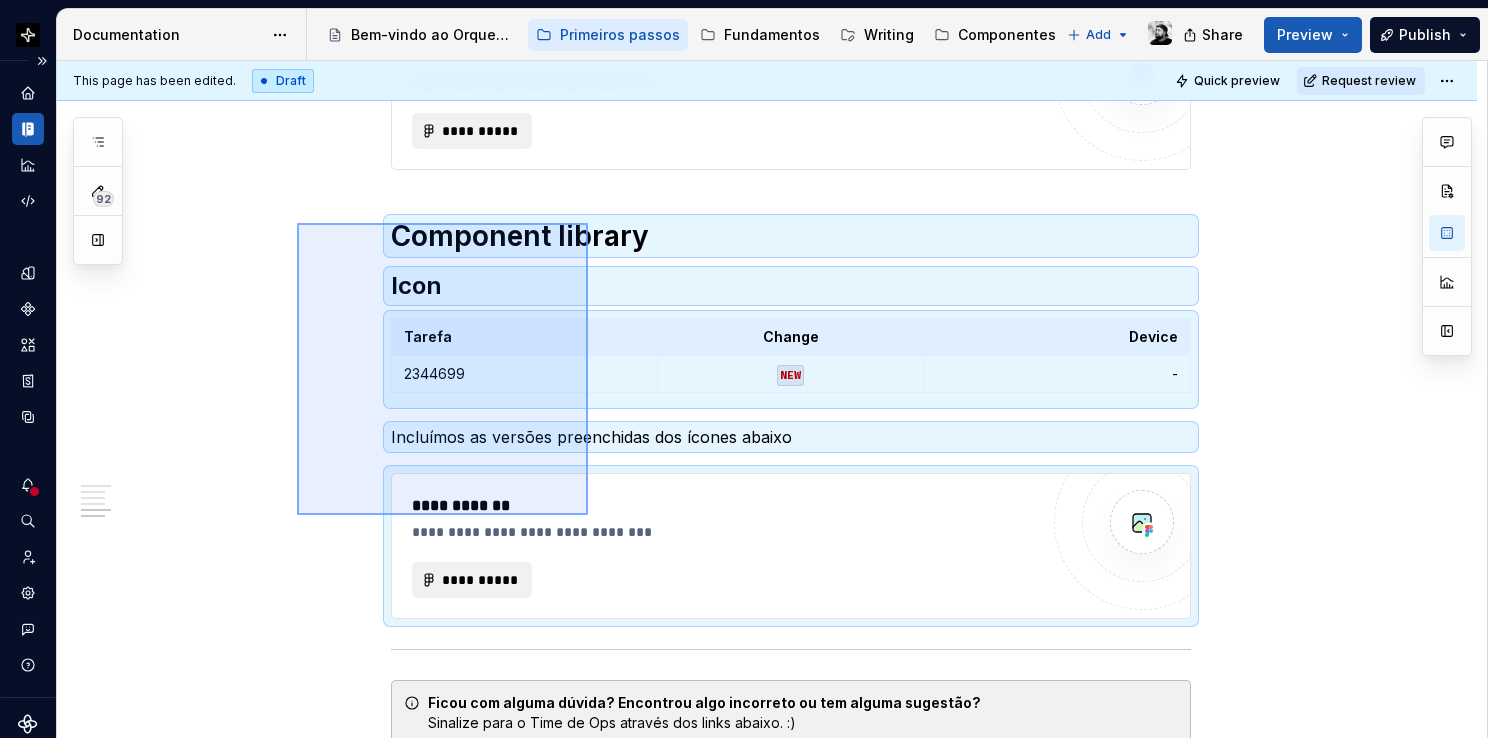 drag, startPoint x: 297, startPoint y: 223, endPoint x: 588, endPoint y: 515, distance: 412.24387 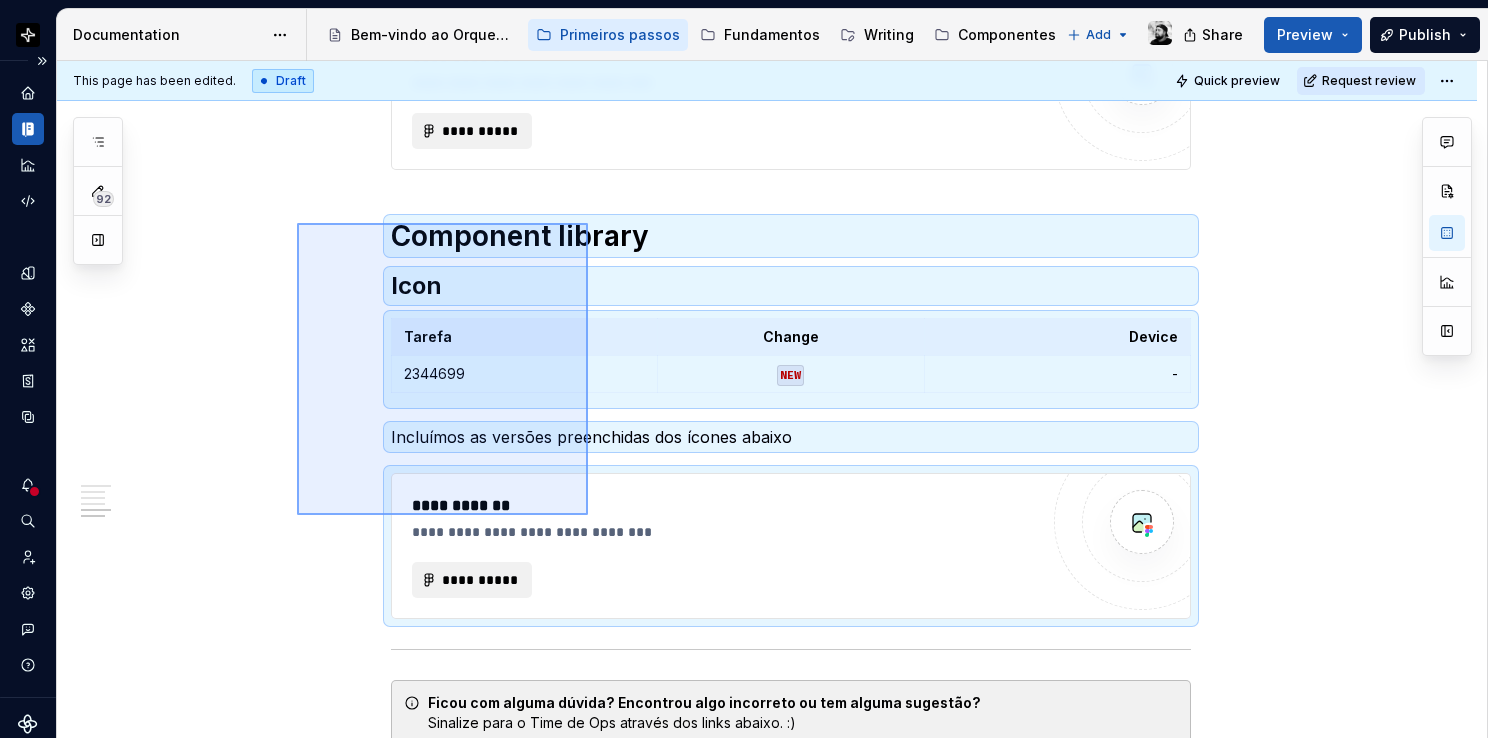click on "**********" at bounding box center [772, 400] 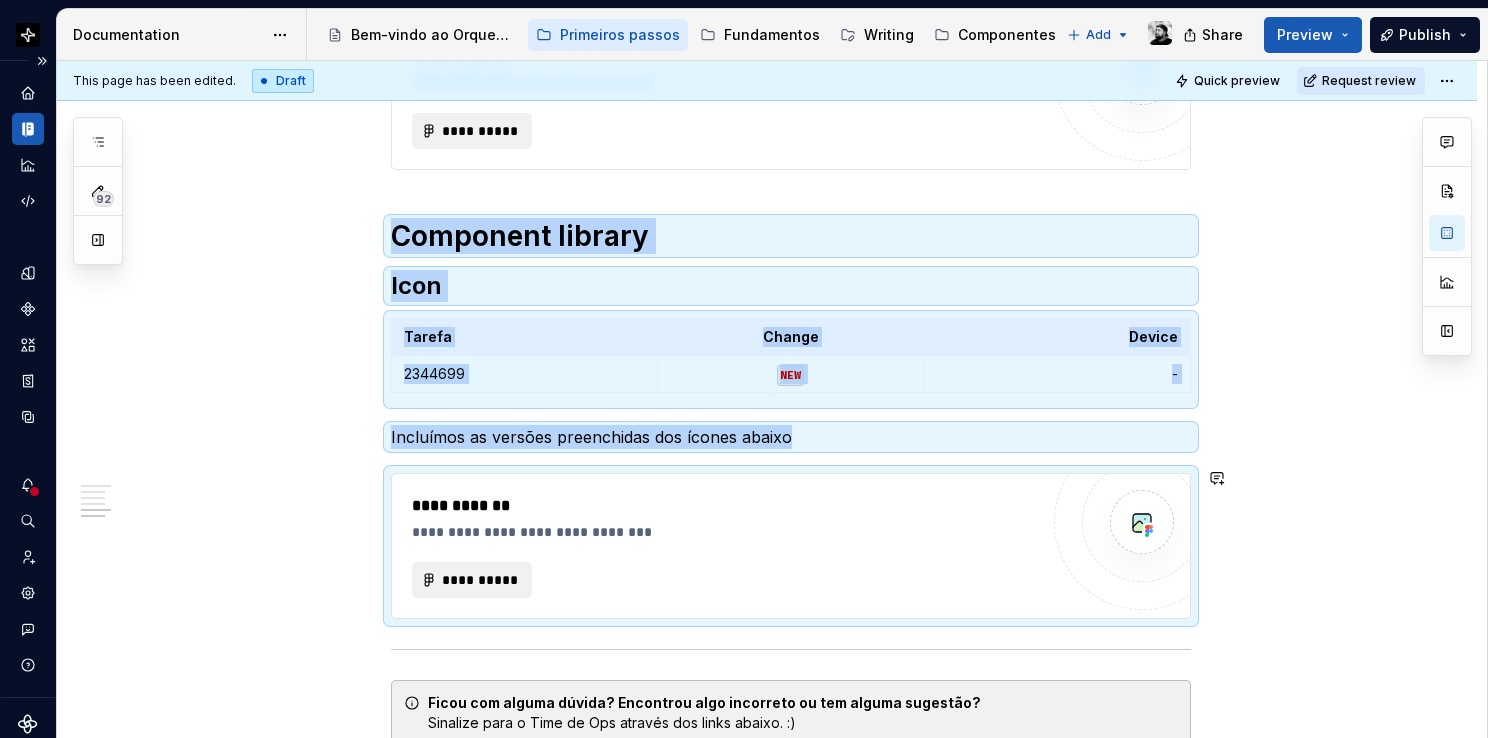 copy on "**********" 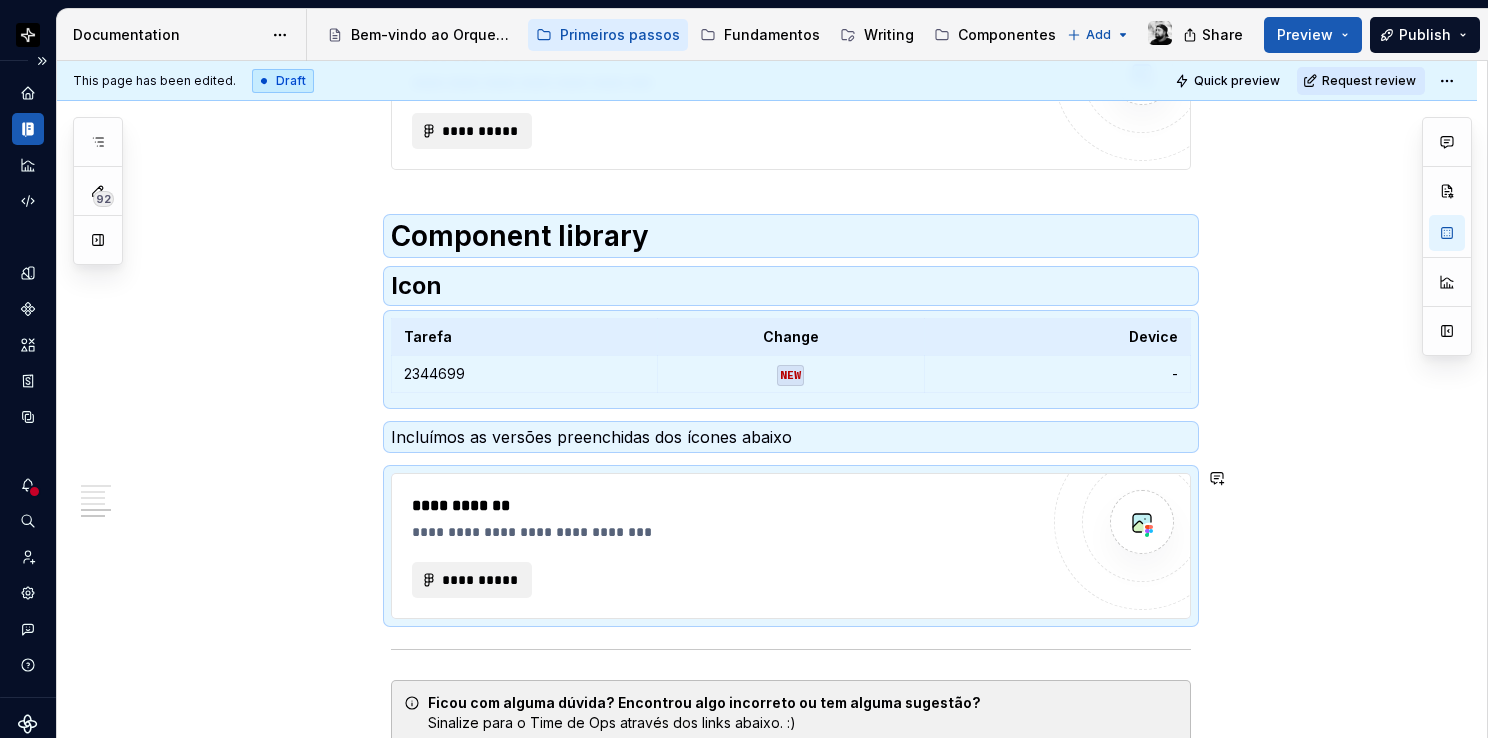 click on "**********" at bounding box center (725, 532) 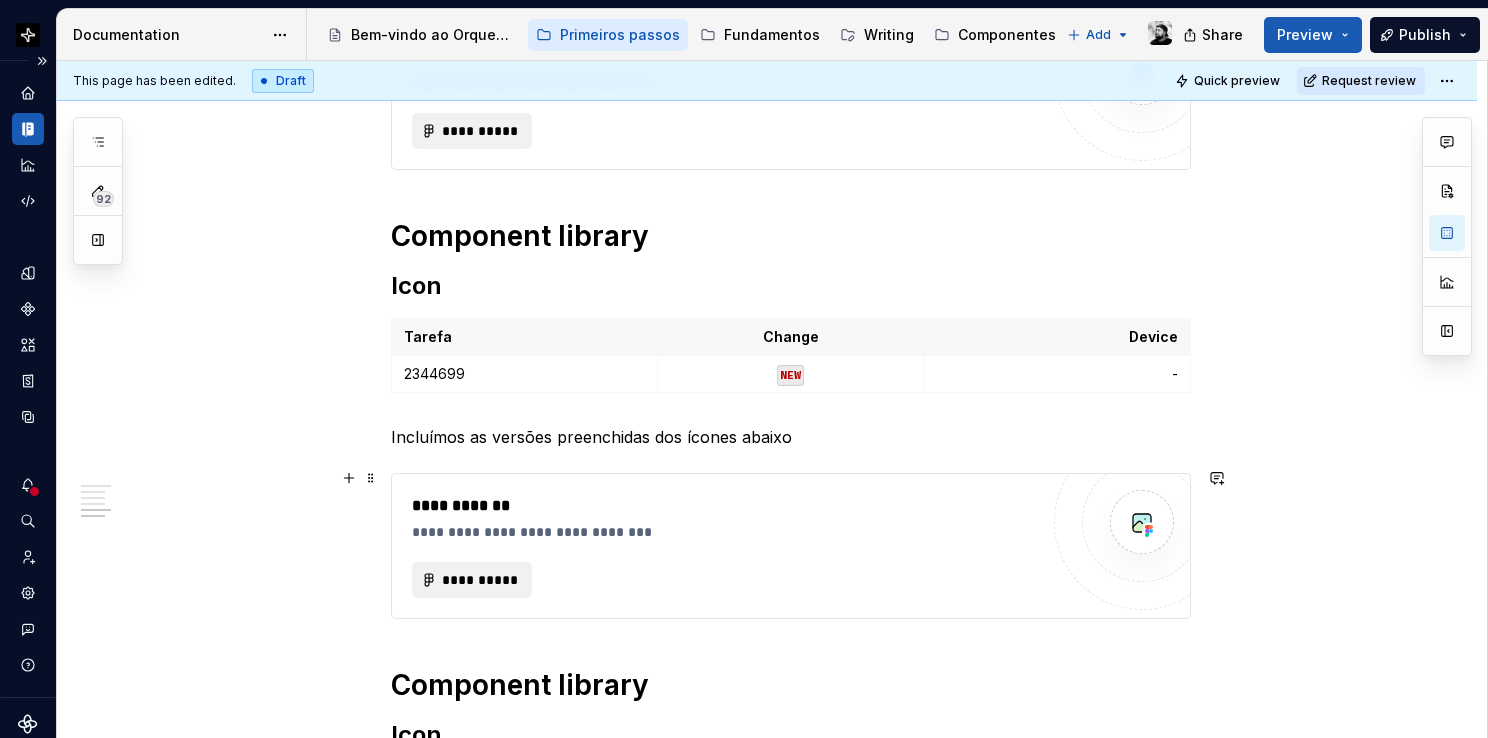 scroll, scrollTop: 2116, scrollLeft: 0, axis: vertical 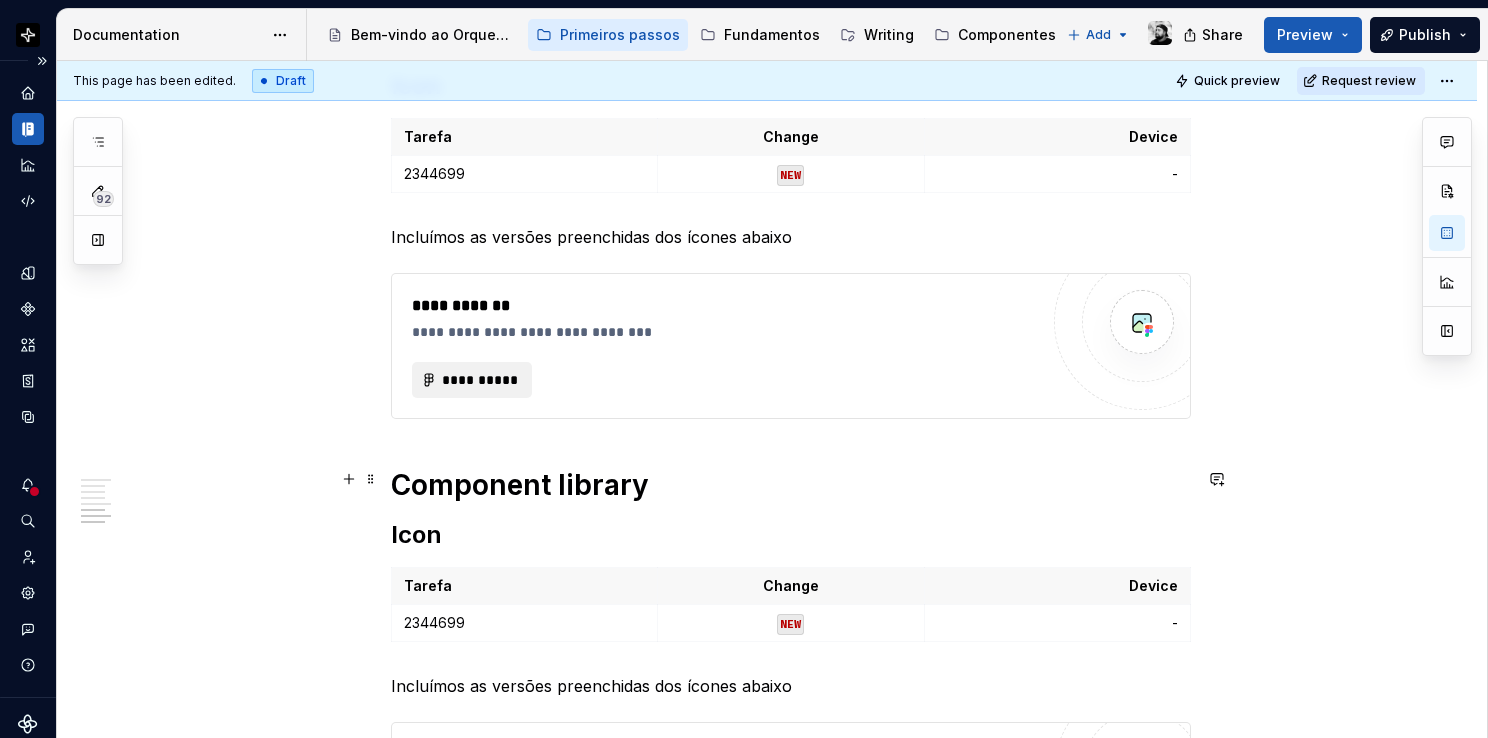 click on "Component library" at bounding box center (791, 485) 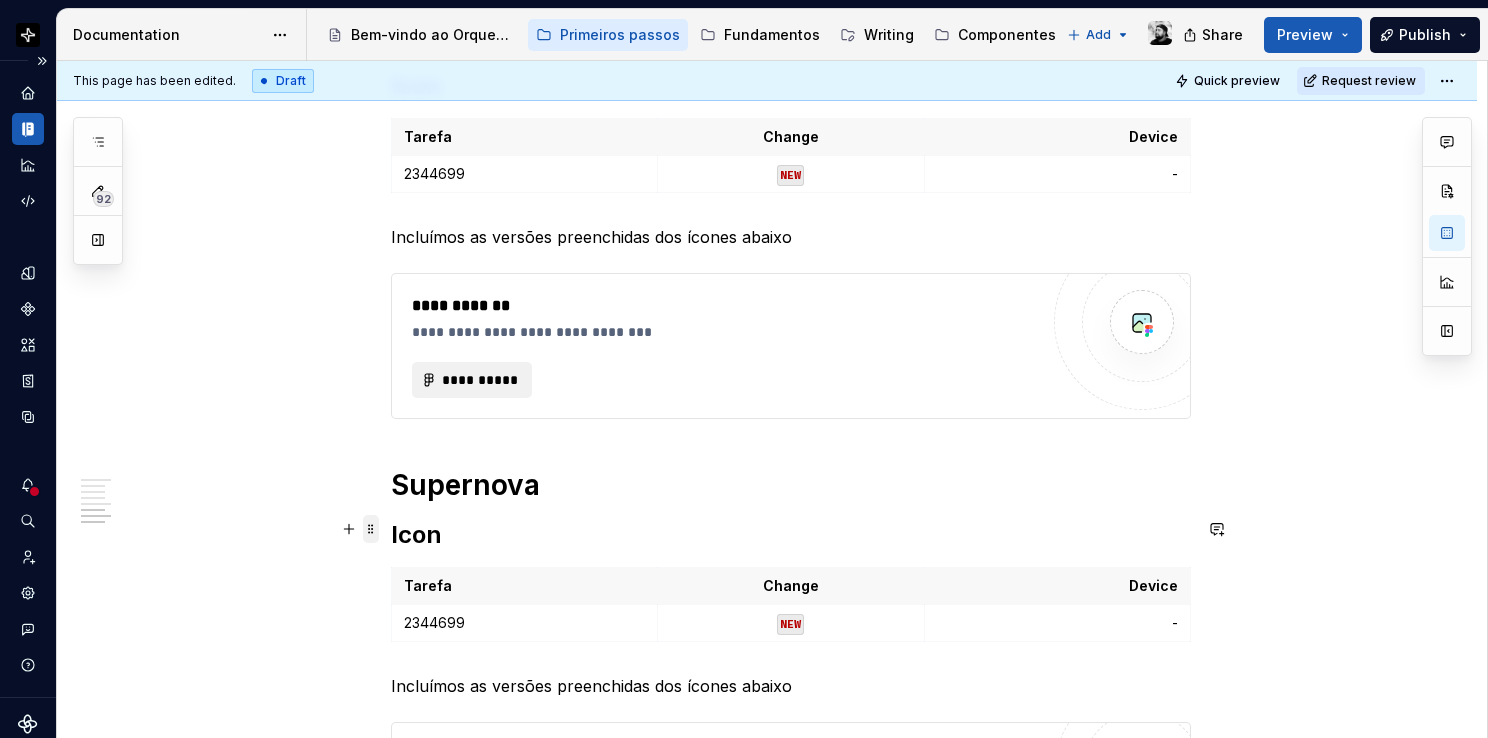 click at bounding box center [371, 529] 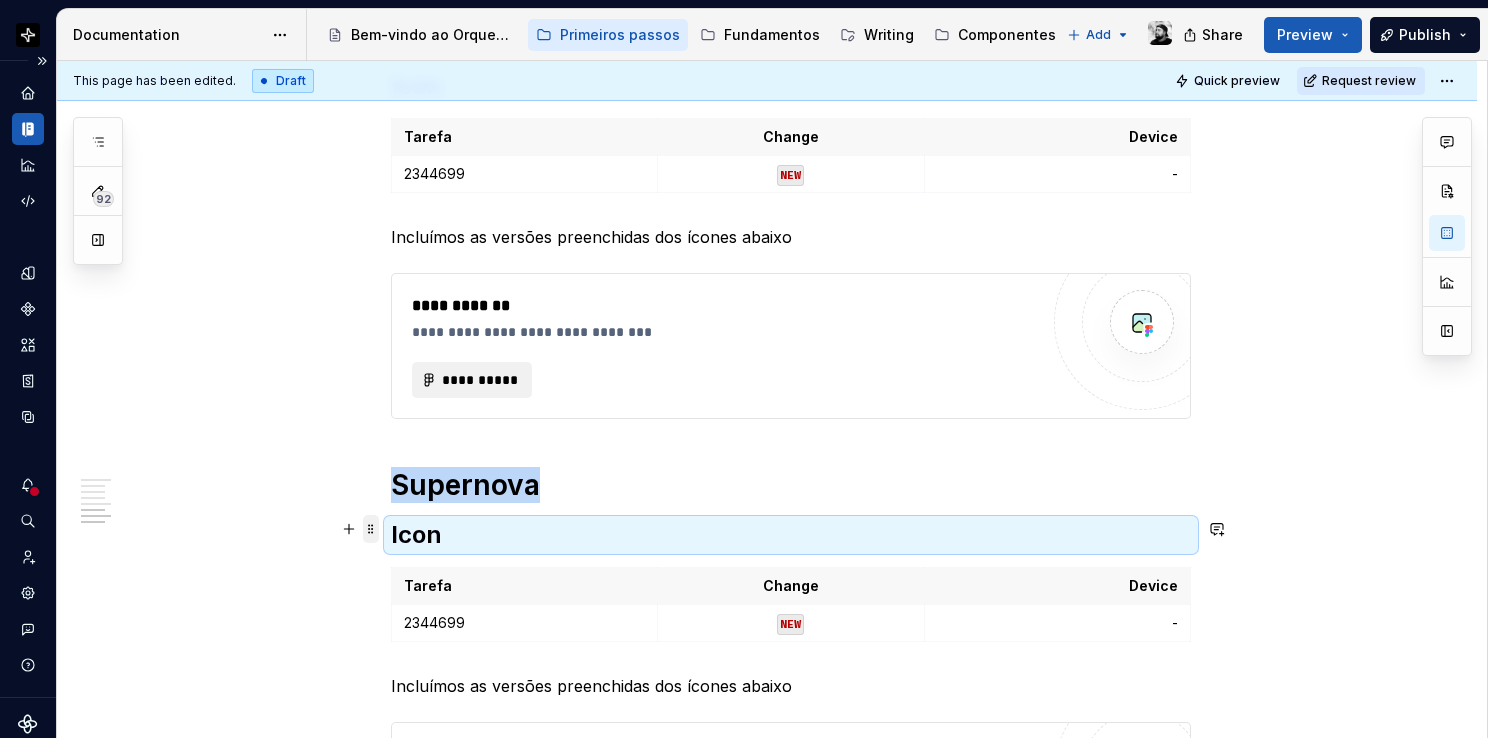 click at bounding box center (371, 529) 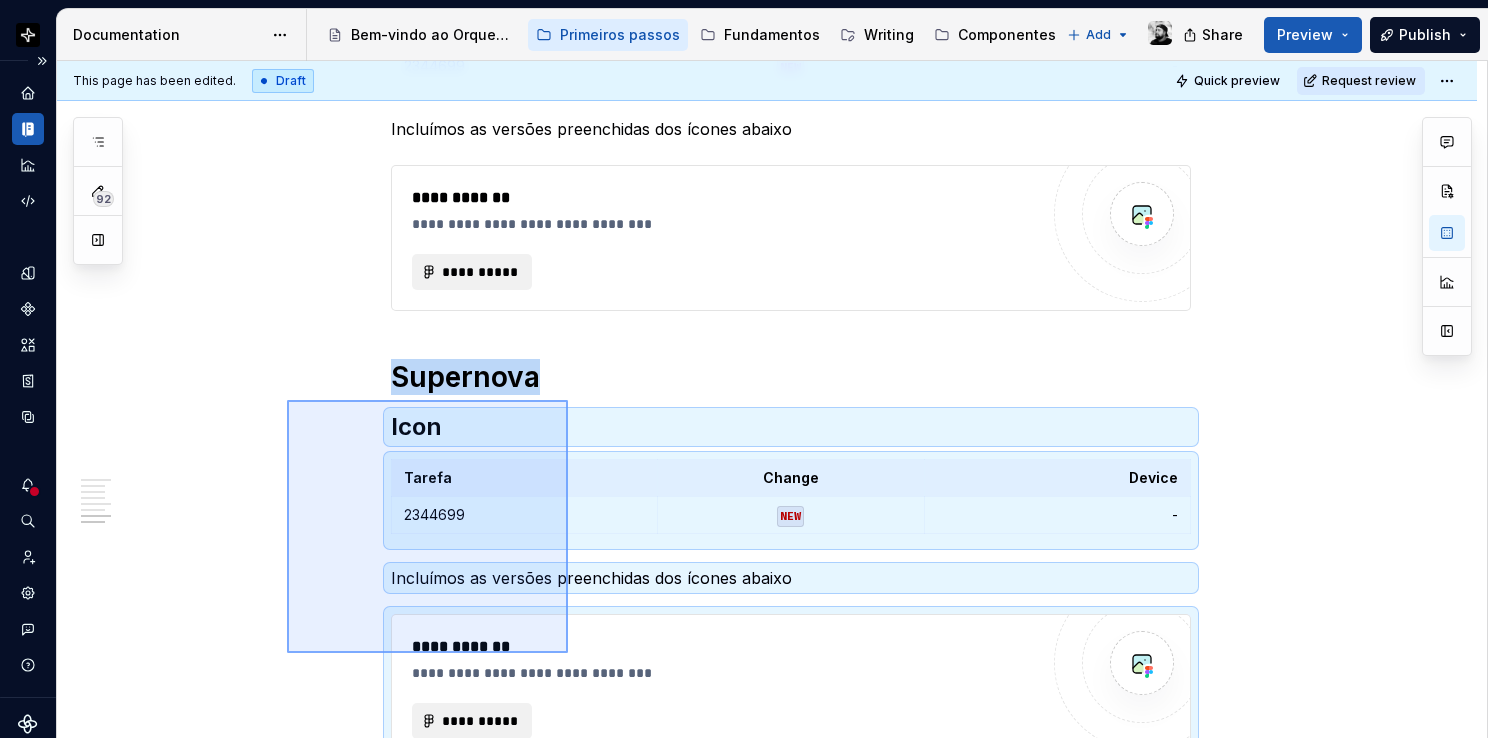 click on "**********" at bounding box center [772, 400] 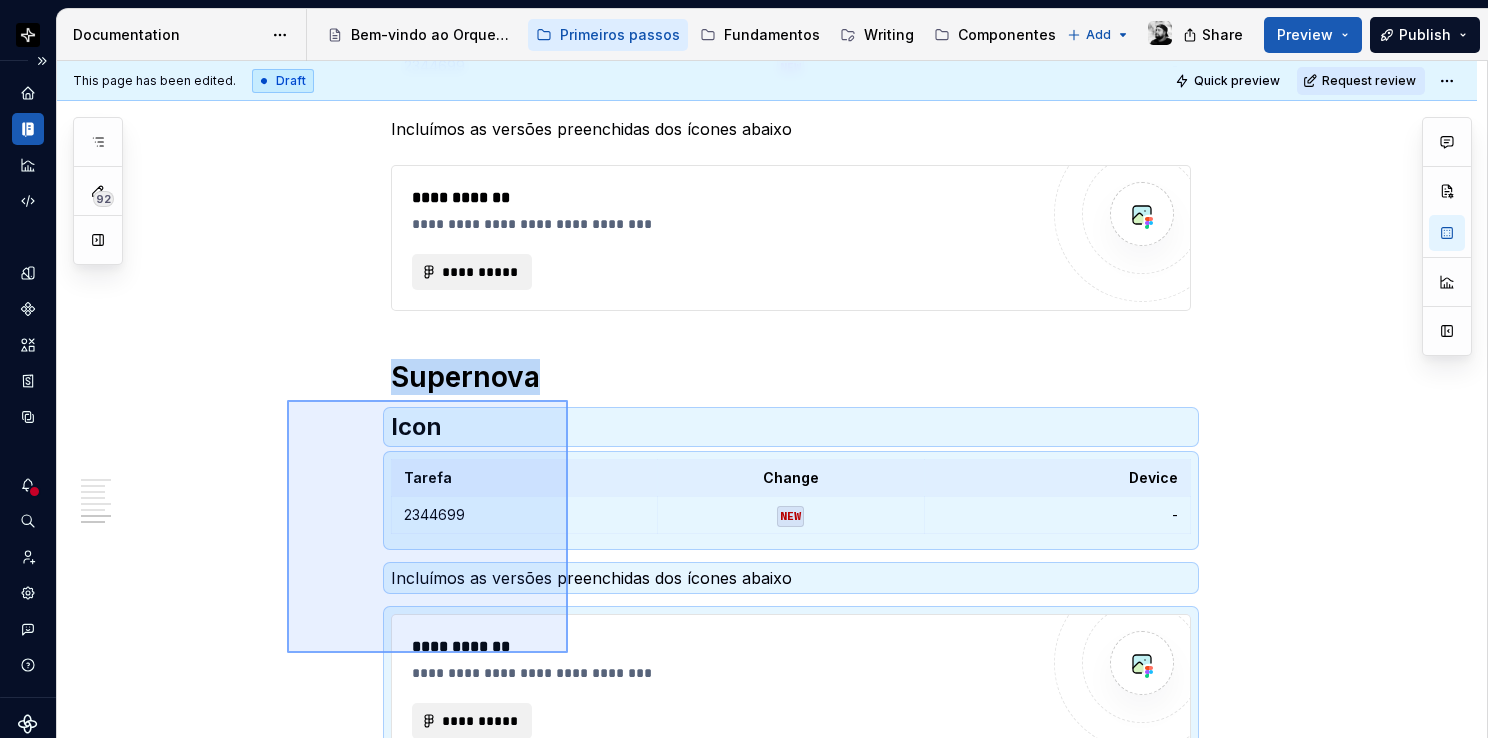 scroll, scrollTop: 2238, scrollLeft: 0, axis: vertical 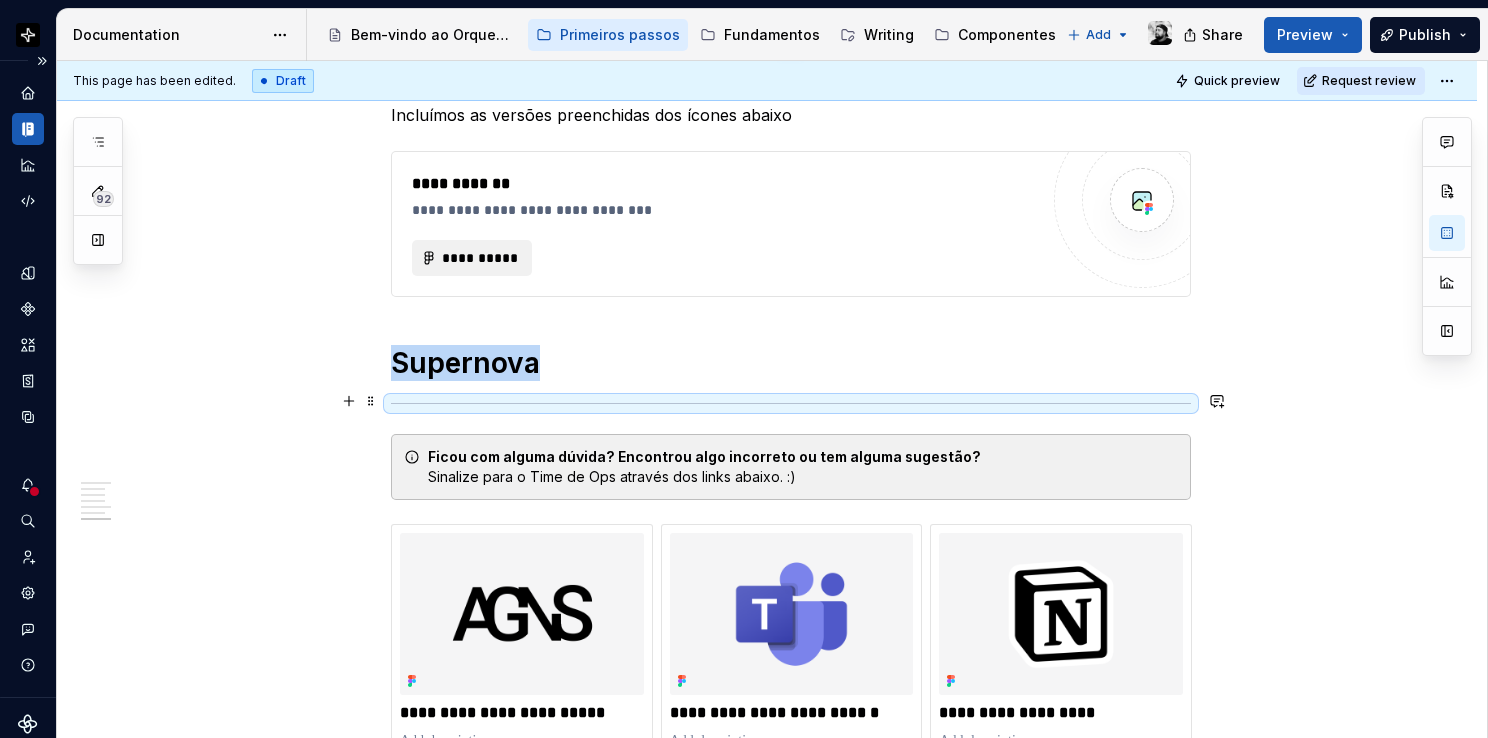 click on "Supernova" at bounding box center (791, 363) 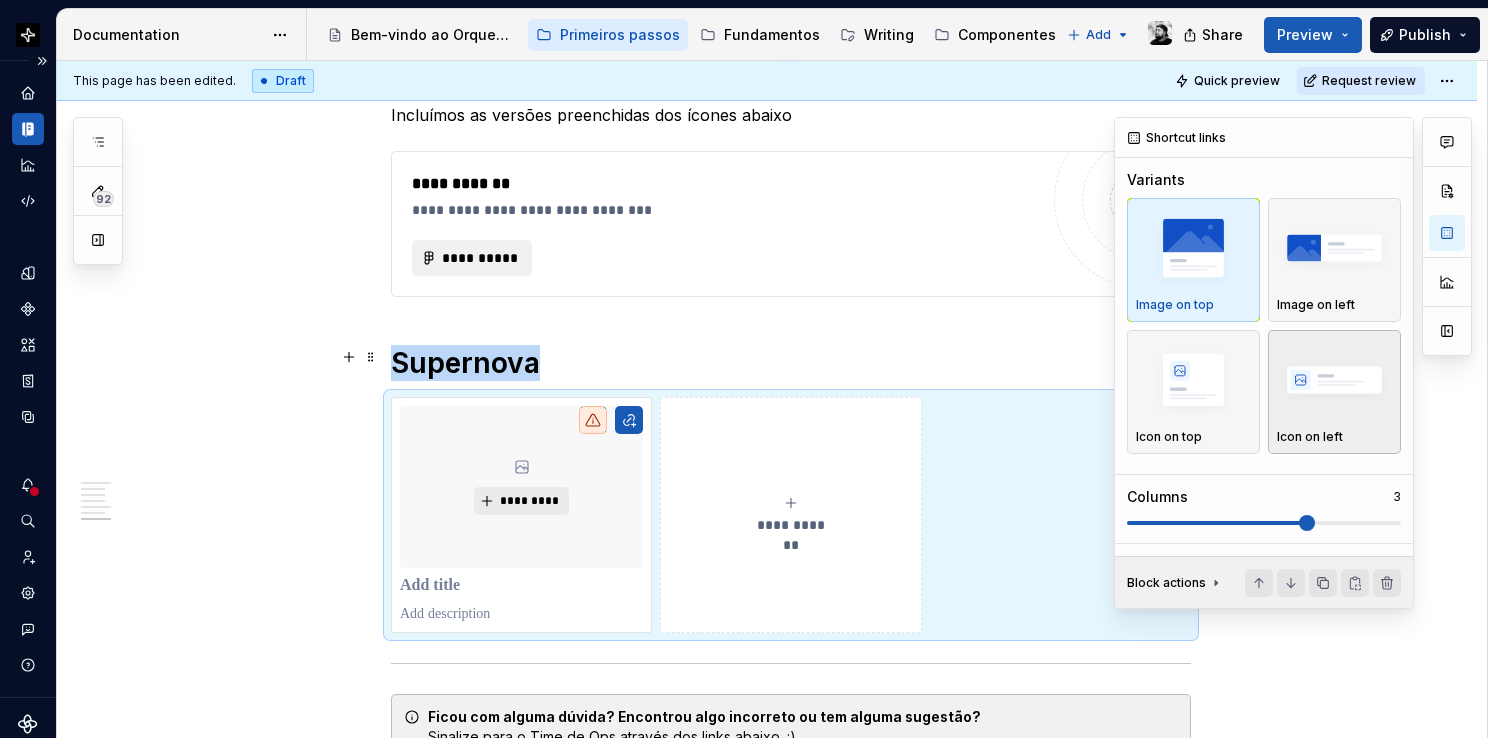 click at bounding box center [1334, 380] 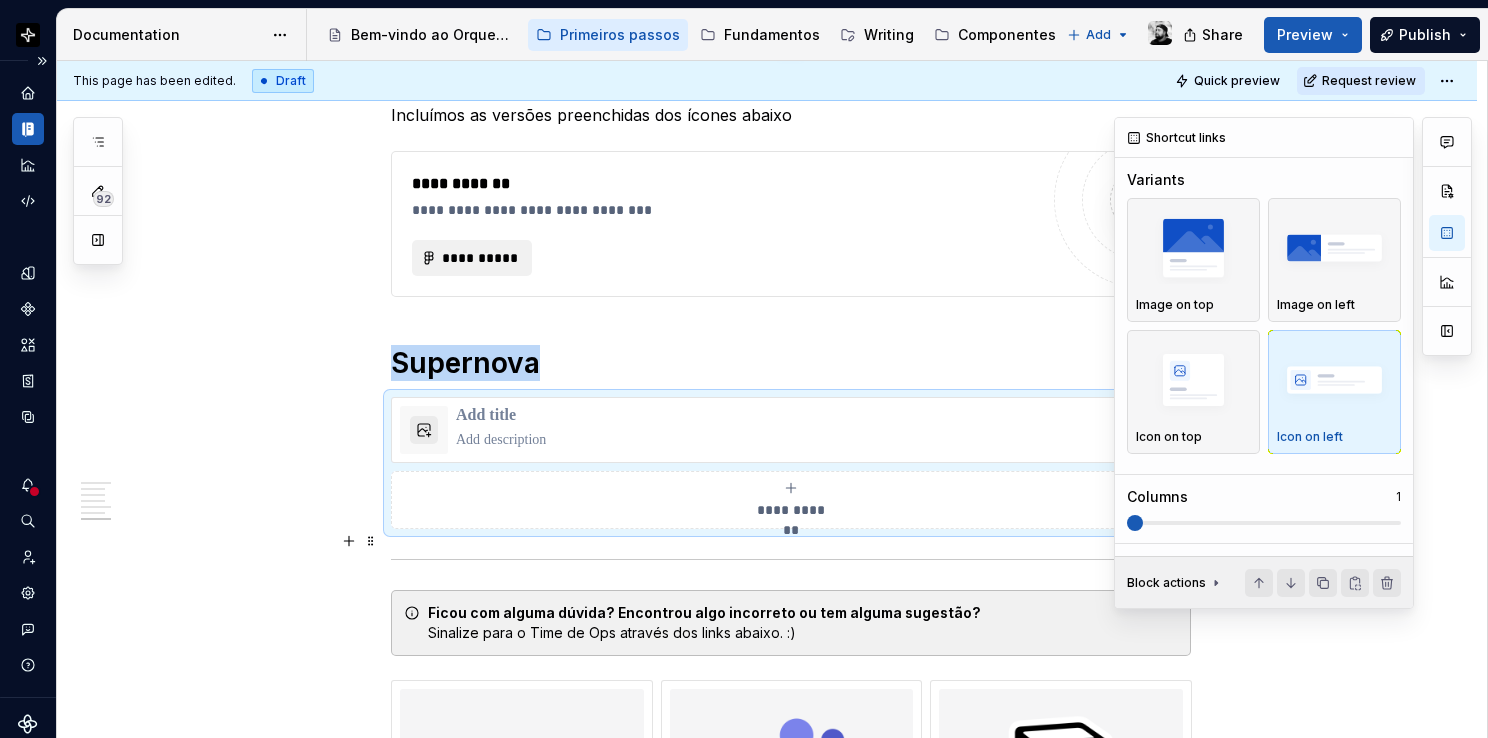 click at bounding box center [1127, 523] 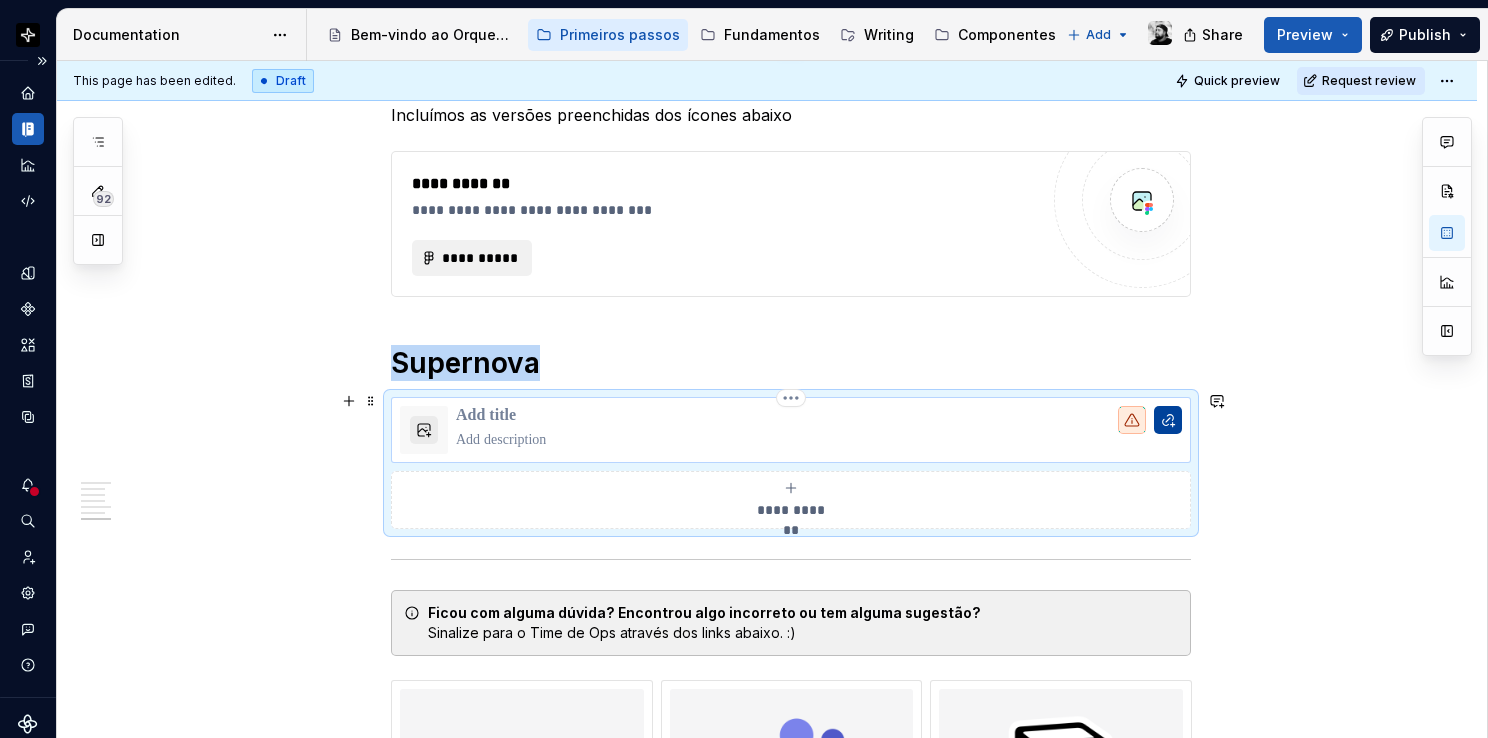 click at bounding box center [1168, 420] 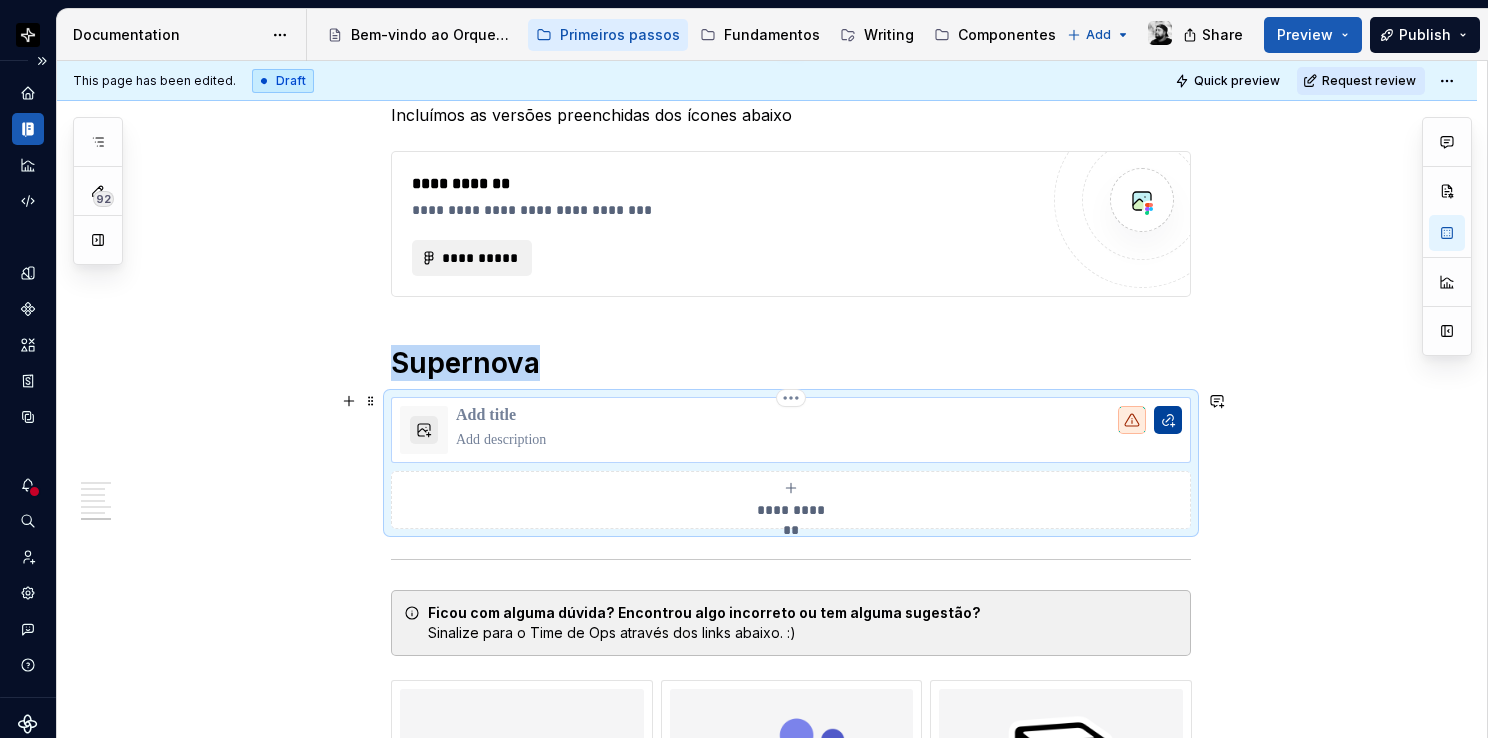type on "*" 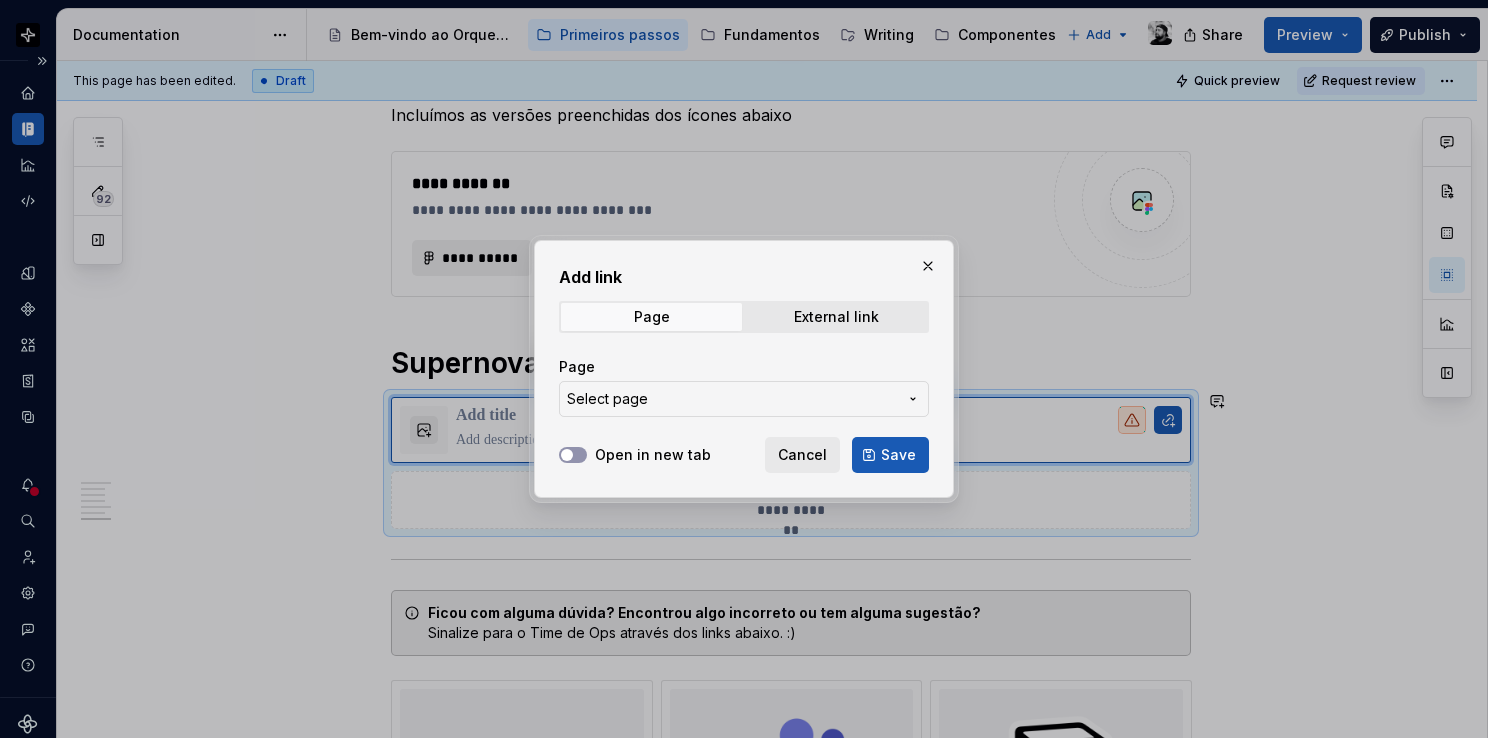 click on "Open in new tab" at bounding box center (653, 455) 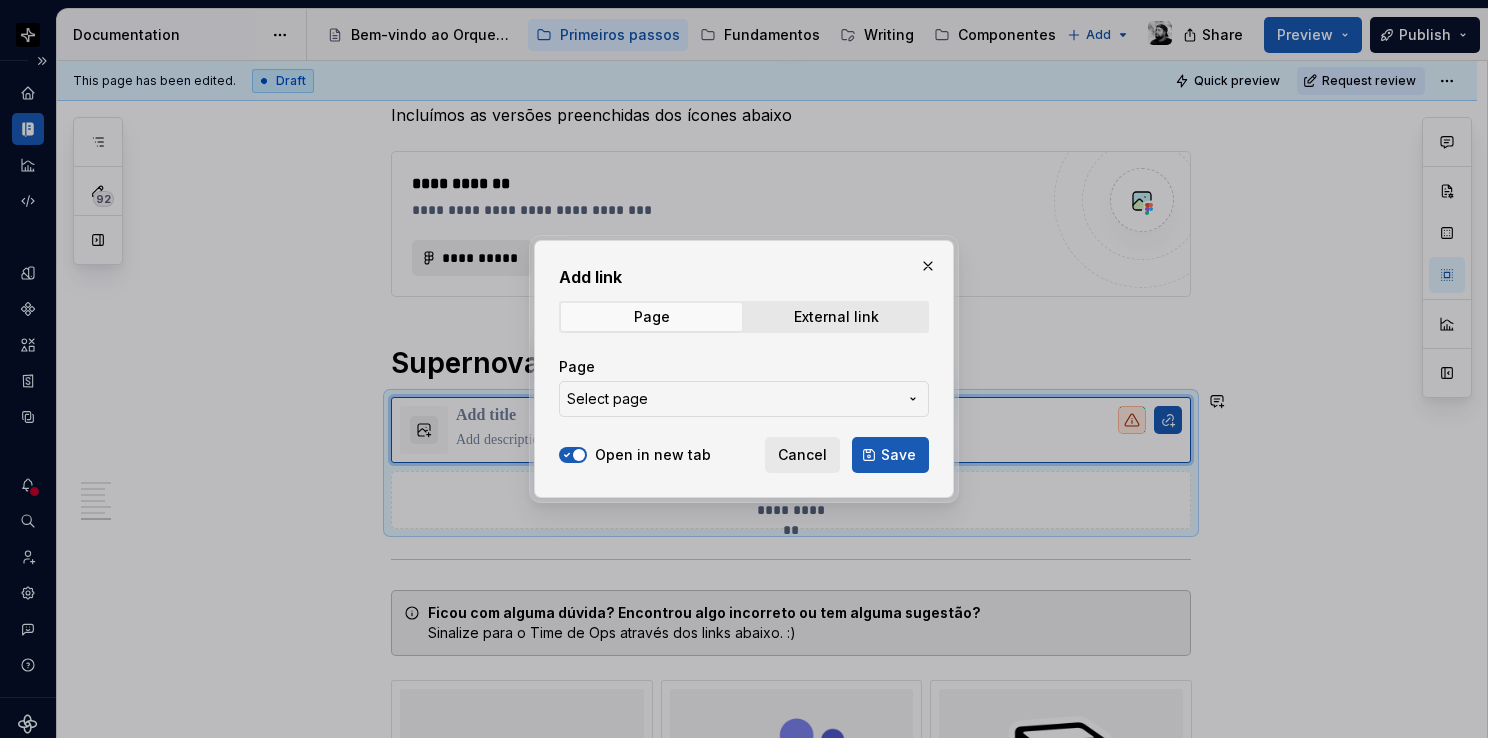 click on "Select page" at bounding box center (732, 399) 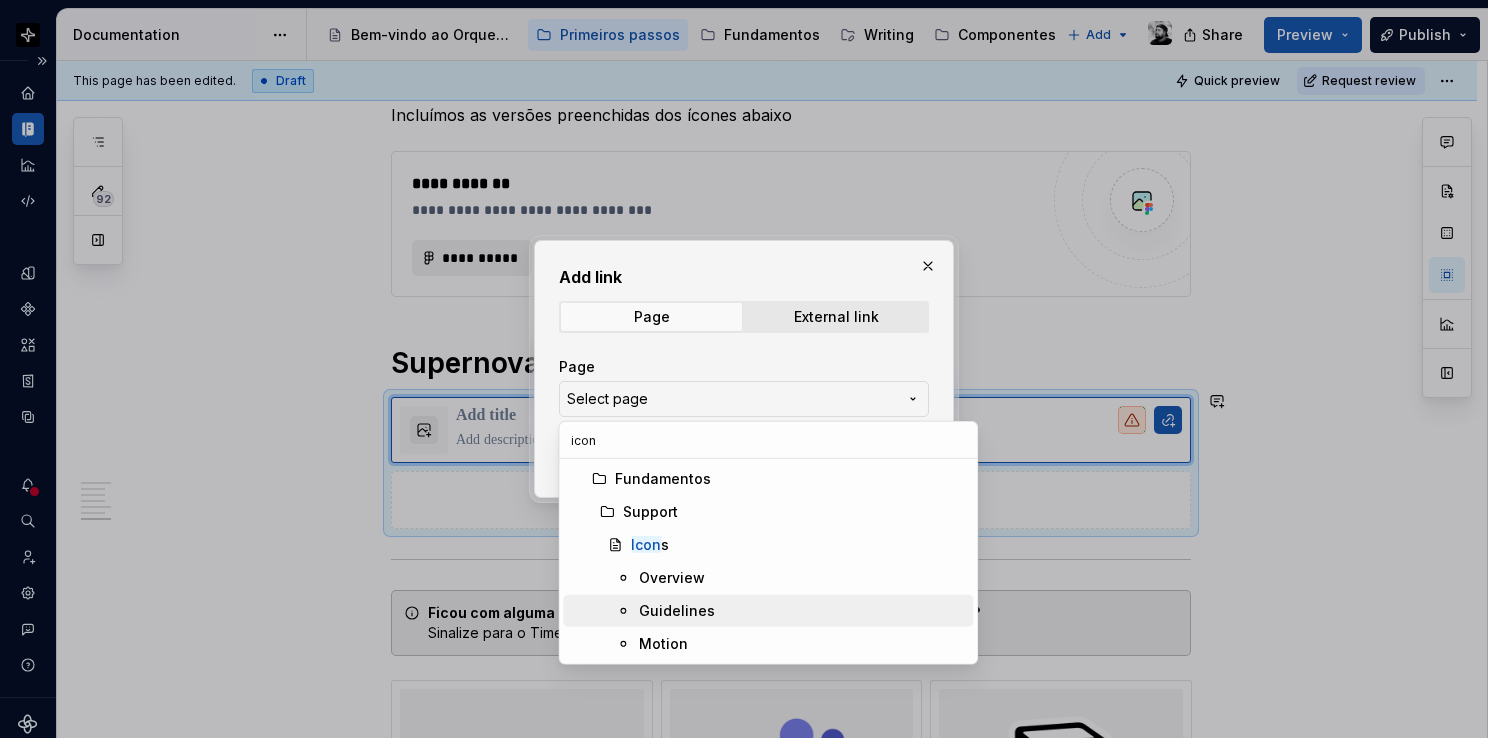 type on "icon" 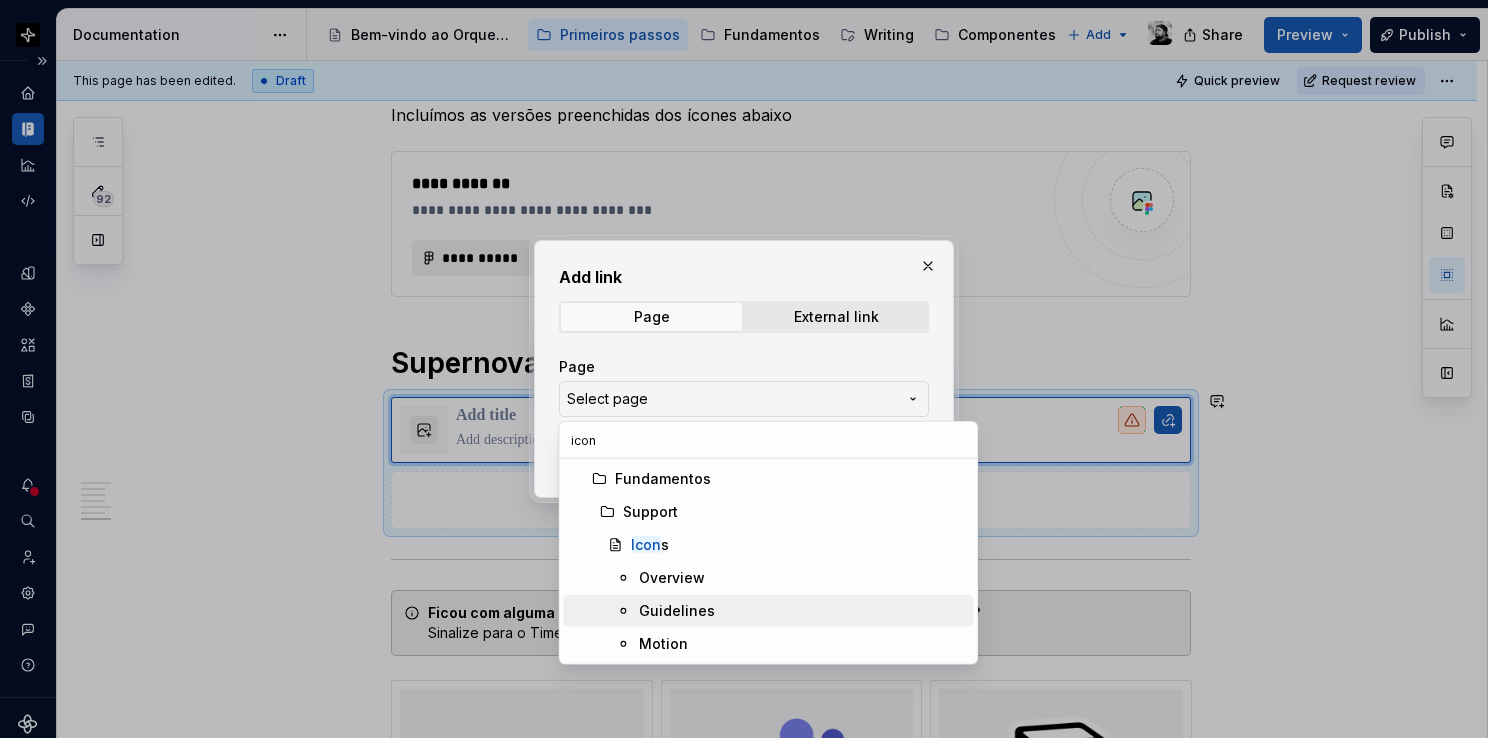 click on "Guidelines" at bounding box center [677, 611] 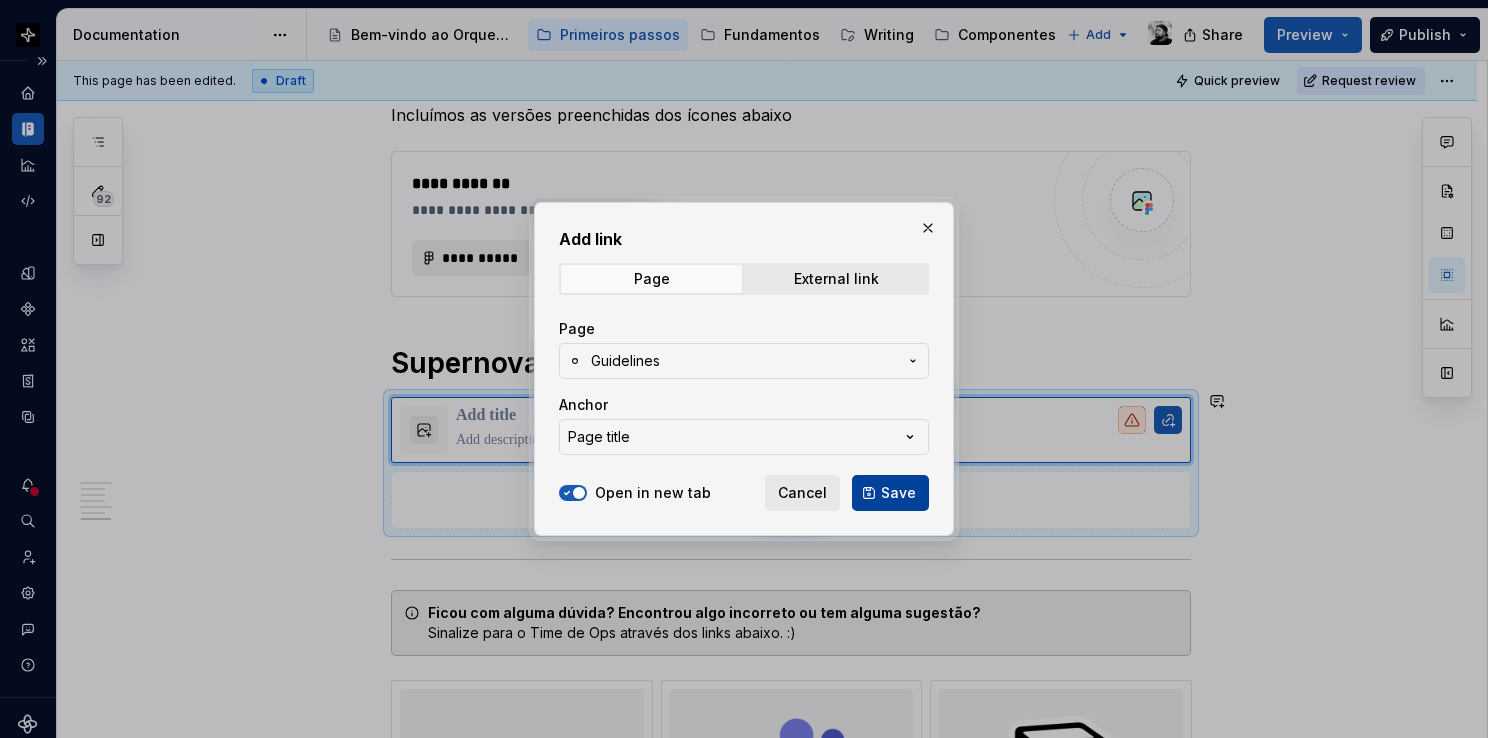 click on "Save" at bounding box center [890, 493] 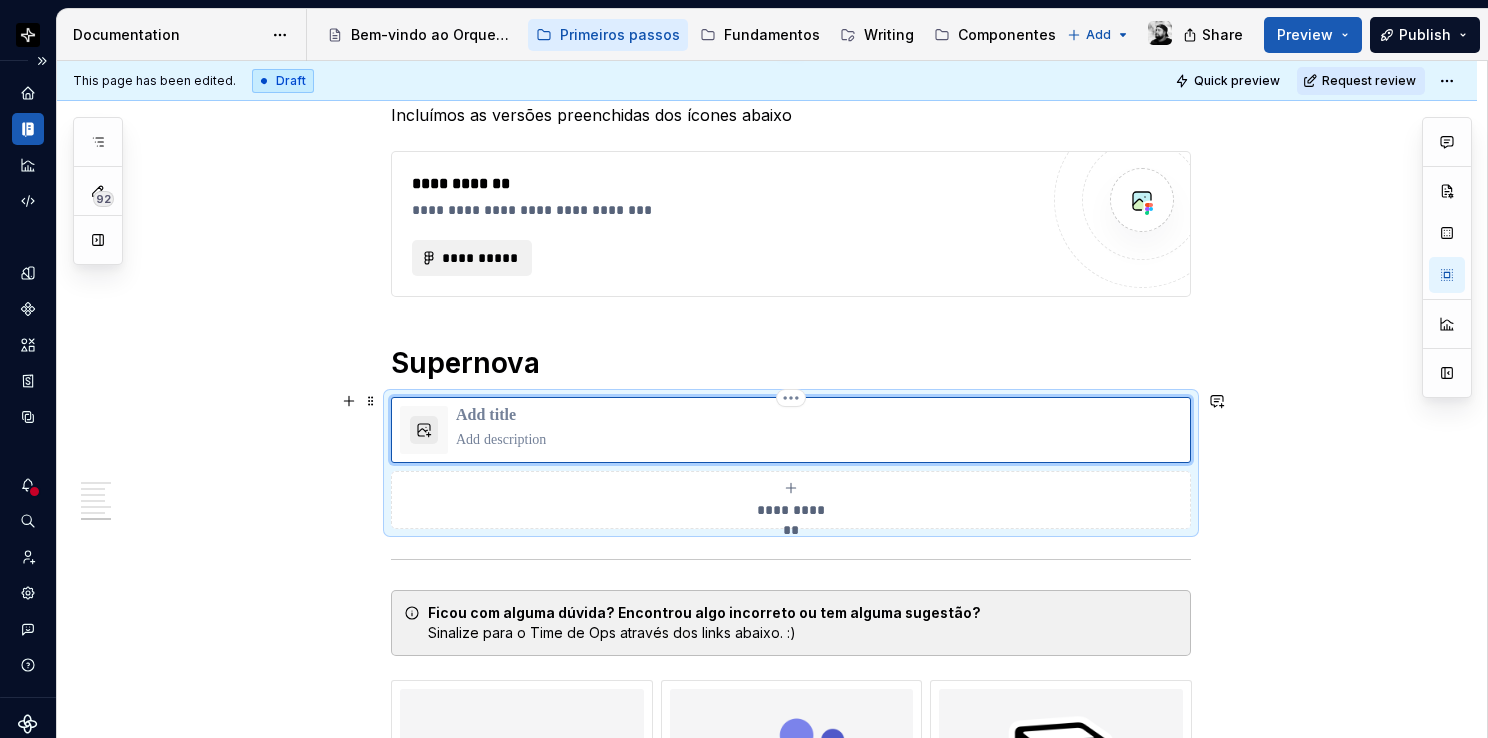 click at bounding box center (819, 416) 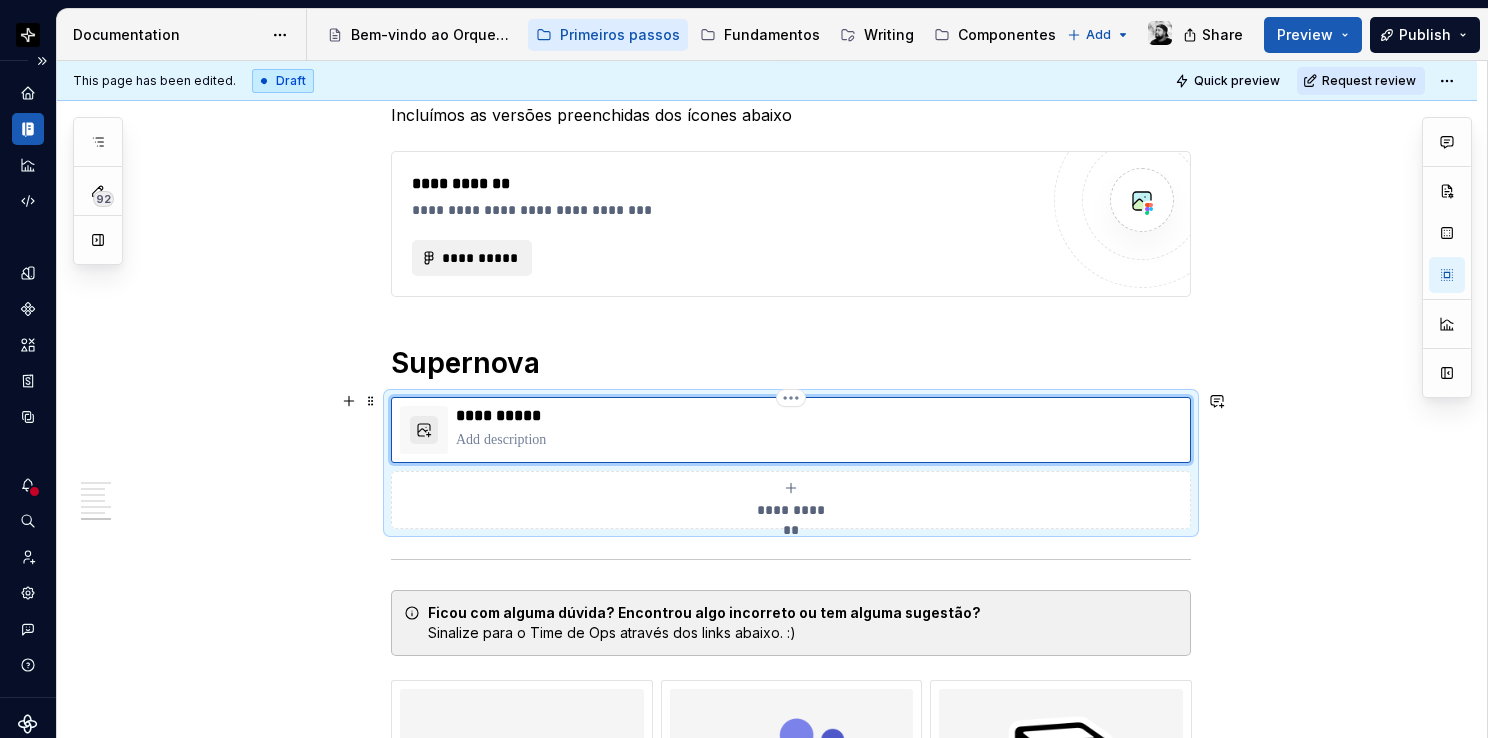 type on "*" 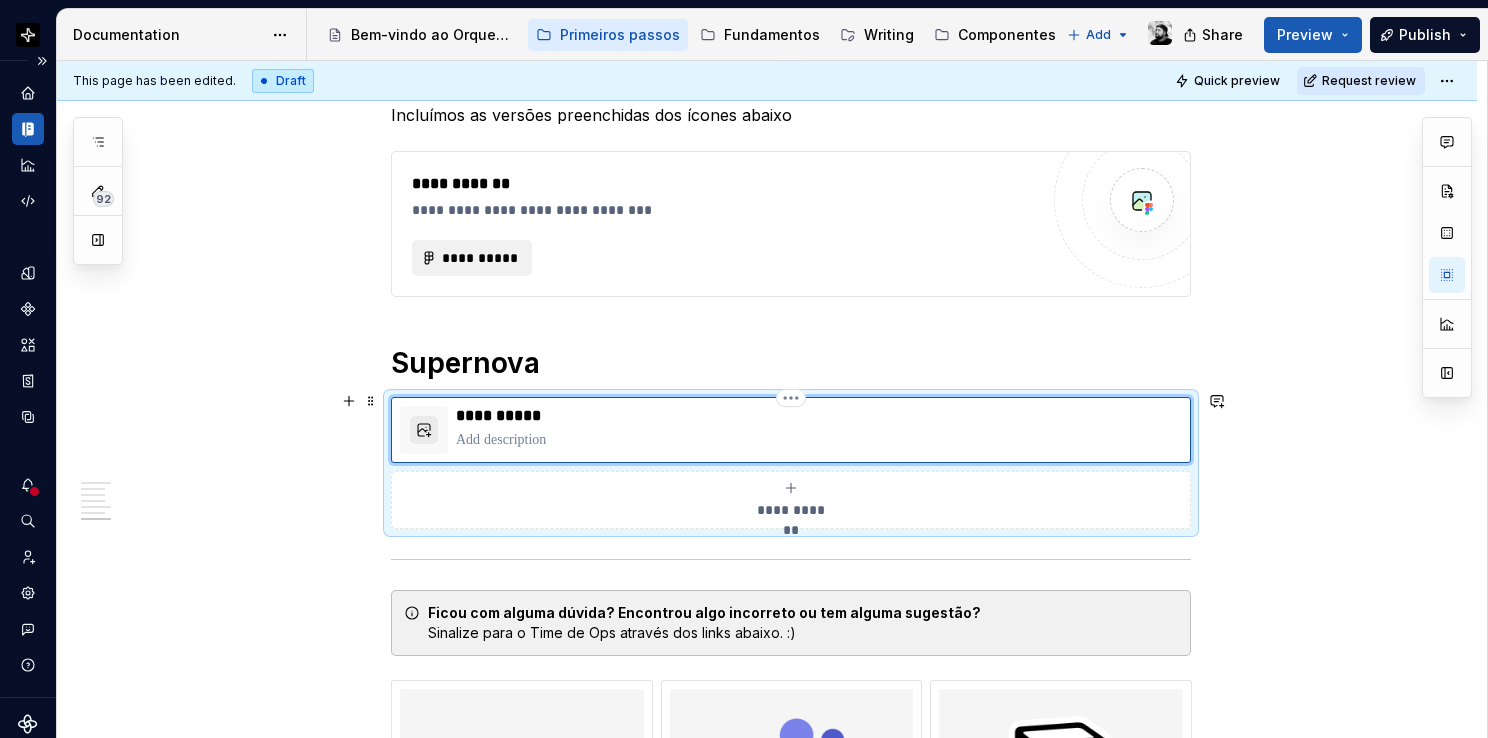 type 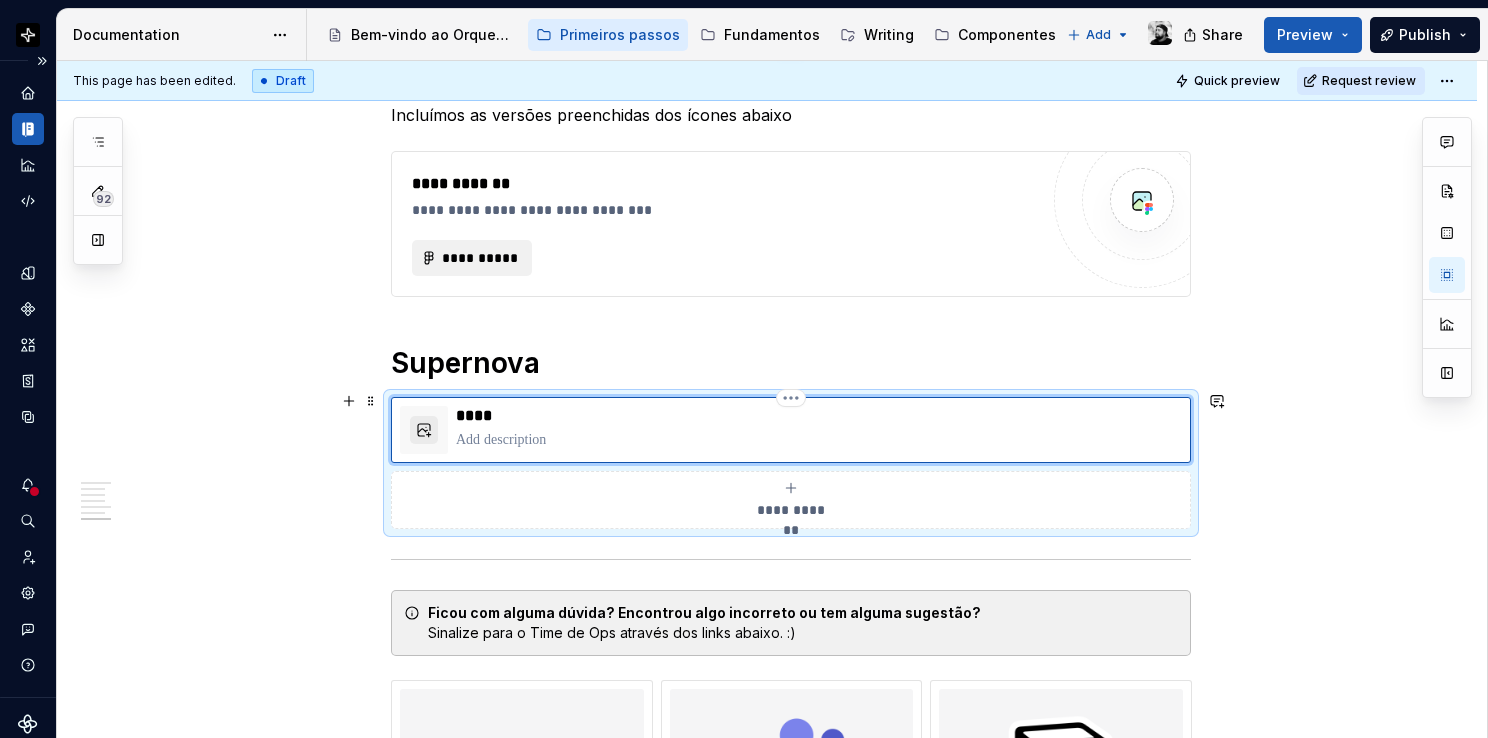 click at bounding box center (819, 440) 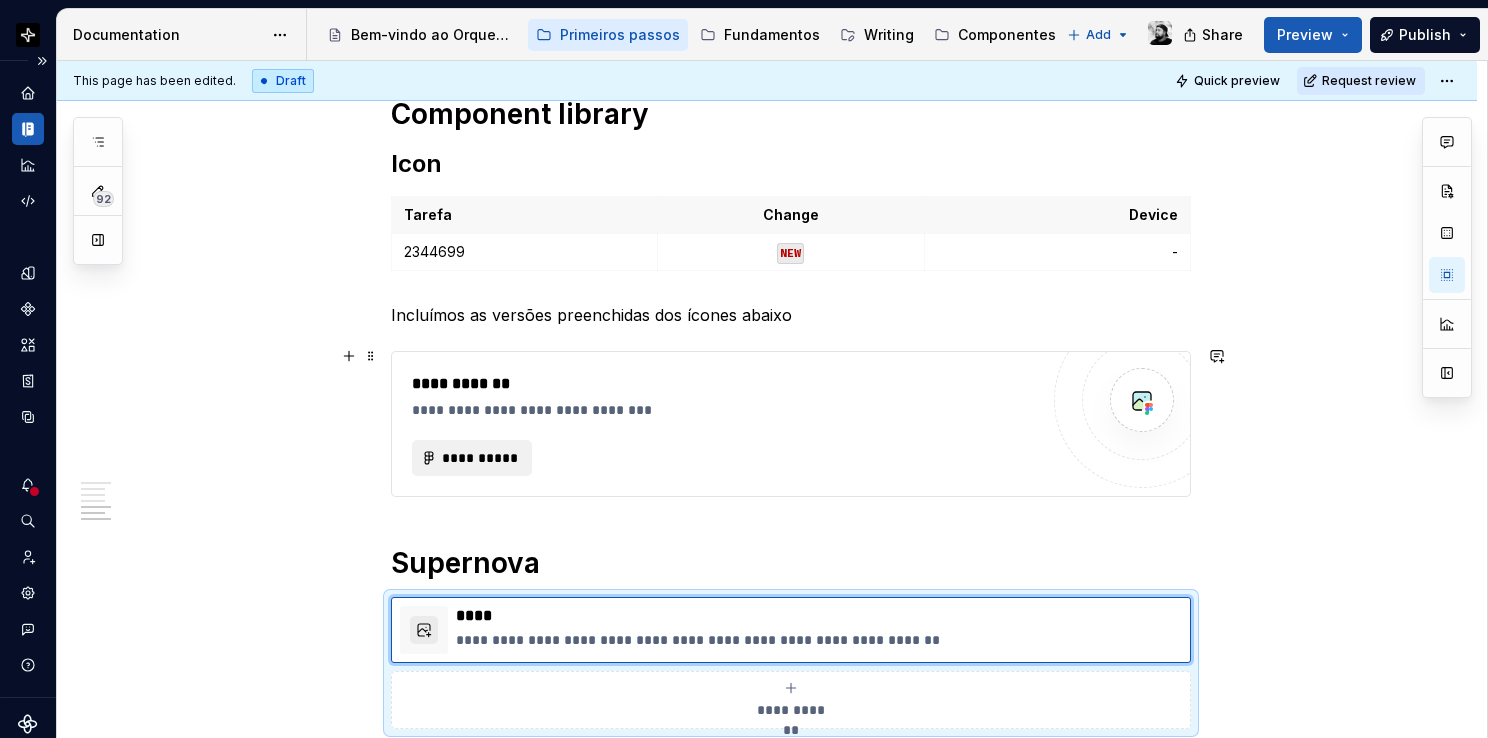 scroll, scrollTop: 2238, scrollLeft: 0, axis: vertical 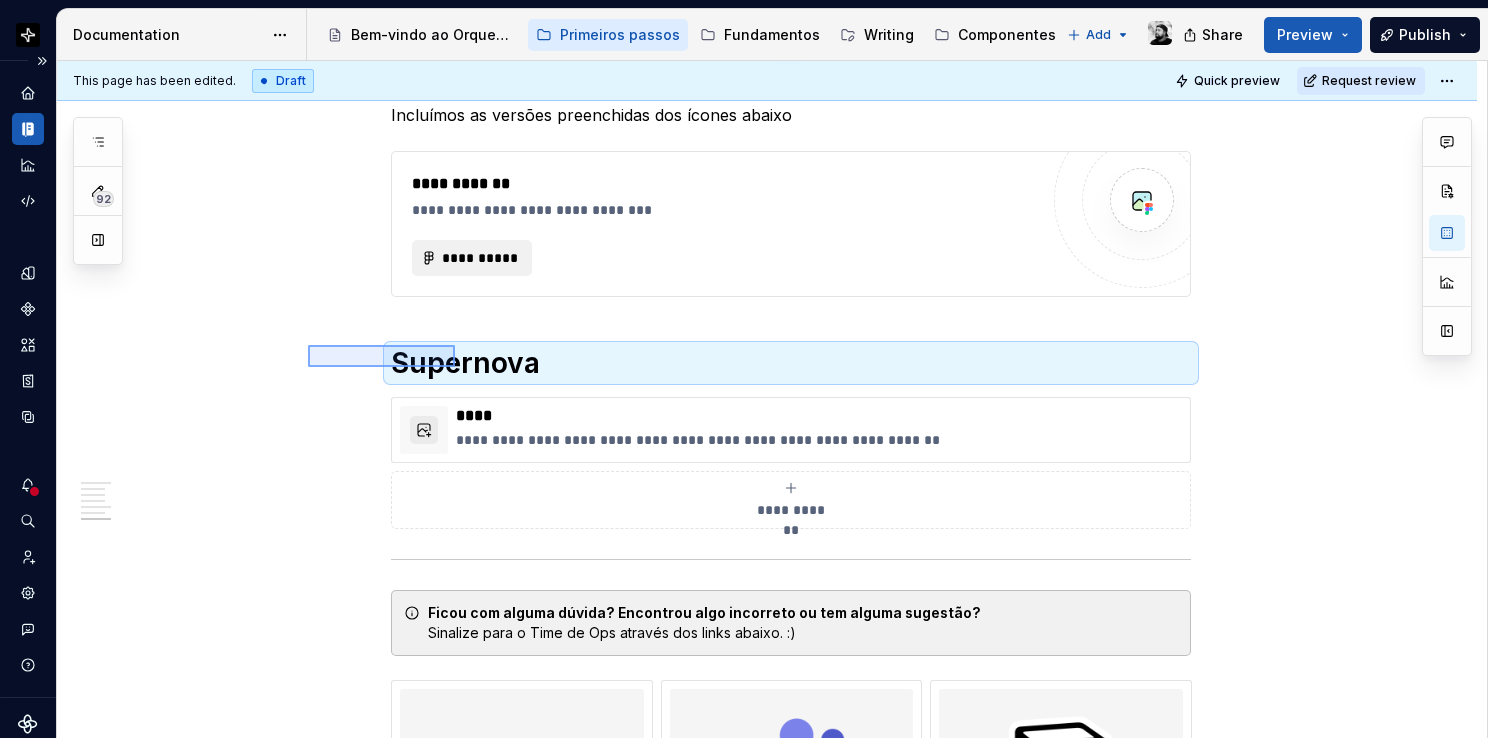 drag, startPoint x: 308, startPoint y: 345, endPoint x: 455, endPoint y: 367, distance: 148.63715 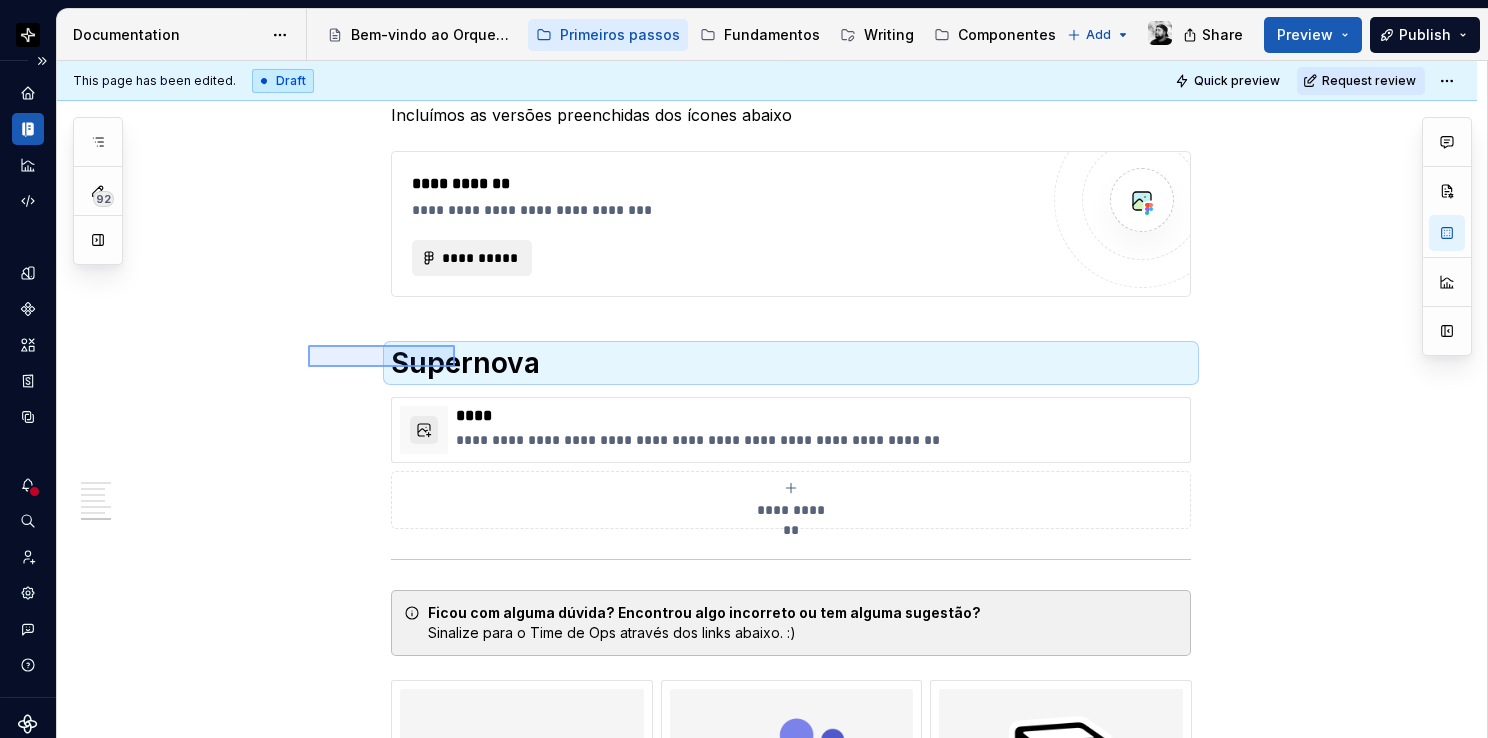 click on "**********" at bounding box center [772, 400] 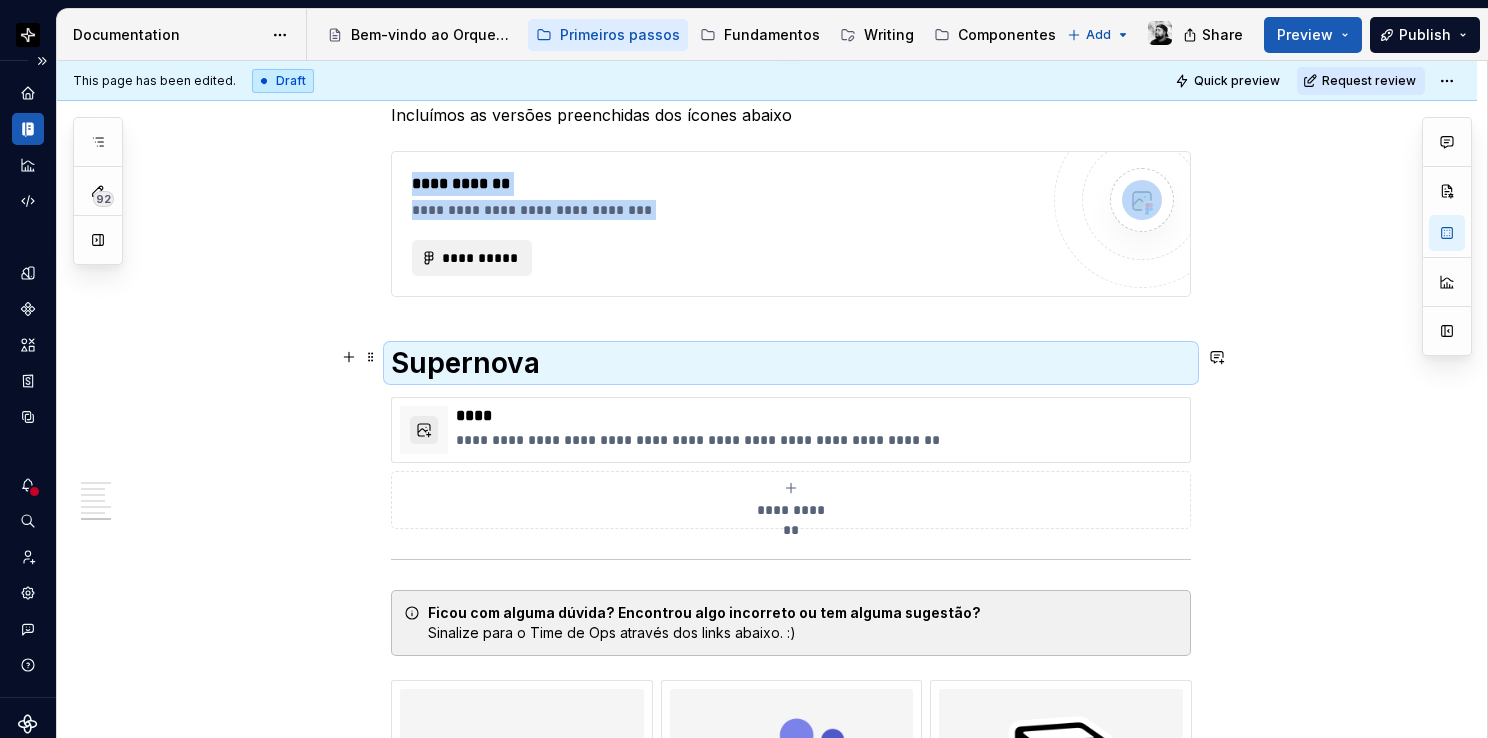 copy on "**********" 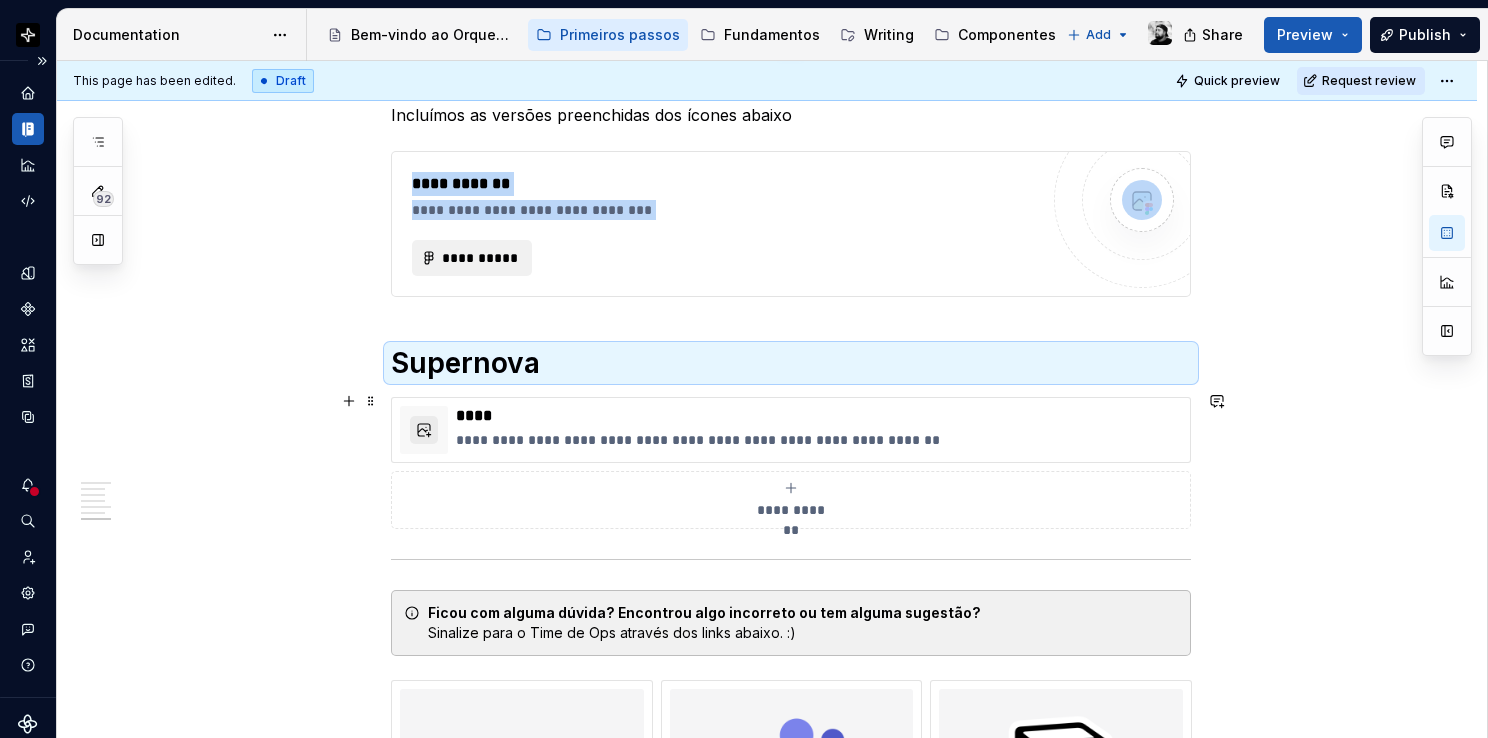 click on "**********" at bounding box center [767, -334] 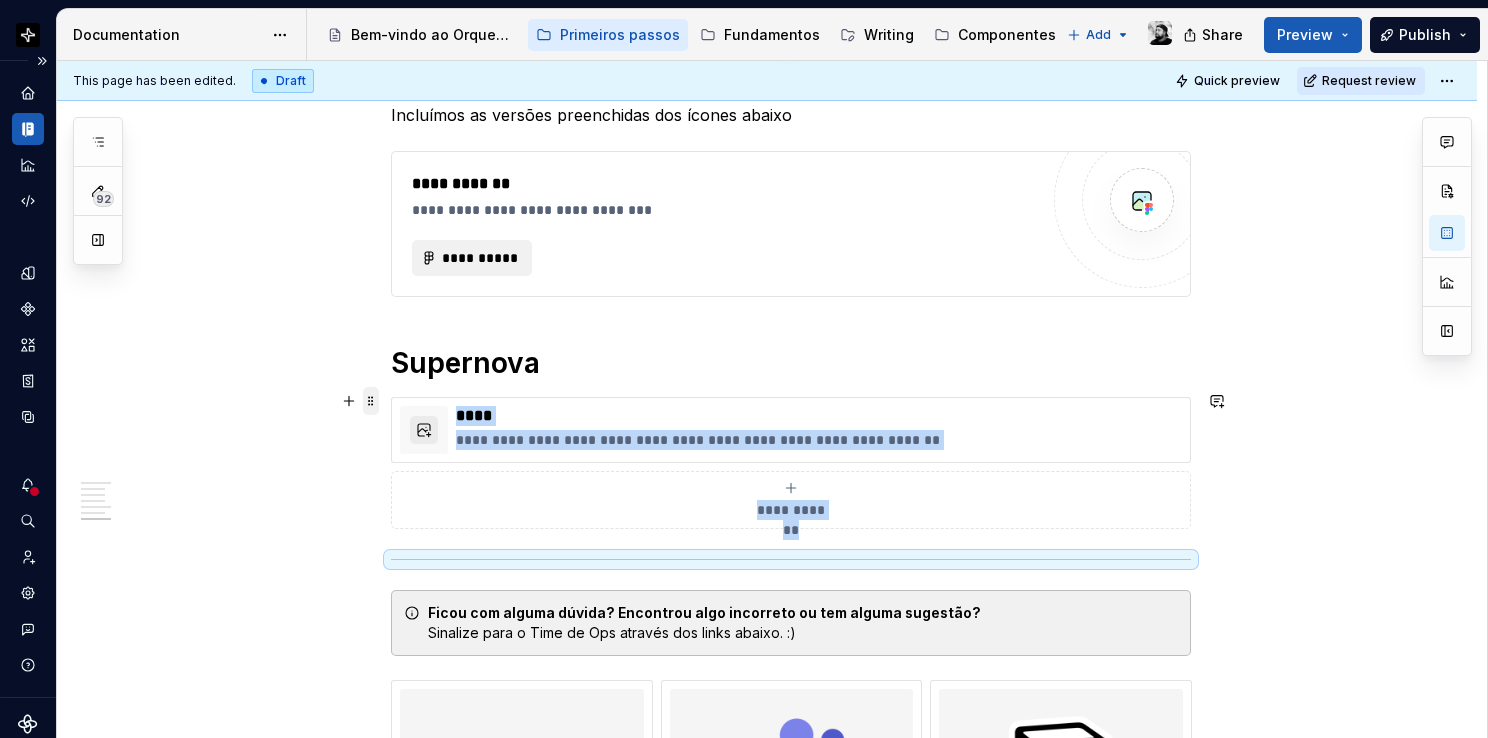 click at bounding box center [371, 401] 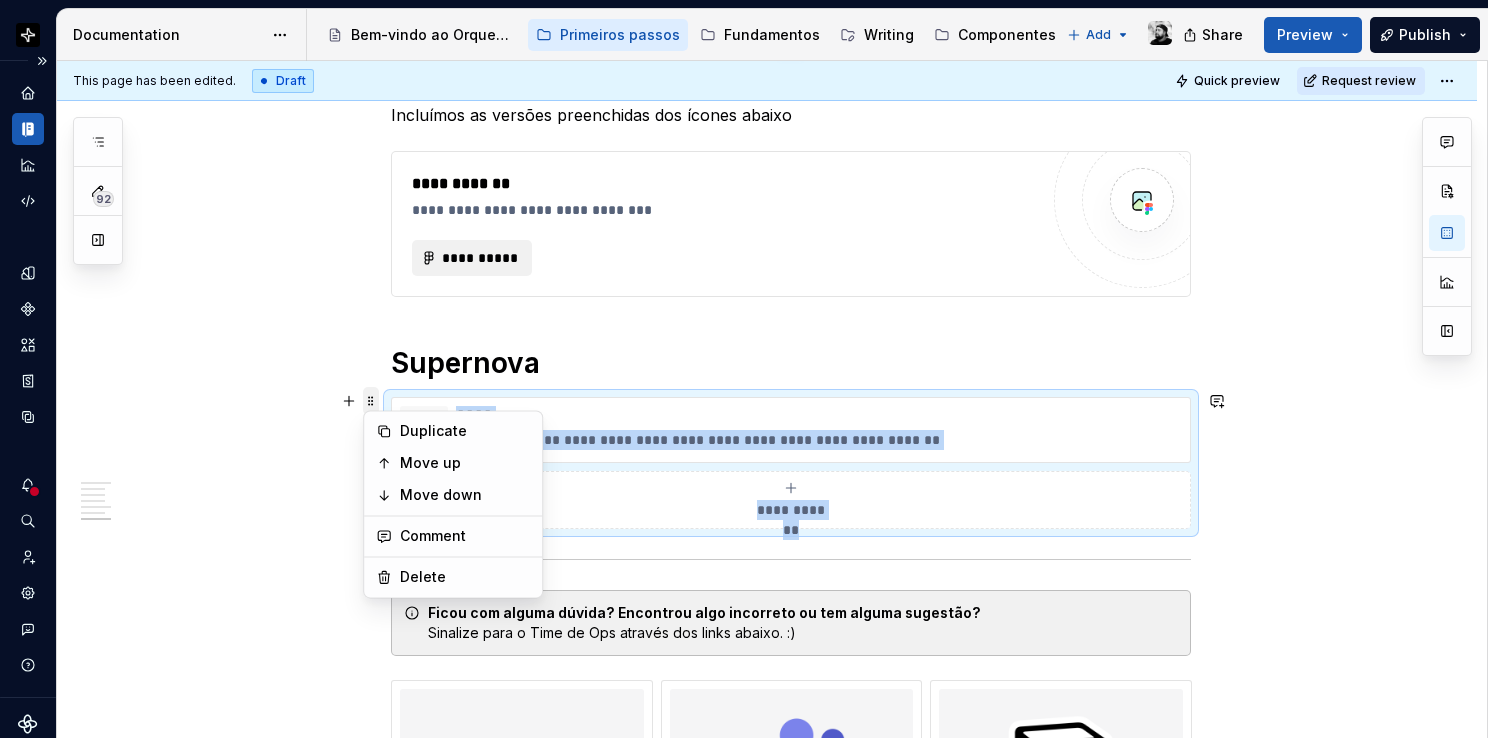 click at bounding box center [371, 401] 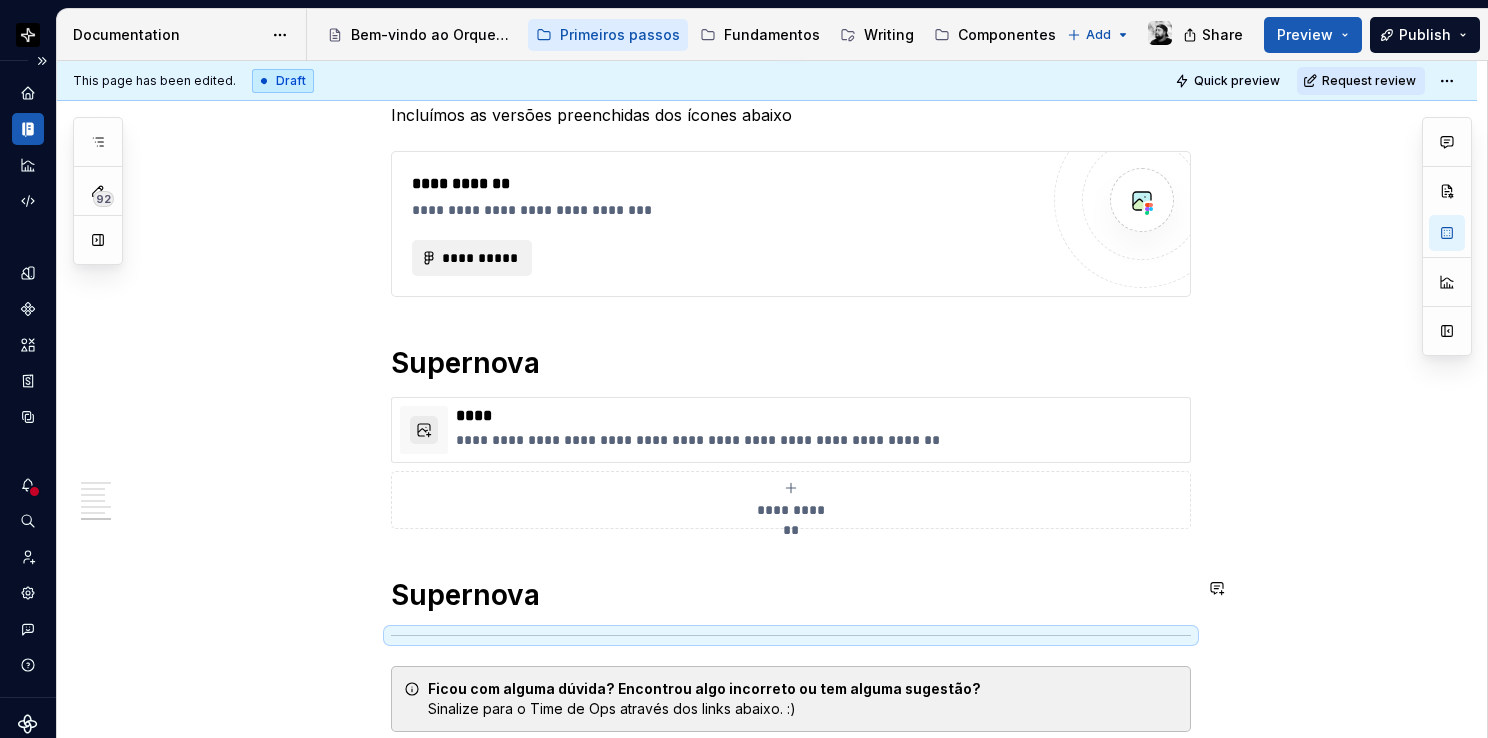 click on "**********" at bounding box center [791, -395] 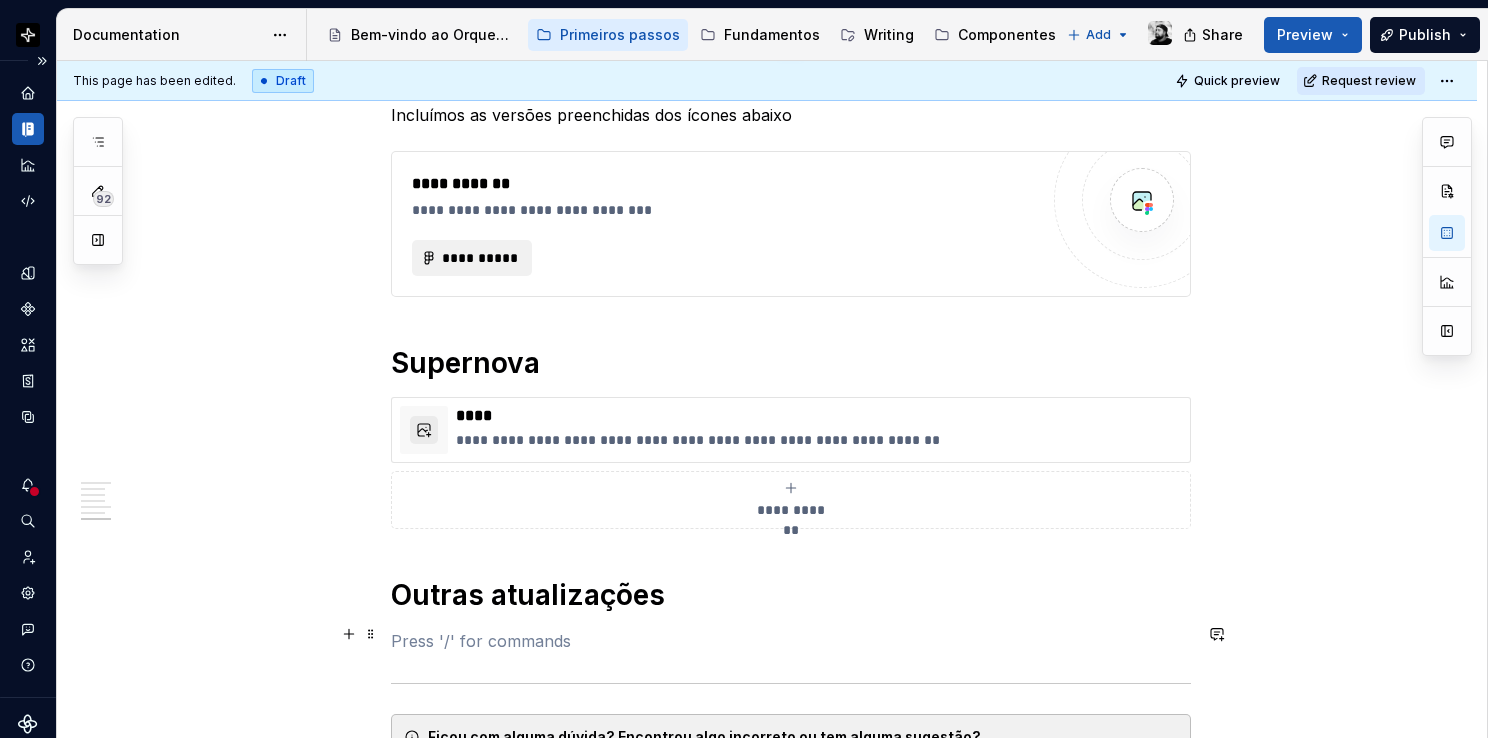 click at bounding box center [791, 641] 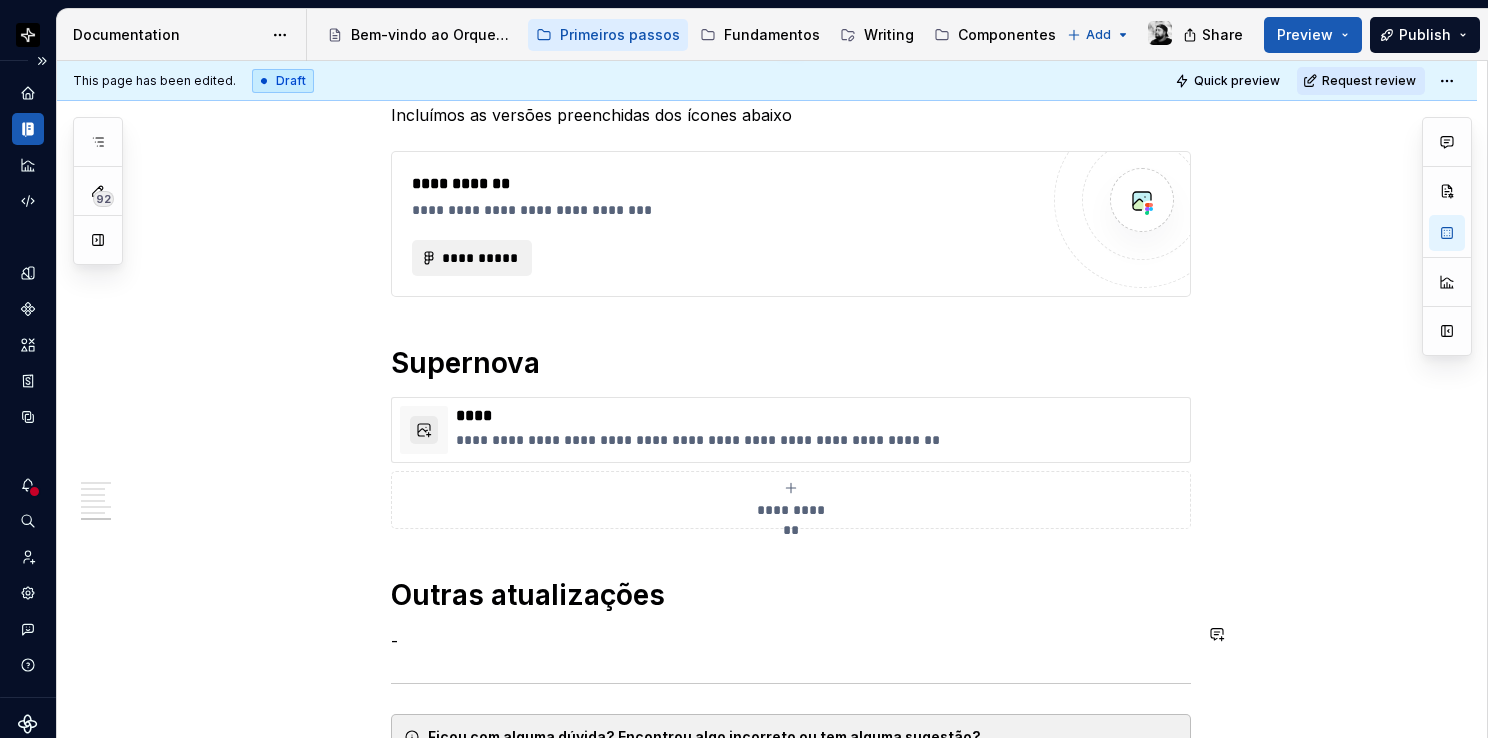 scroll, scrollTop: 2242, scrollLeft: 0, axis: vertical 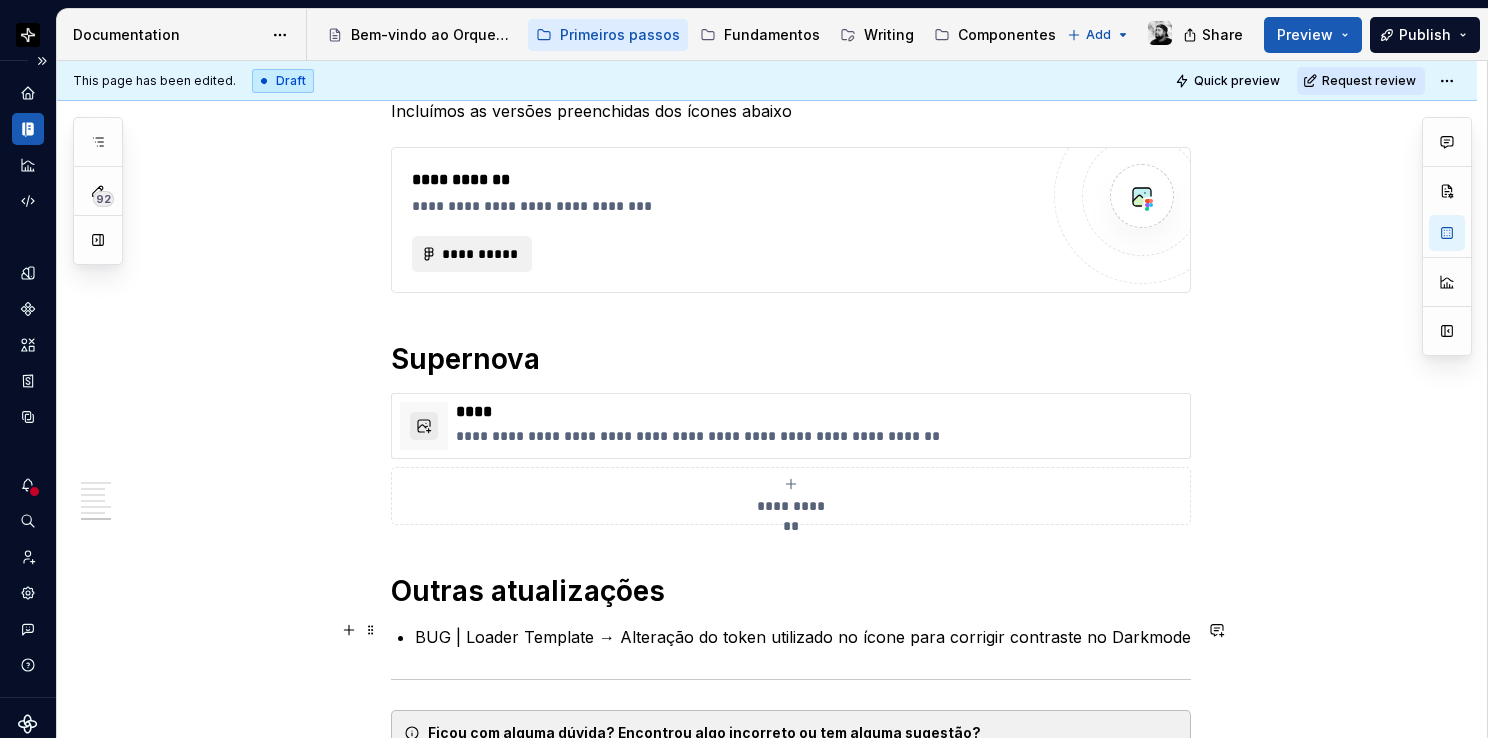 click on "**********" at bounding box center (767, -276) 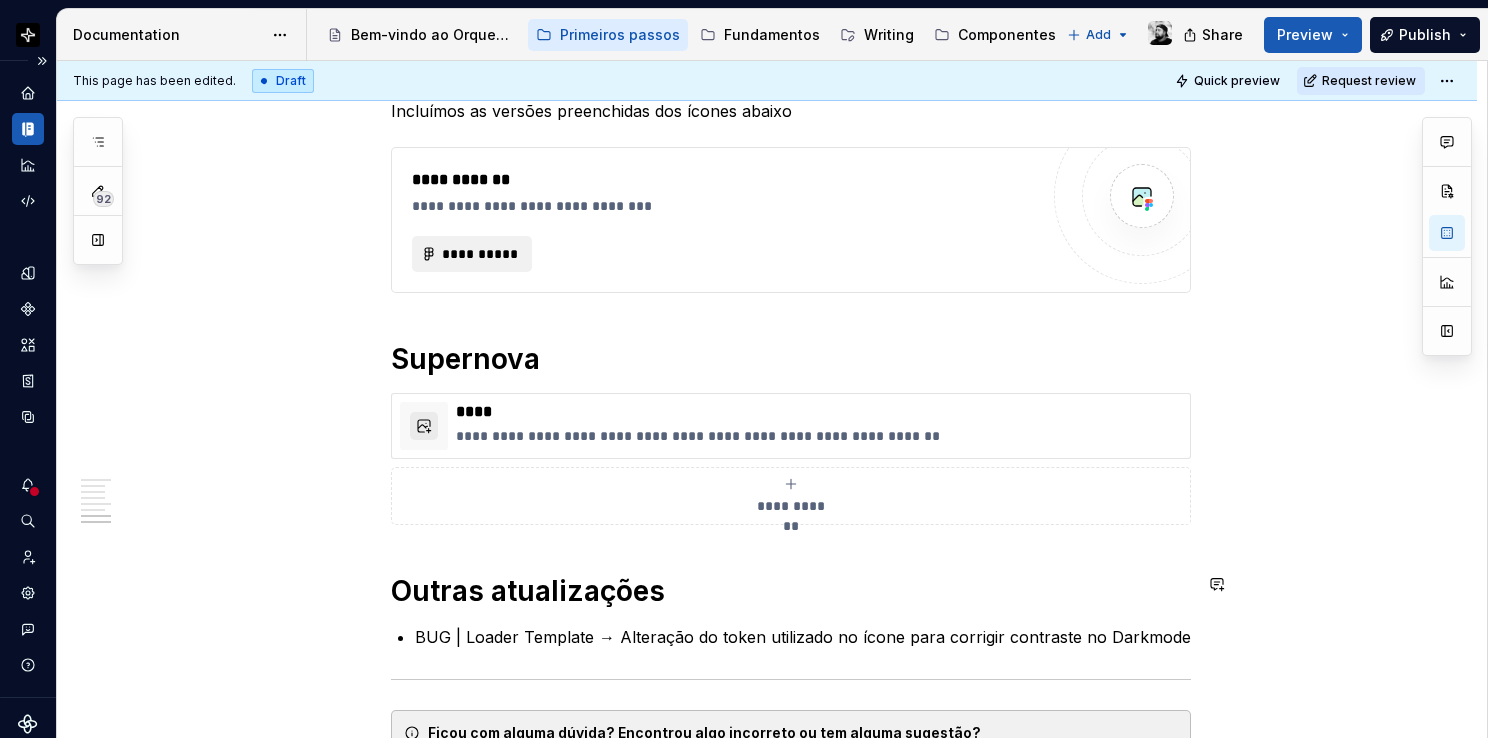 scroll, scrollTop: 2337, scrollLeft: 0, axis: vertical 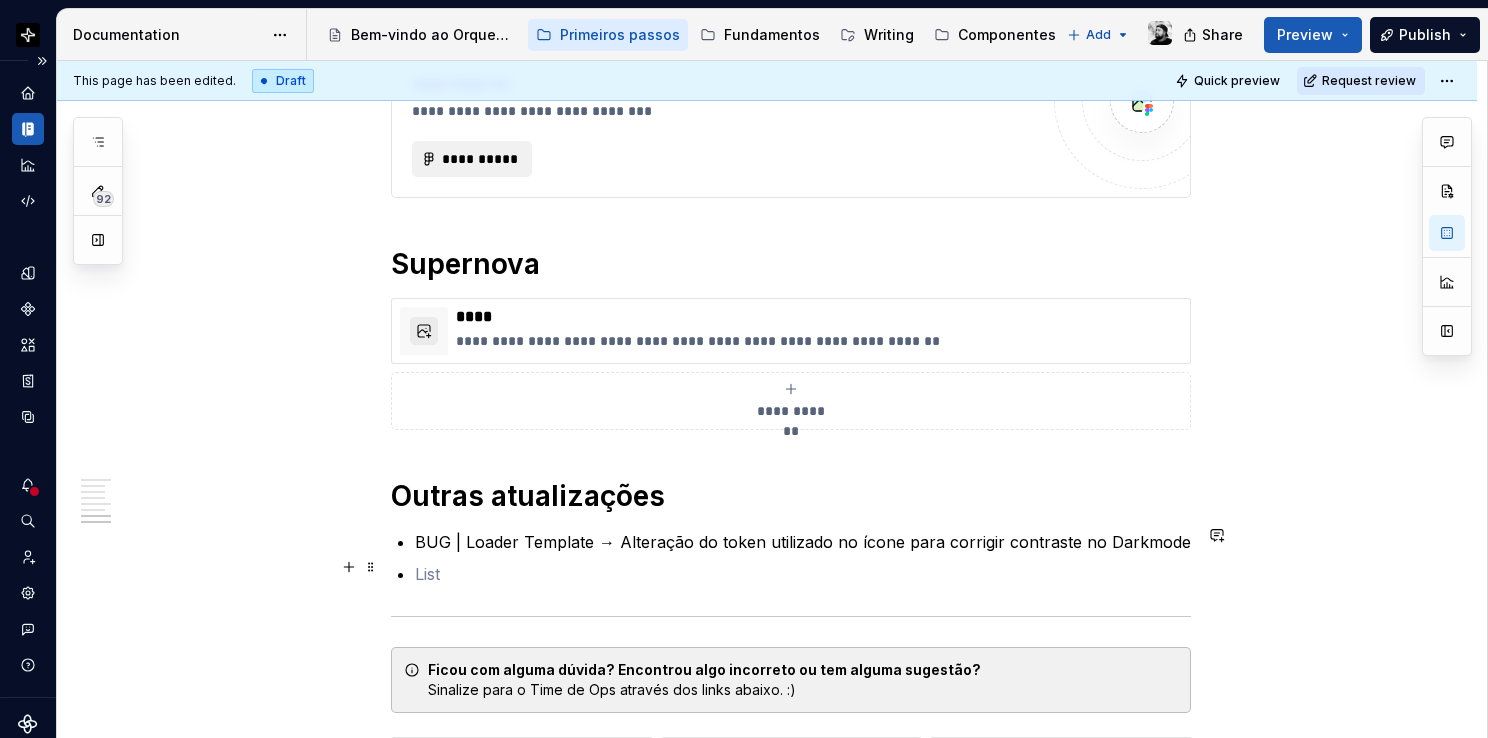 click at bounding box center [803, 574] 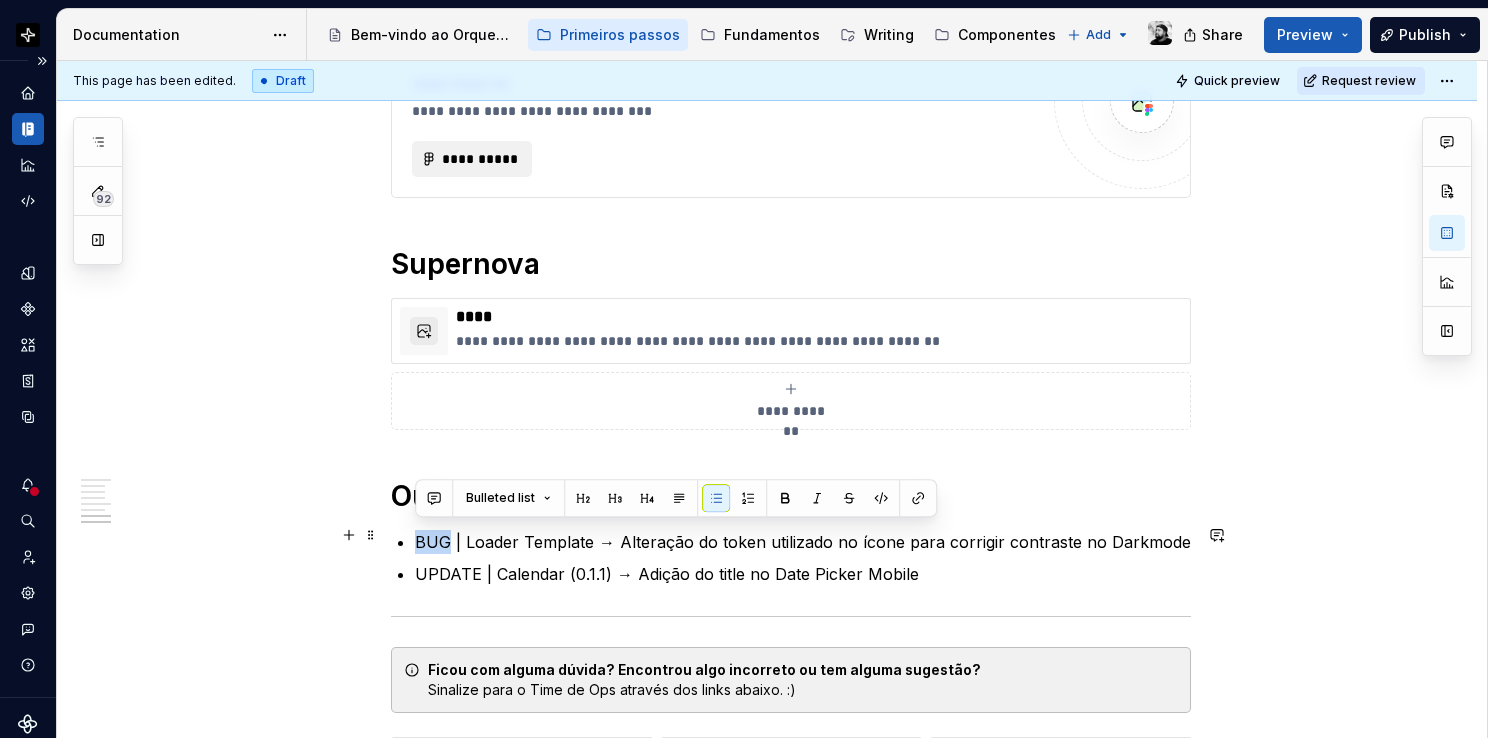 drag, startPoint x: 446, startPoint y: 534, endPoint x: 417, endPoint y: 534, distance: 29 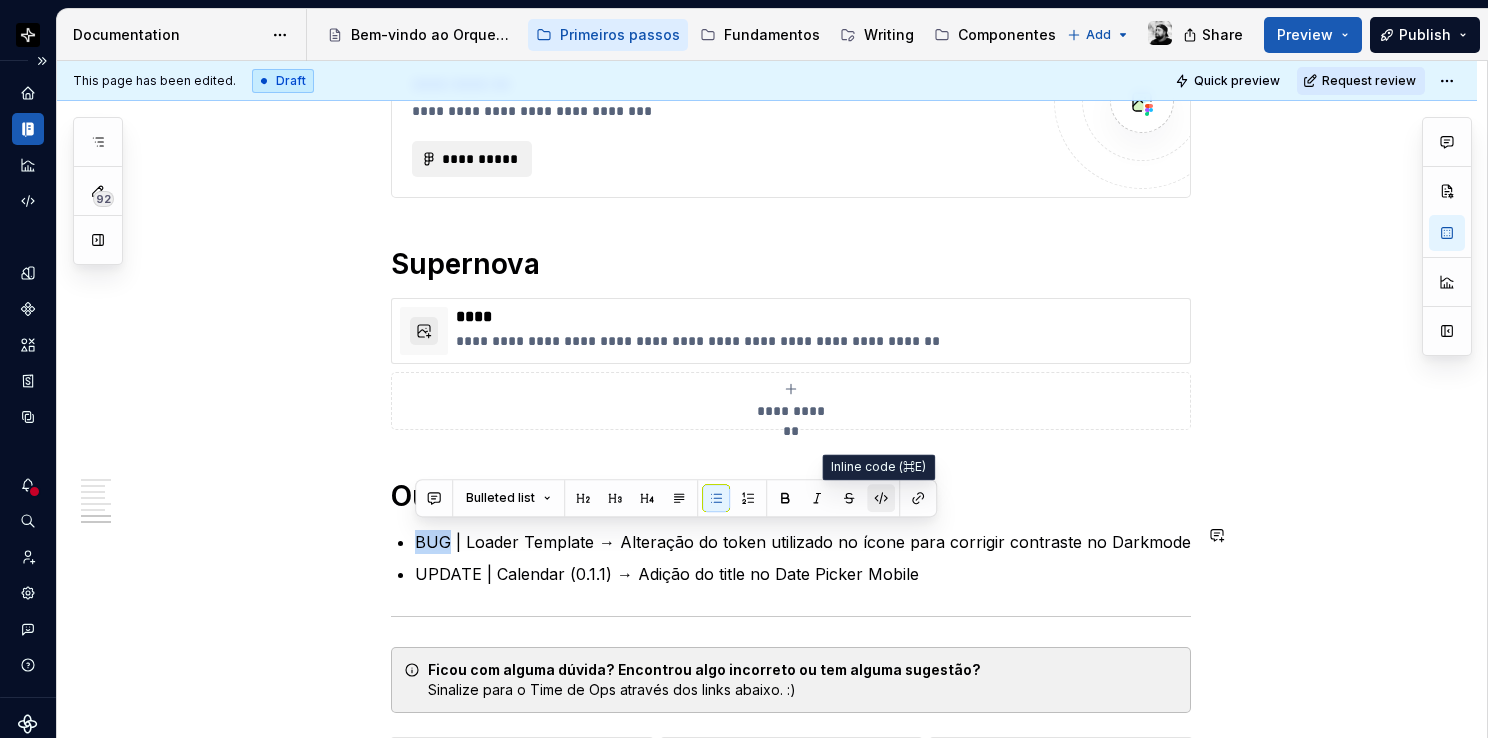 click at bounding box center (881, 498) 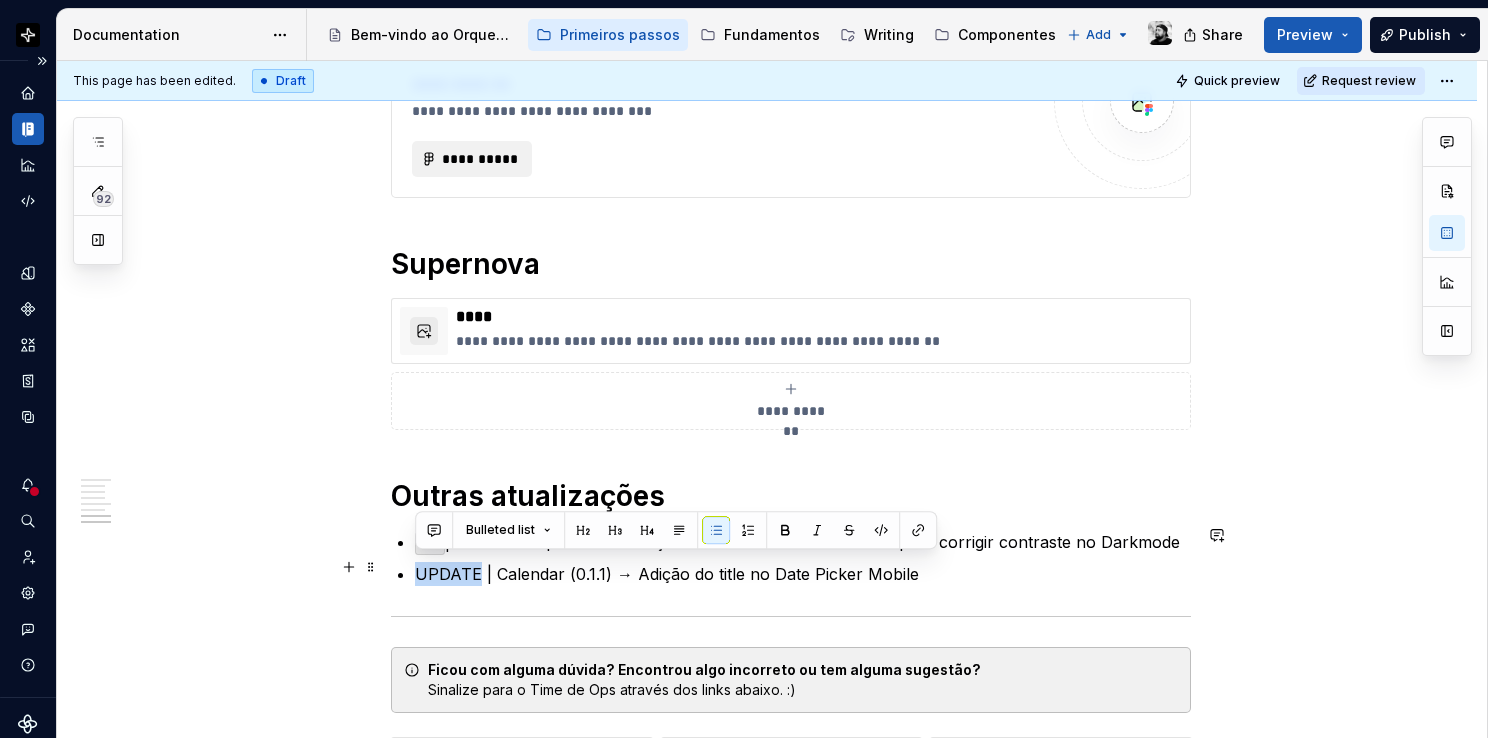 drag, startPoint x: 476, startPoint y: 561, endPoint x: 406, endPoint y: 562, distance: 70.00714 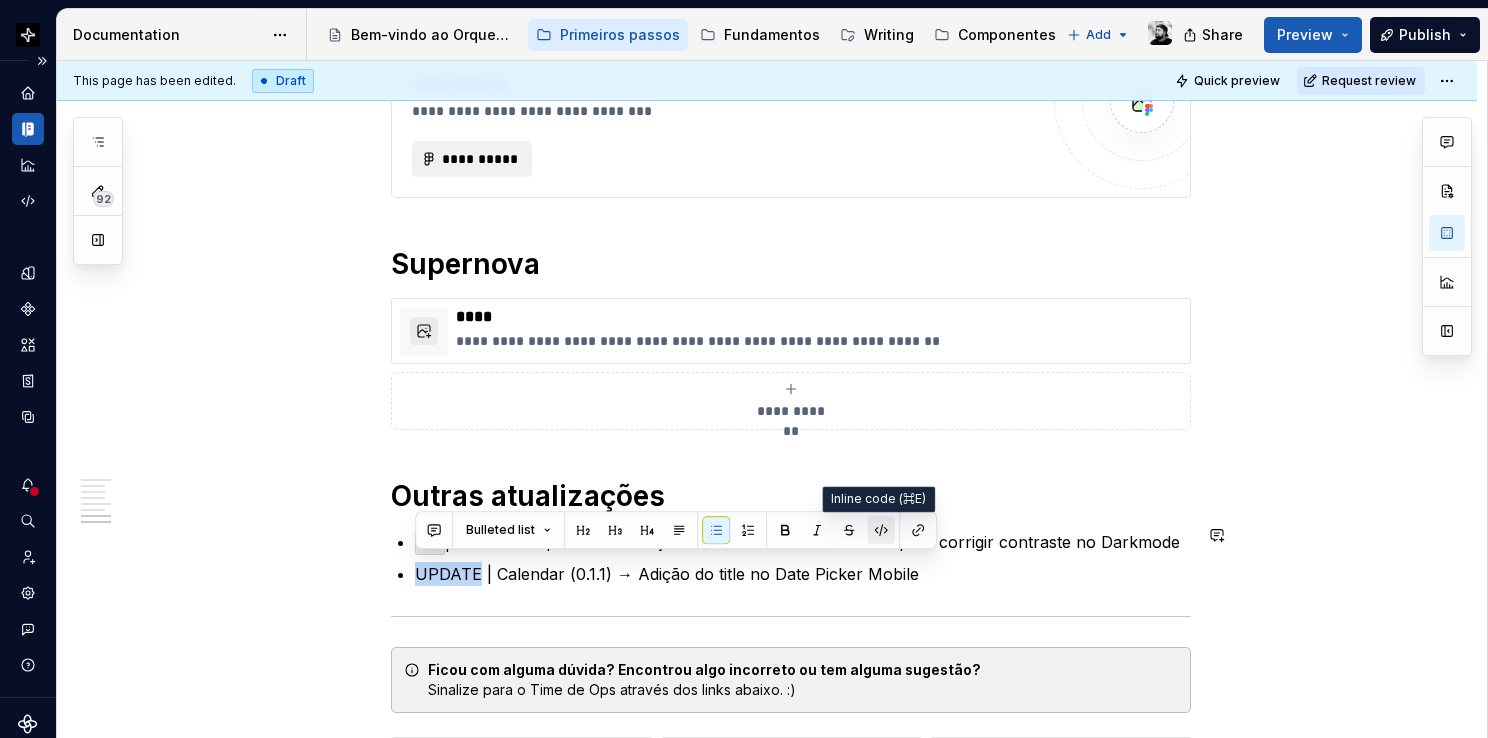 click at bounding box center (881, 530) 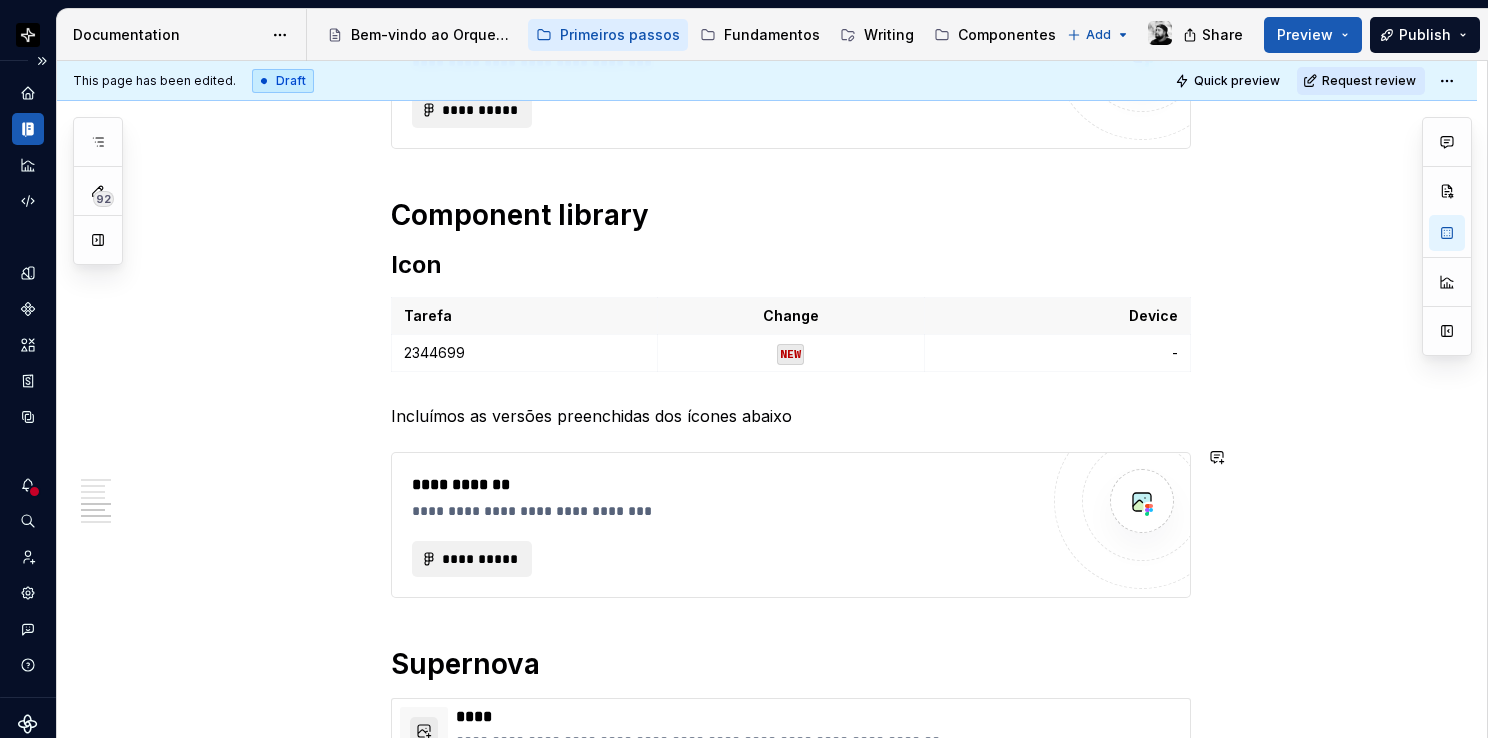 scroll, scrollTop: 1837, scrollLeft: 0, axis: vertical 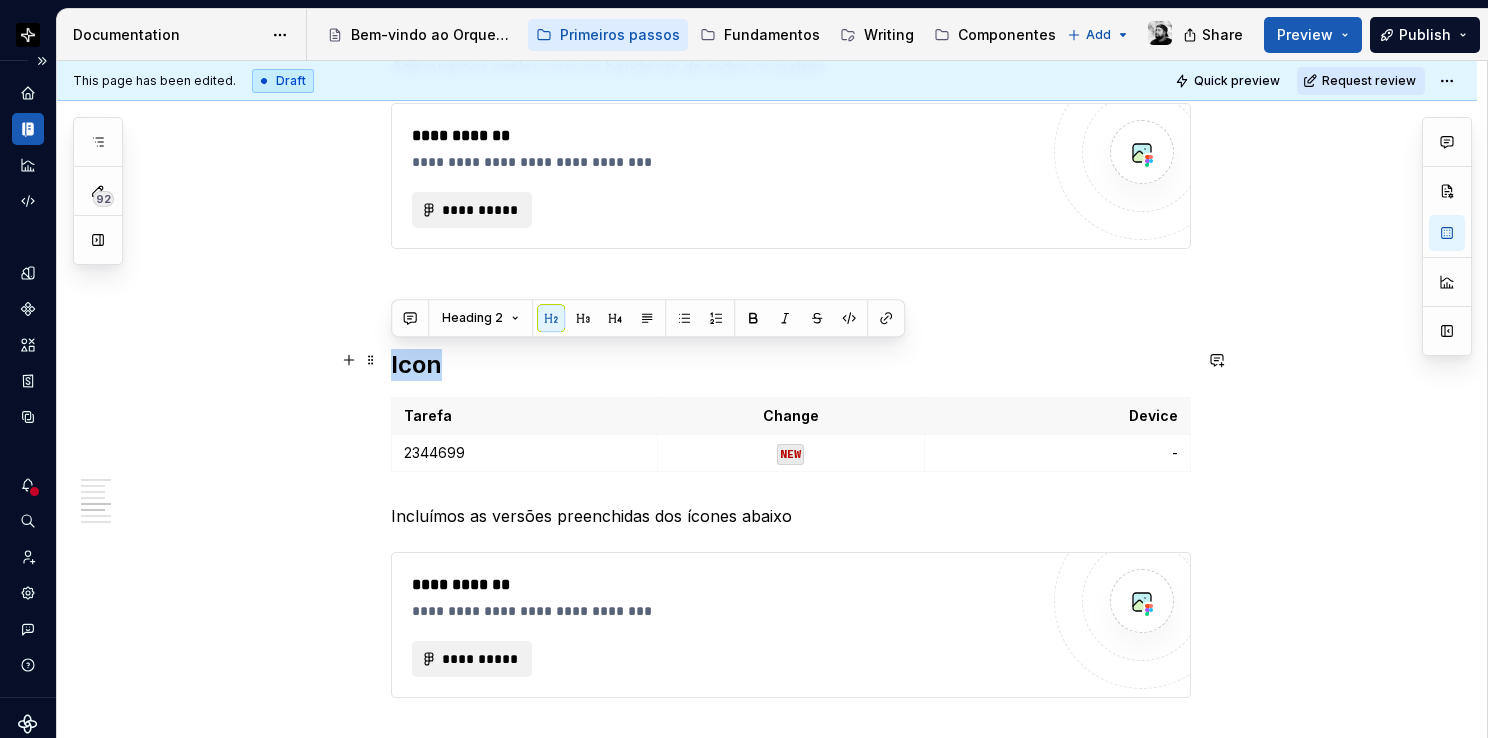 drag, startPoint x: 420, startPoint y: 356, endPoint x: 392, endPoint y: 354, distance: 28.071337 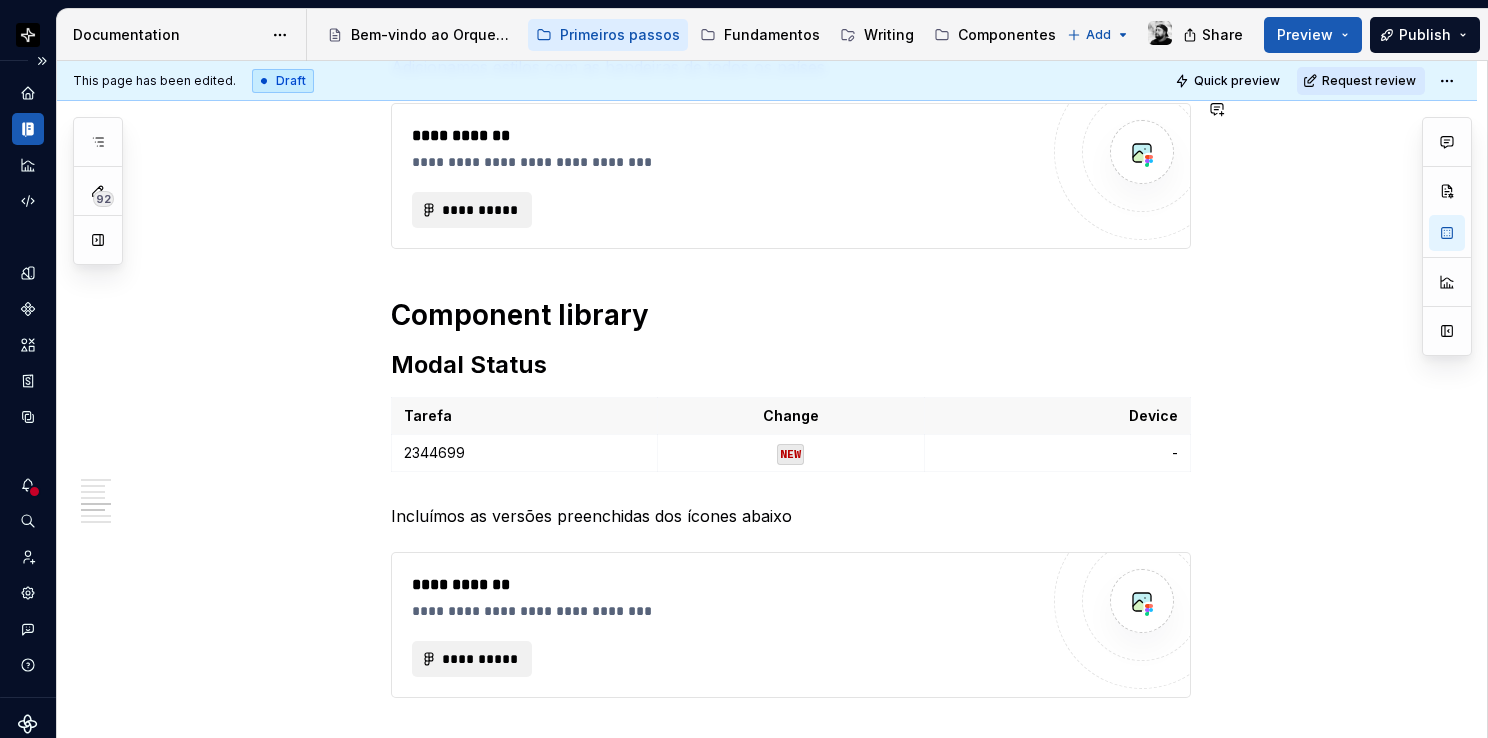 type on "*" 